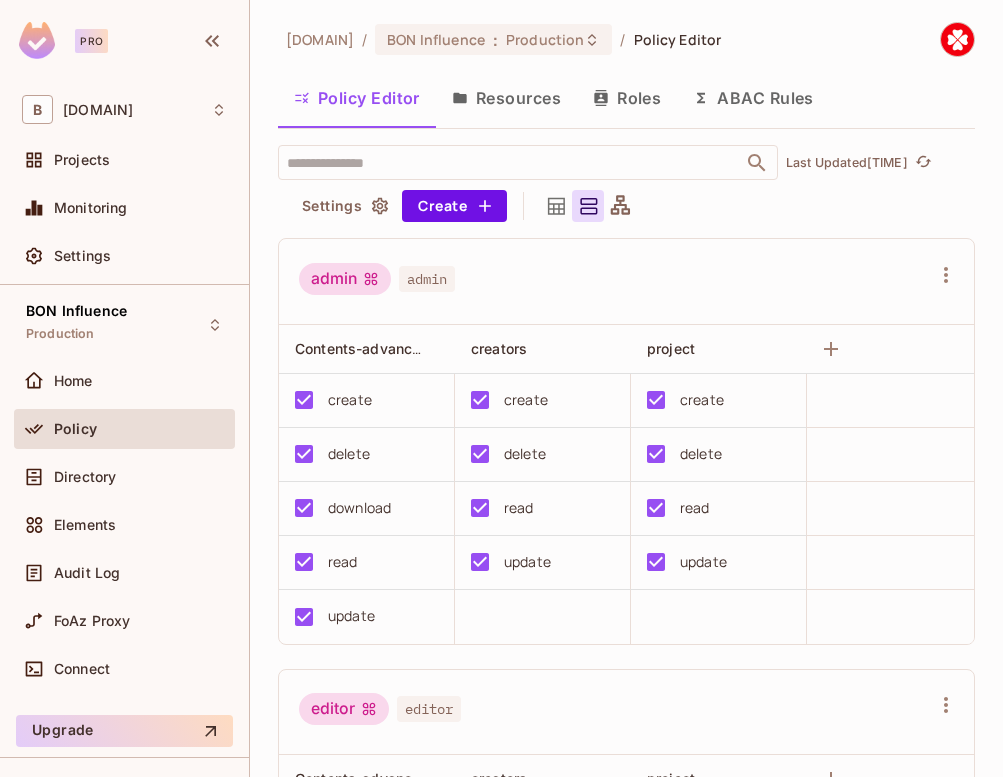 scroll, scrollTop: 0, scrollLeft: 0, axis: both 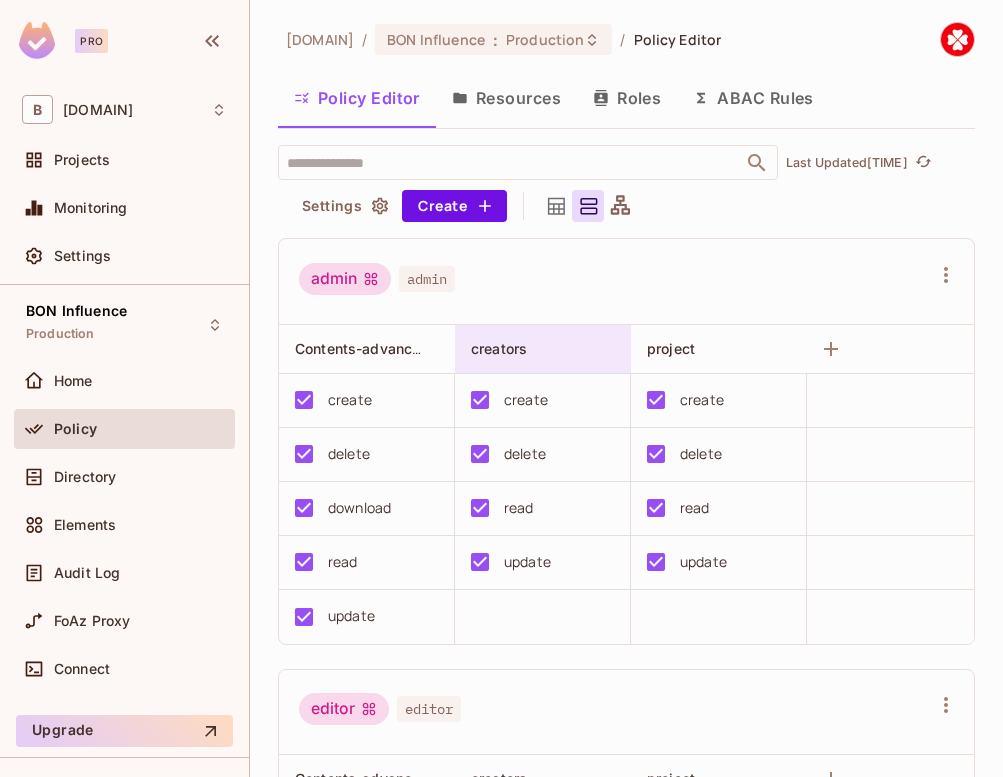 click on "creators" at bounding box center (499, 348) 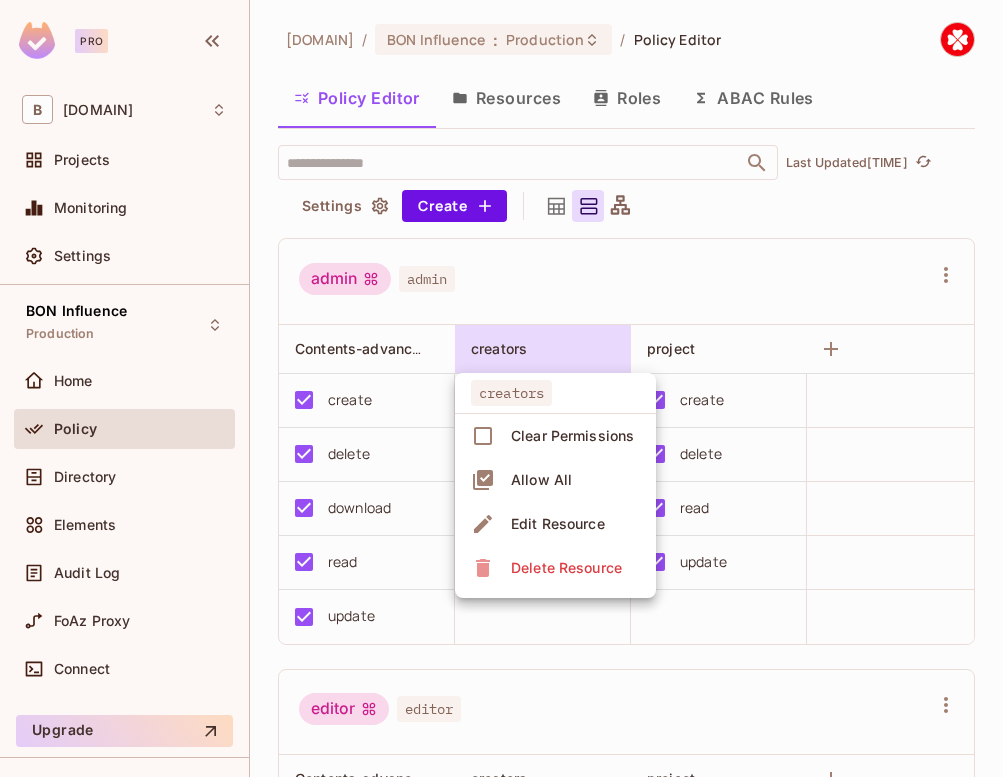 click on "Edit Resource" at bounding box center [558, 524] 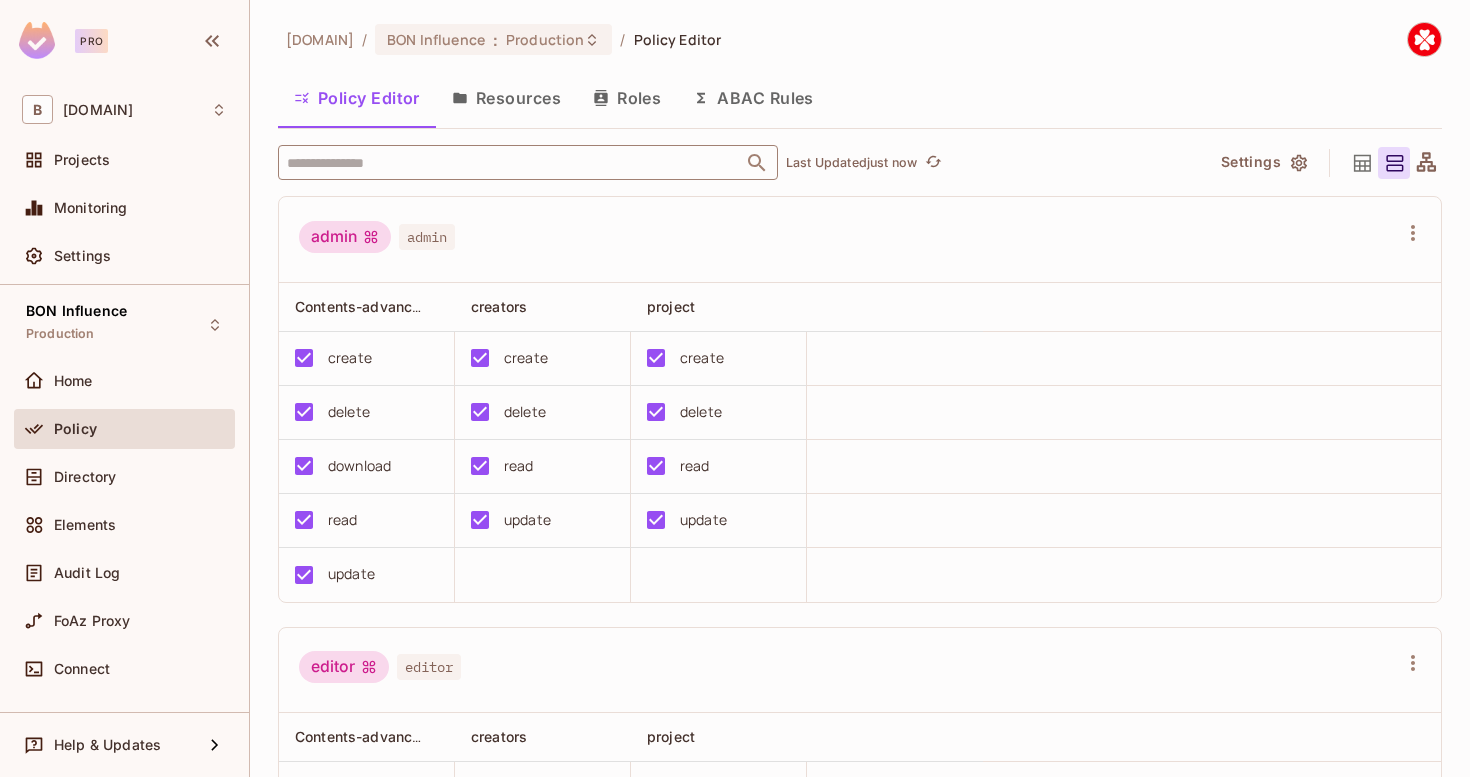 scroll, scrollTop: 0, scrollLeft: 0, axis: both 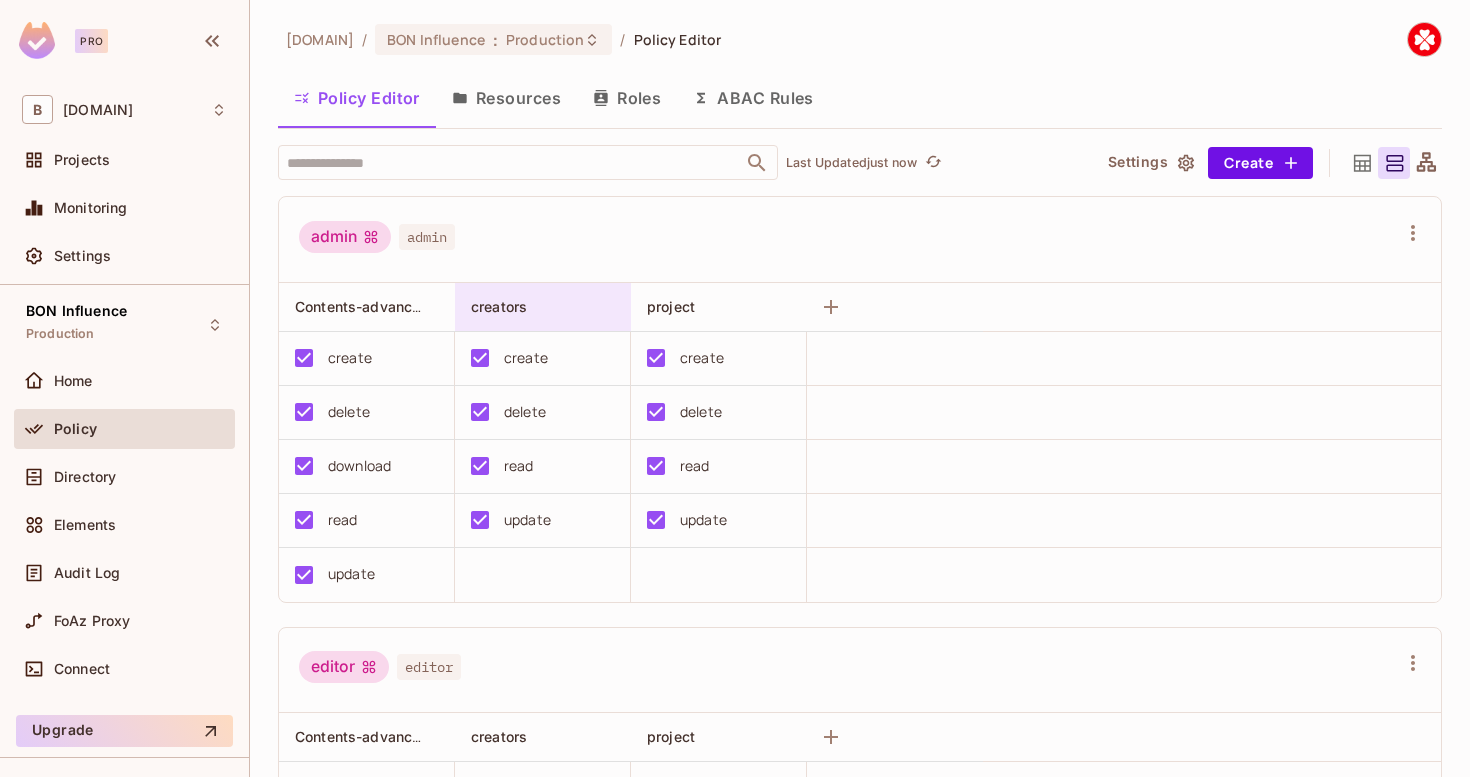 click on "creators" at bounding box center [537, 307] 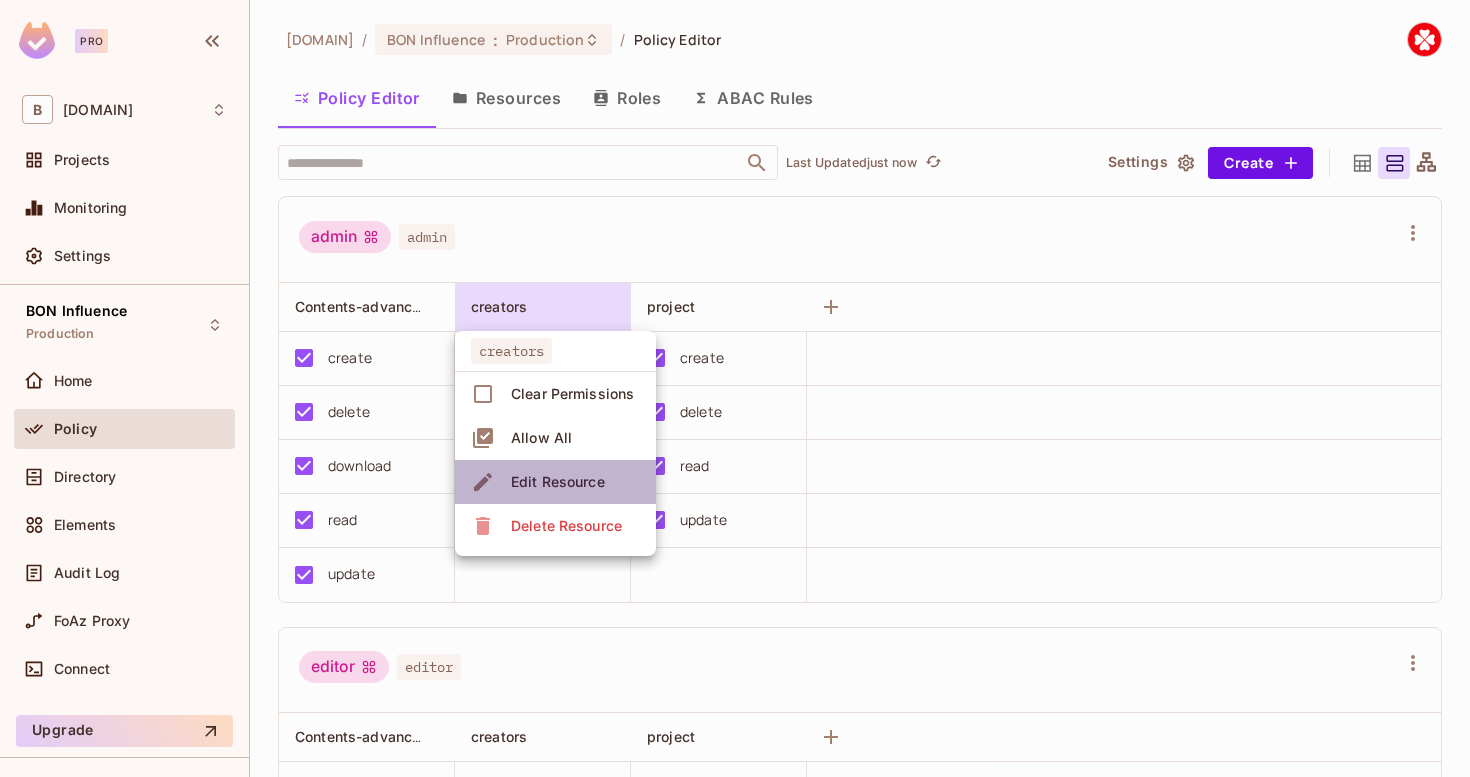 click on "Edit Resource" at bounding box center (558, 482) 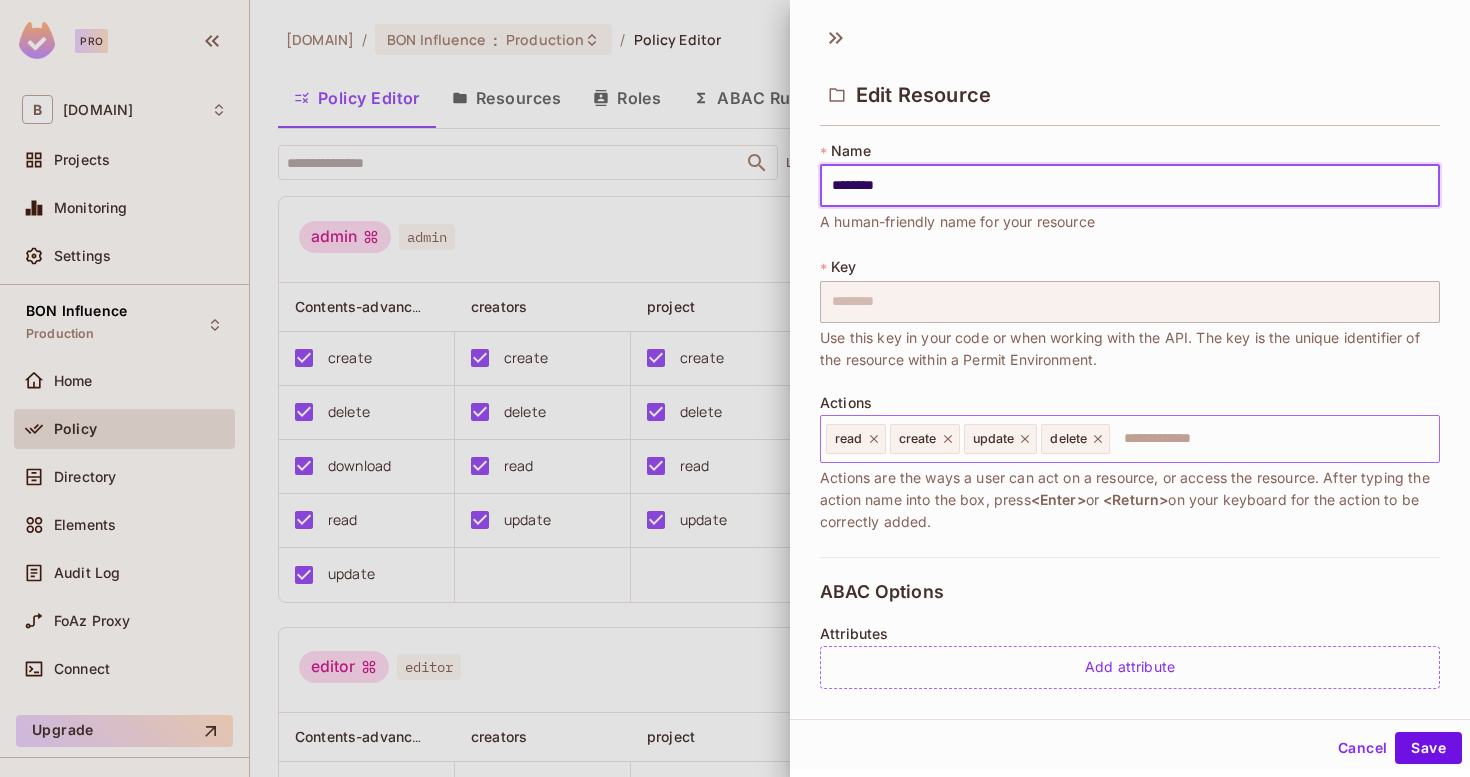 click at bounding box center [1271, 439] 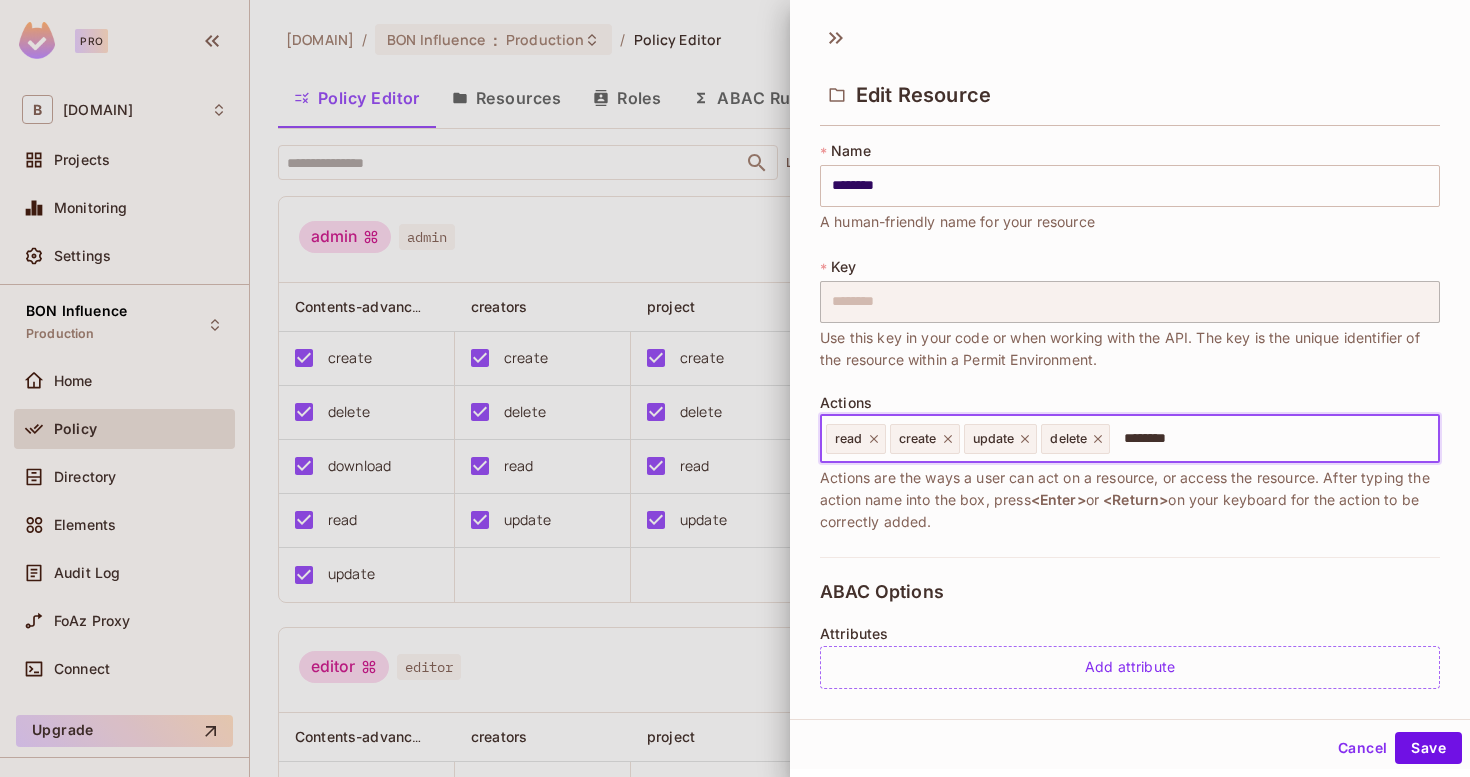 type on "*********" 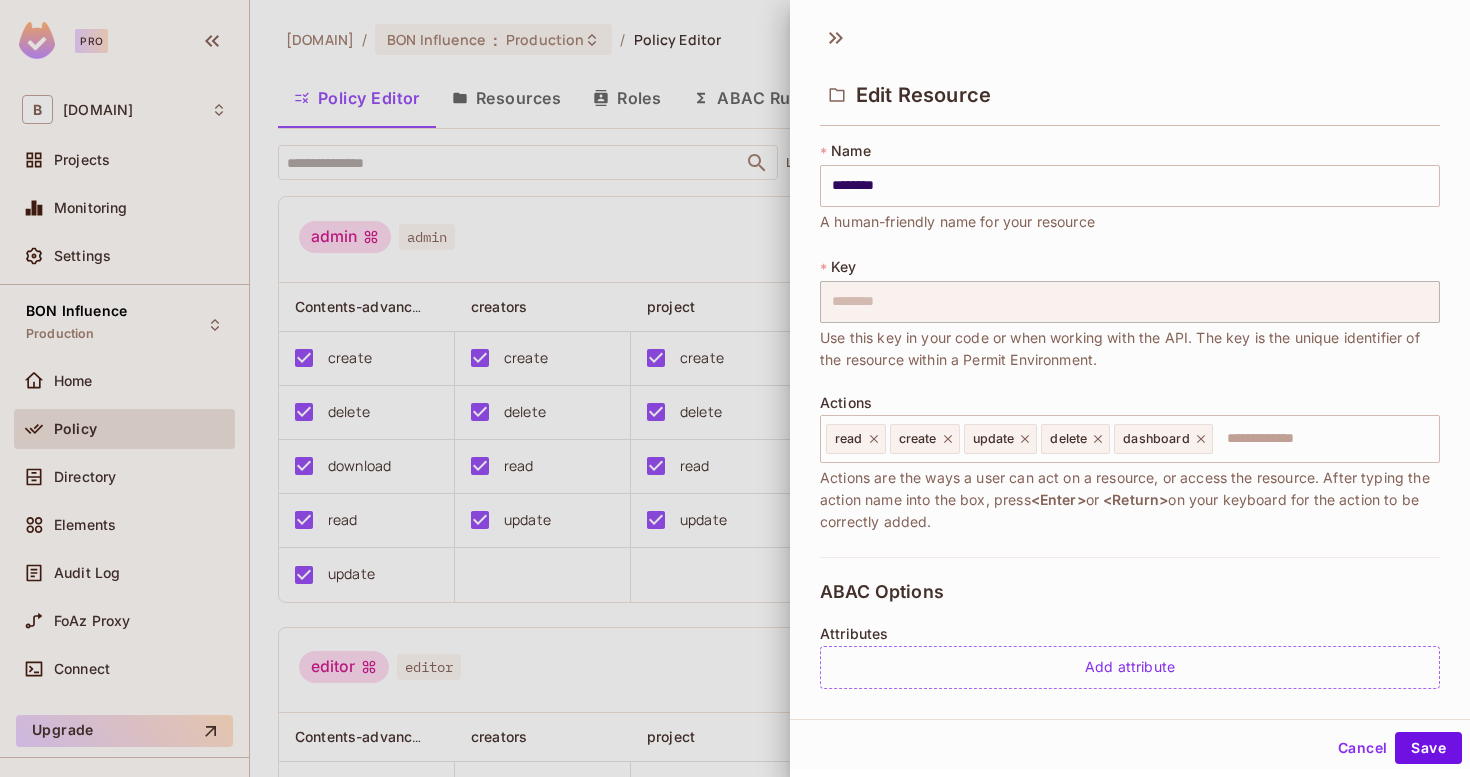 click on "Actions are the ways a user can act on a resource, or access the resource. After typing the action name into the box, press  <Enter>  or   <Return>  on your keyboard for the action to be correctly added." at bounding box center (1130, 500) 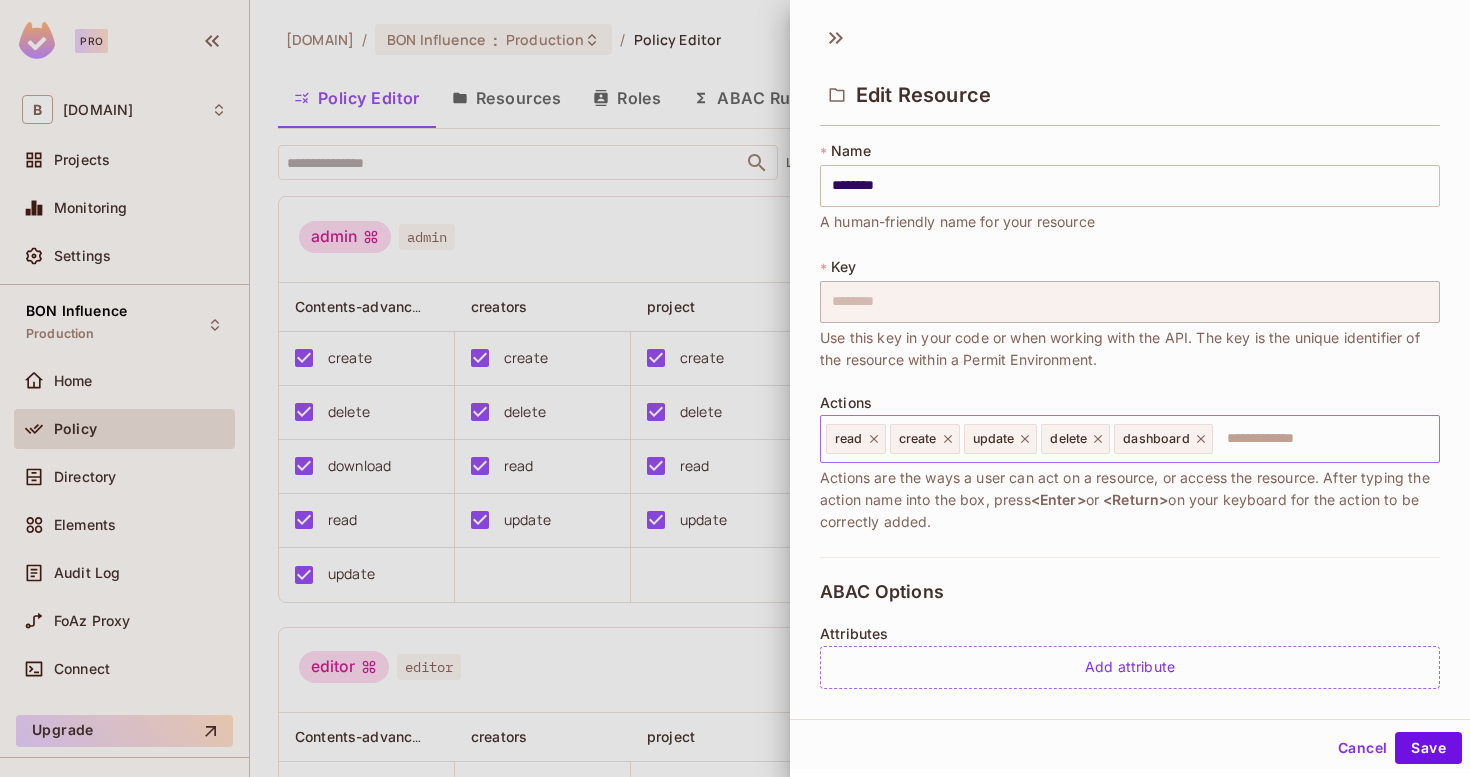 click 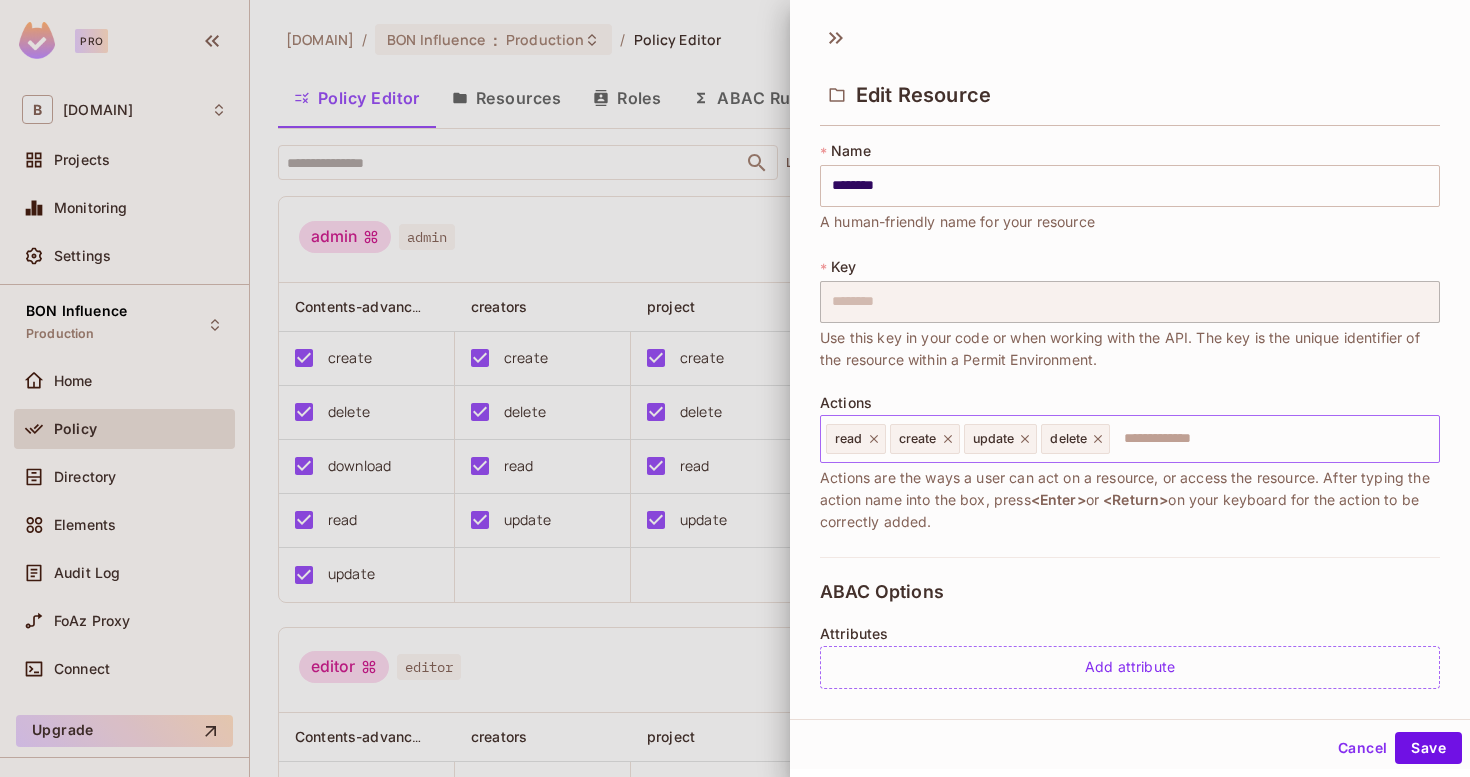 click at bounding box center (1271, 439) 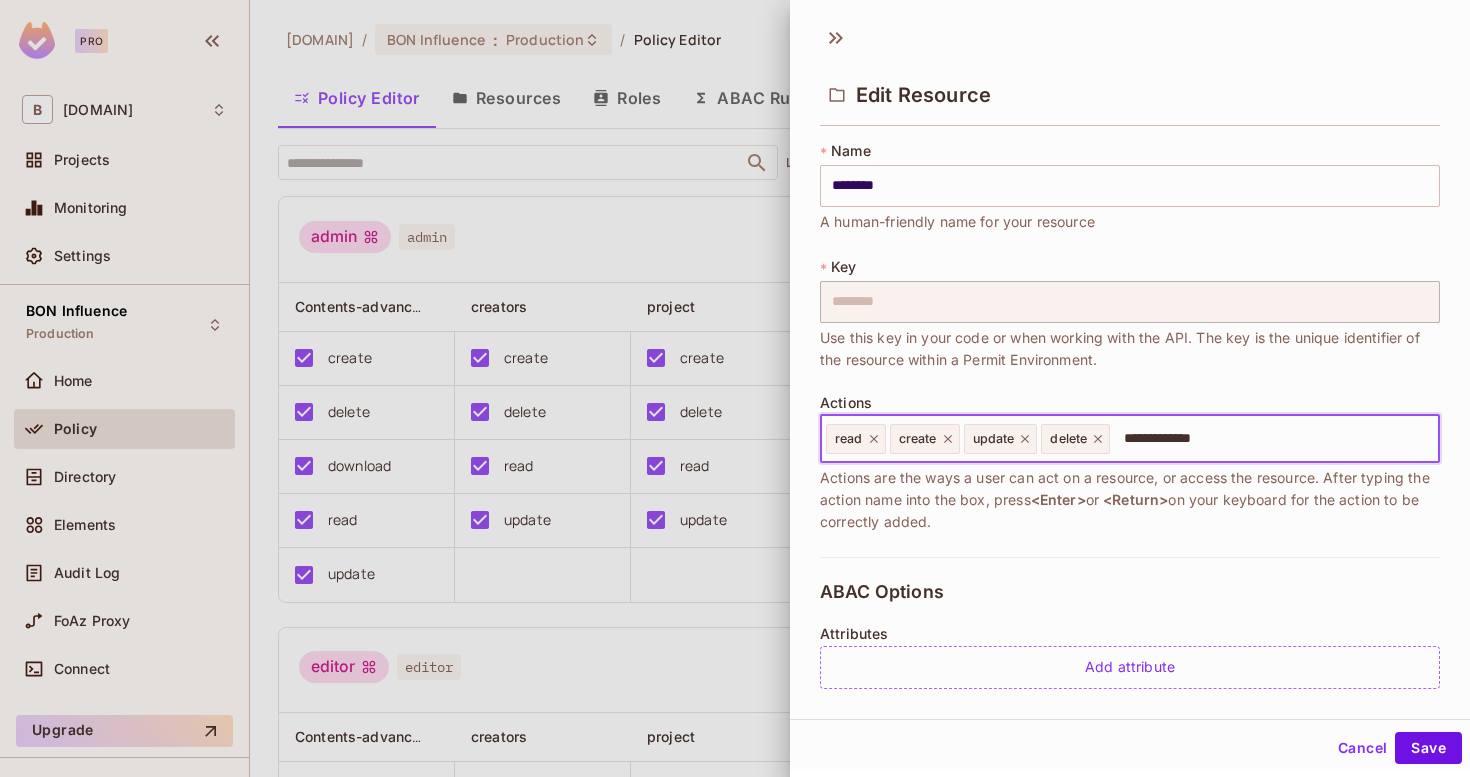 type on "**********" 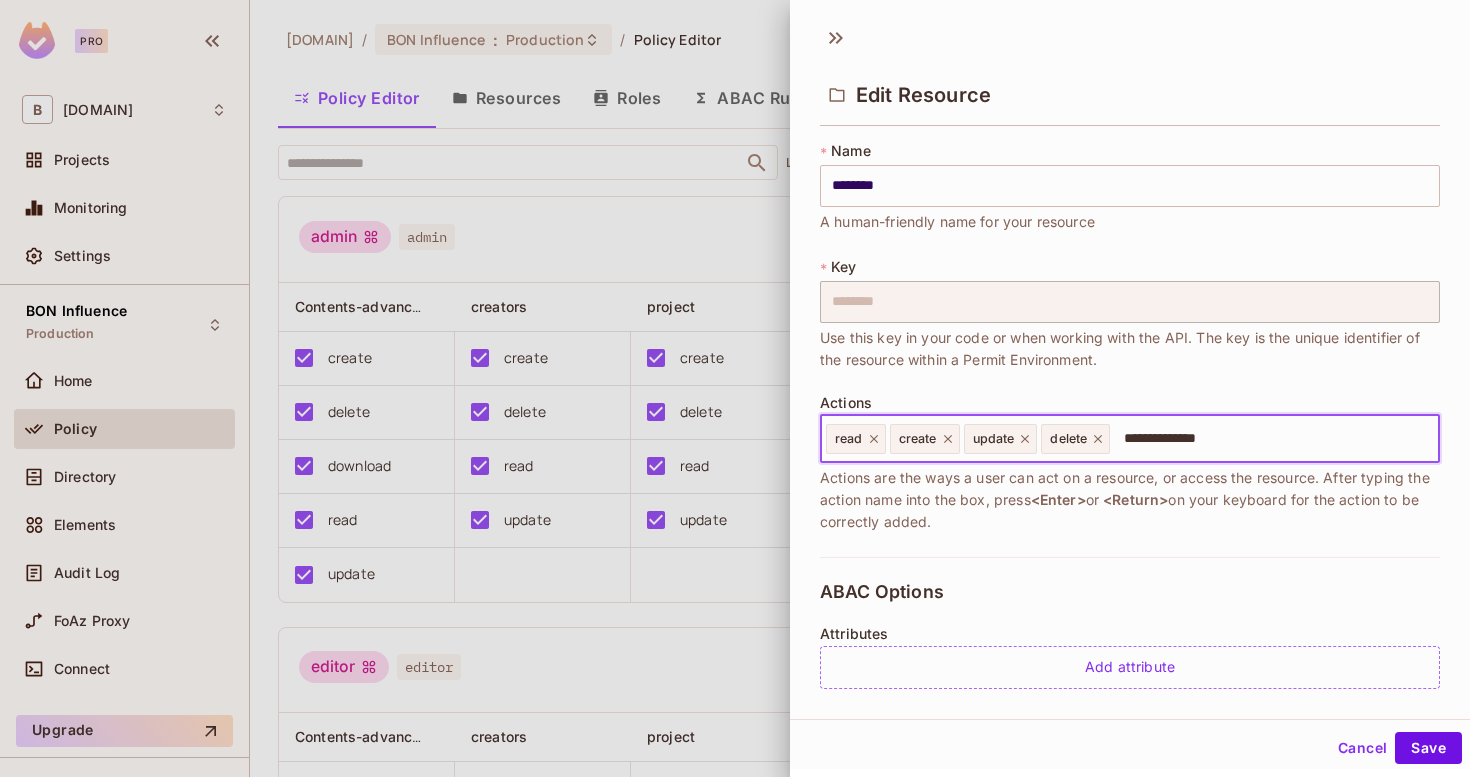 drag, startPoint x: 1129, startPoint y: 444, endPoint x: 1302, endPoint y: 444, distance: 173 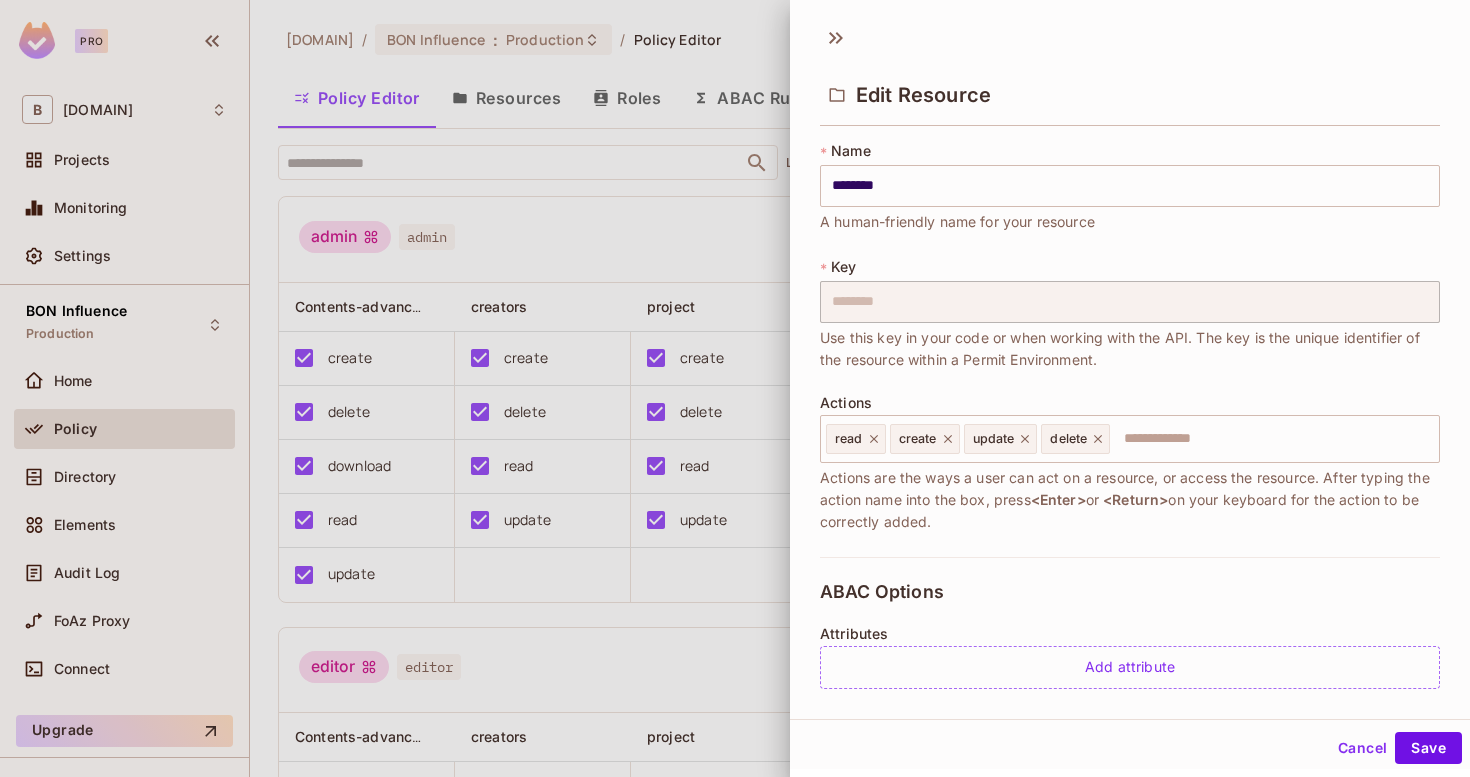 click on "Actions are the ways a user can act on a resource, or access the resource. After typing the action name into the box, press  <Enter>  or   <Return>  on your keyboard for the action to be correctly added." at bounding box center [1130, 500] 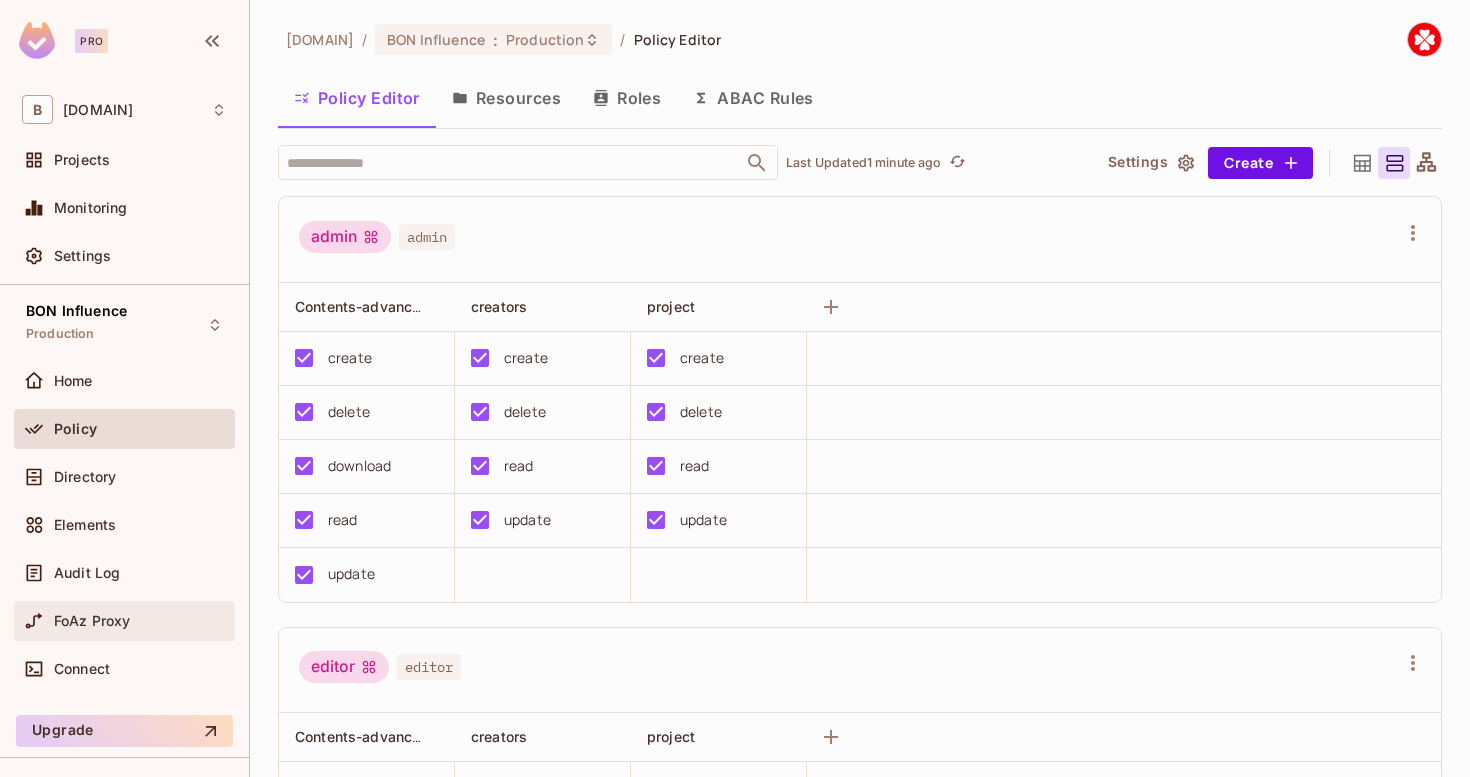 scroll, scrollTop: 44, scrollLeft: 0, axis: vertical 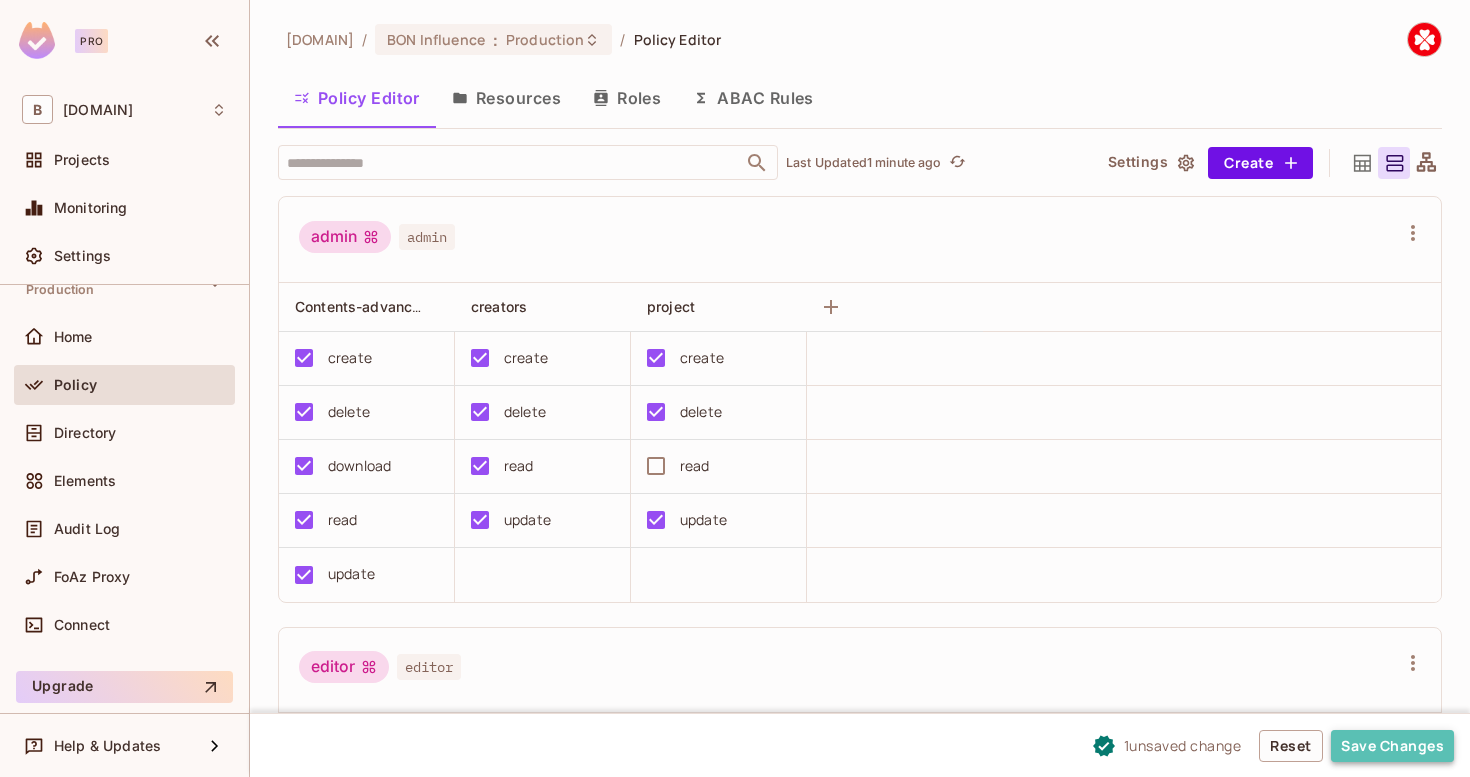 click on "Save Changes" at bounding box center (1392, 746) 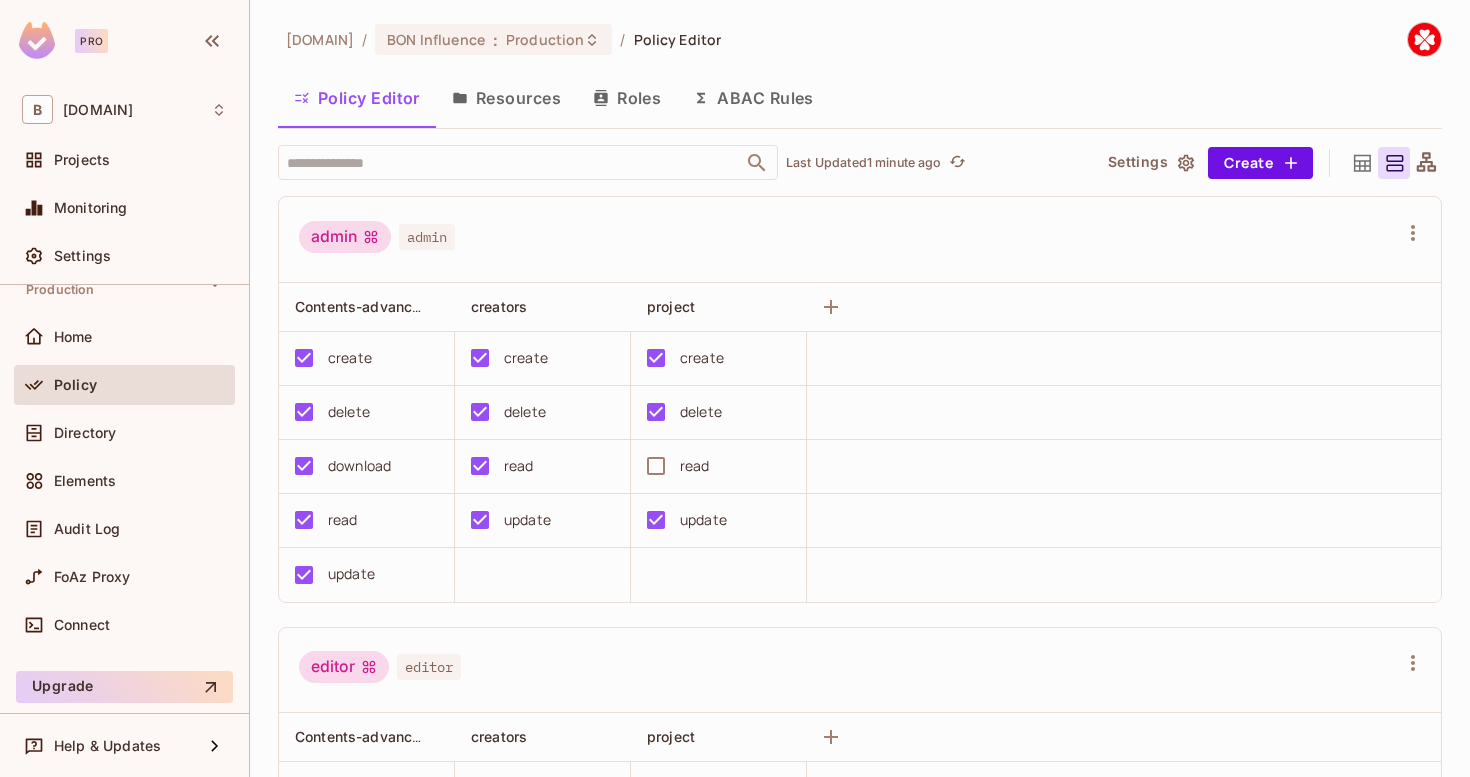 click on "read" at bounding box center [695, 466] 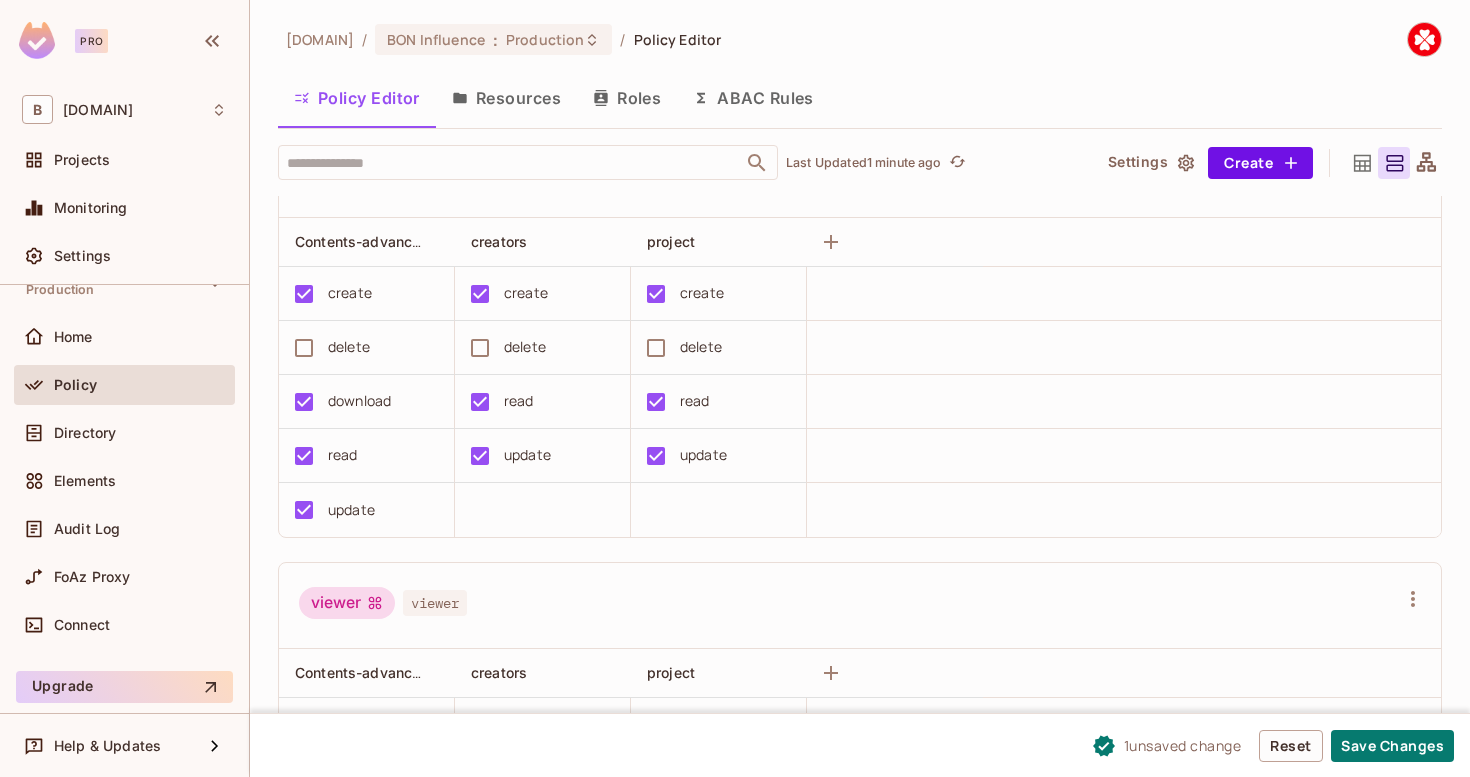 scroll, scrollTop: 735, scrollLeft: 0, axis: vertical 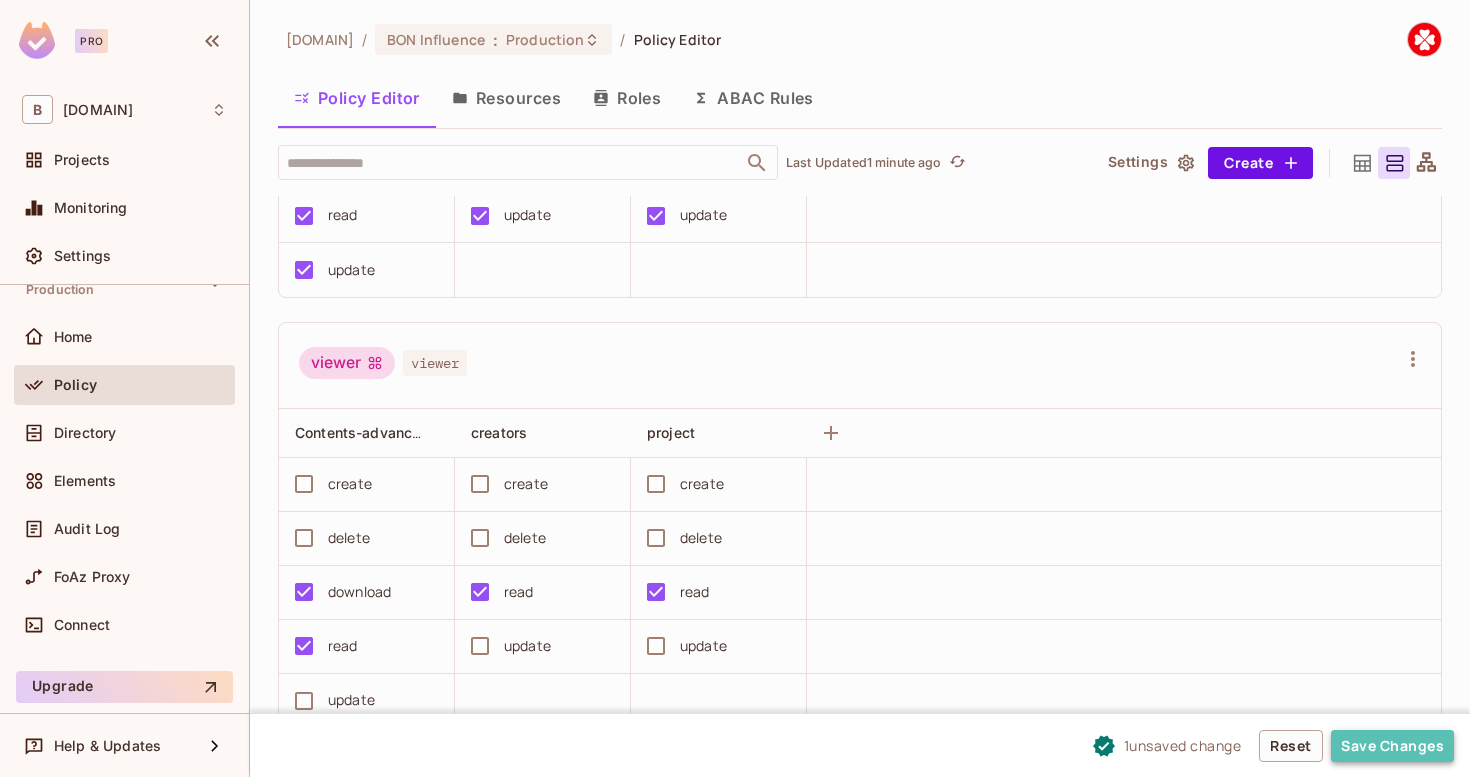click on "Save Changes" at bounding box center [1392, 746] 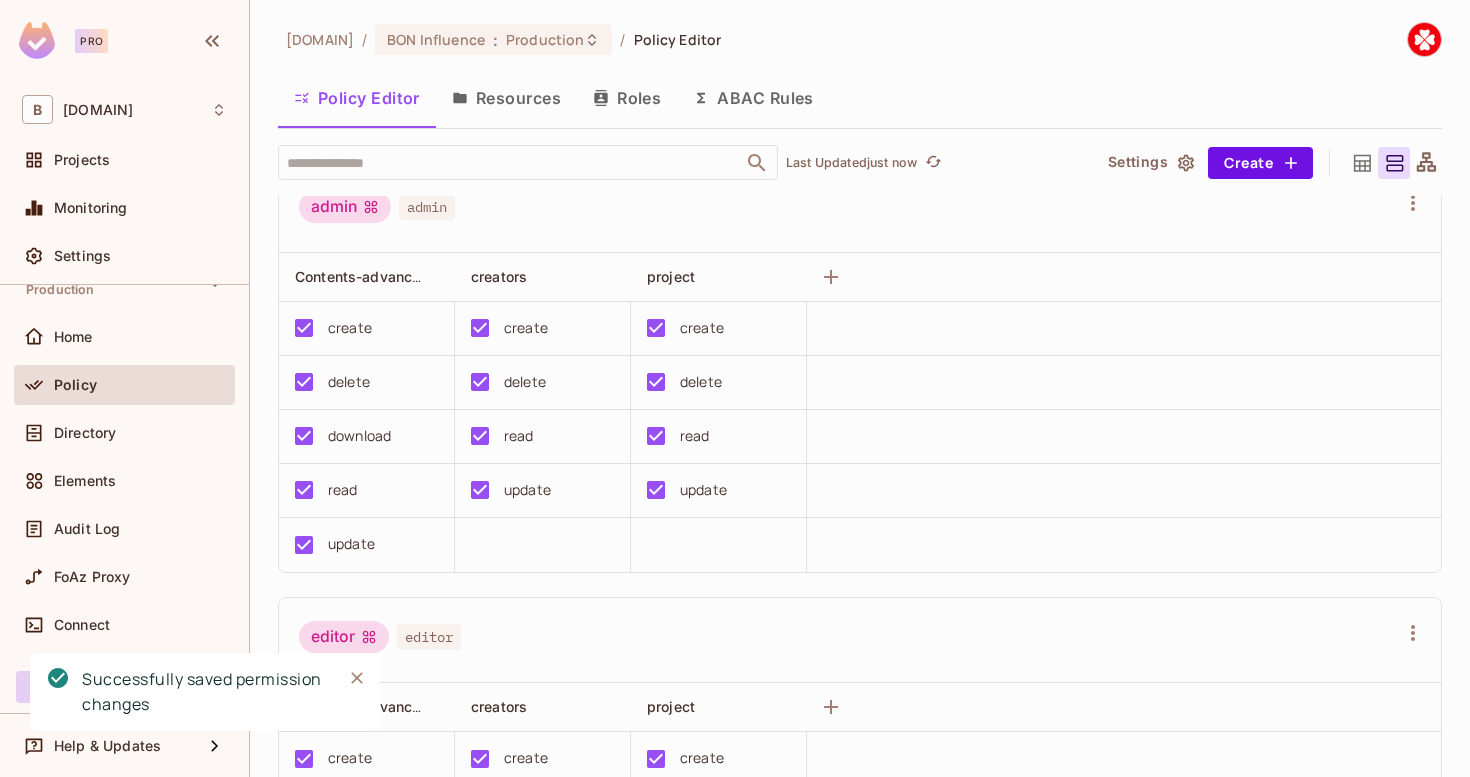 scroll, scrollTop: 0, scrollLeft: 0, axis: both 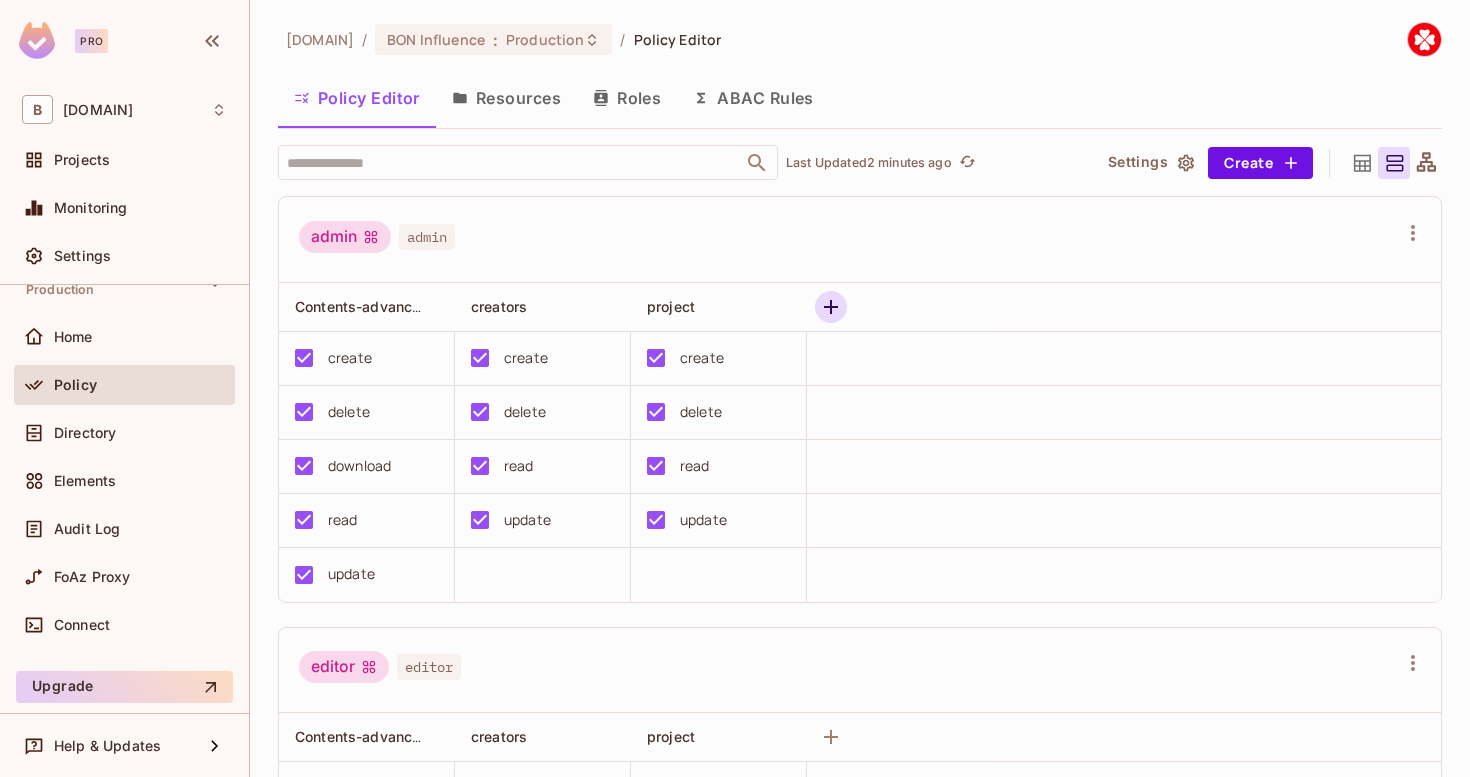 click 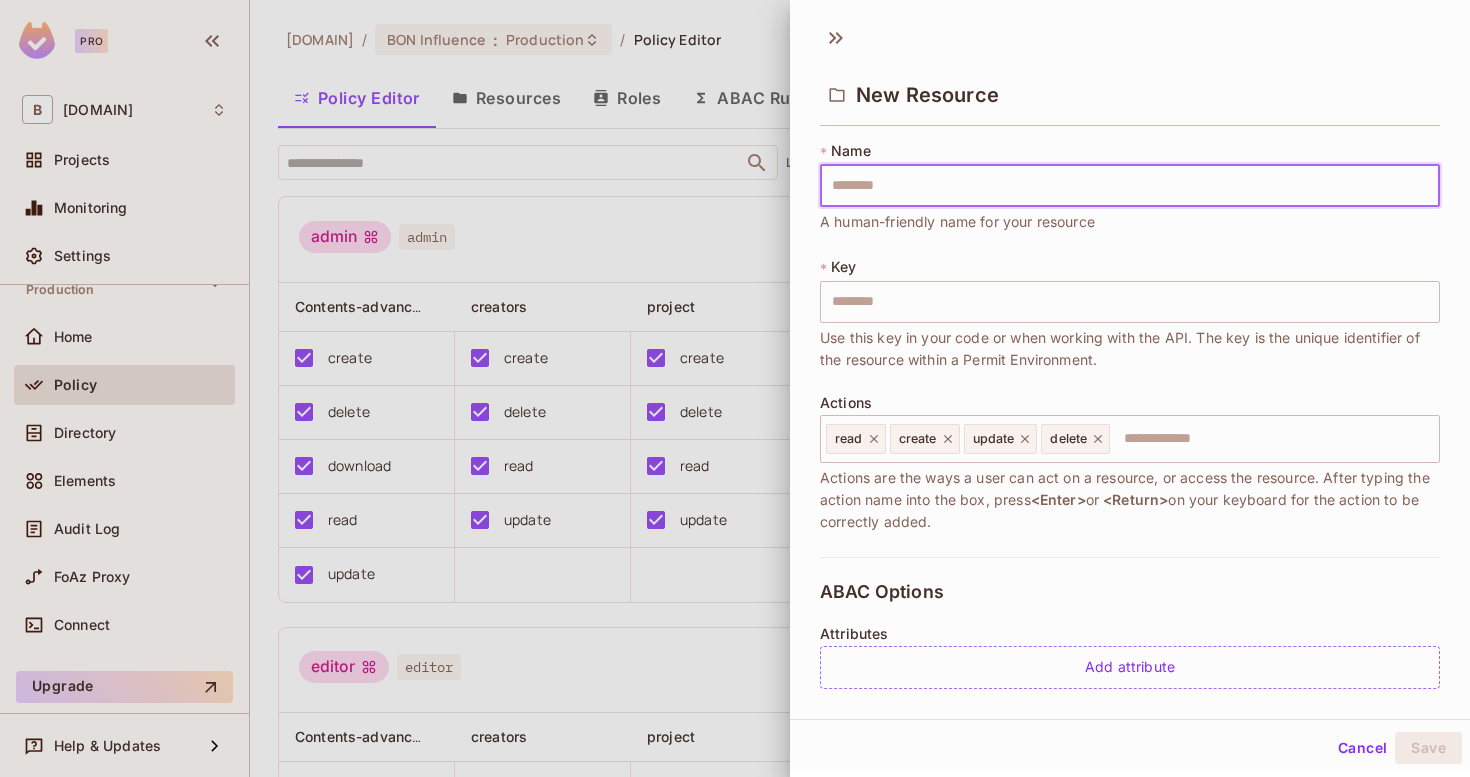 type on "*" 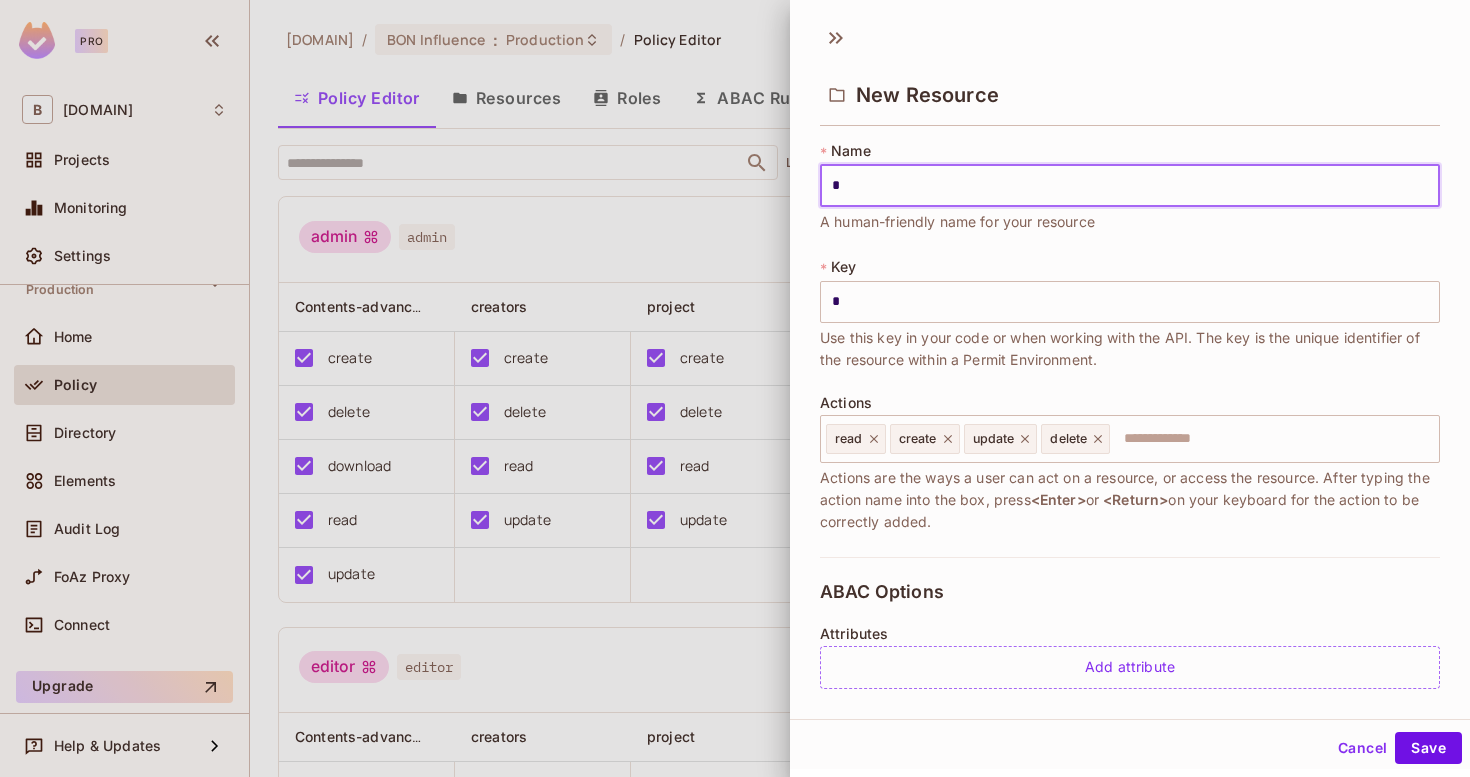 type on "**" 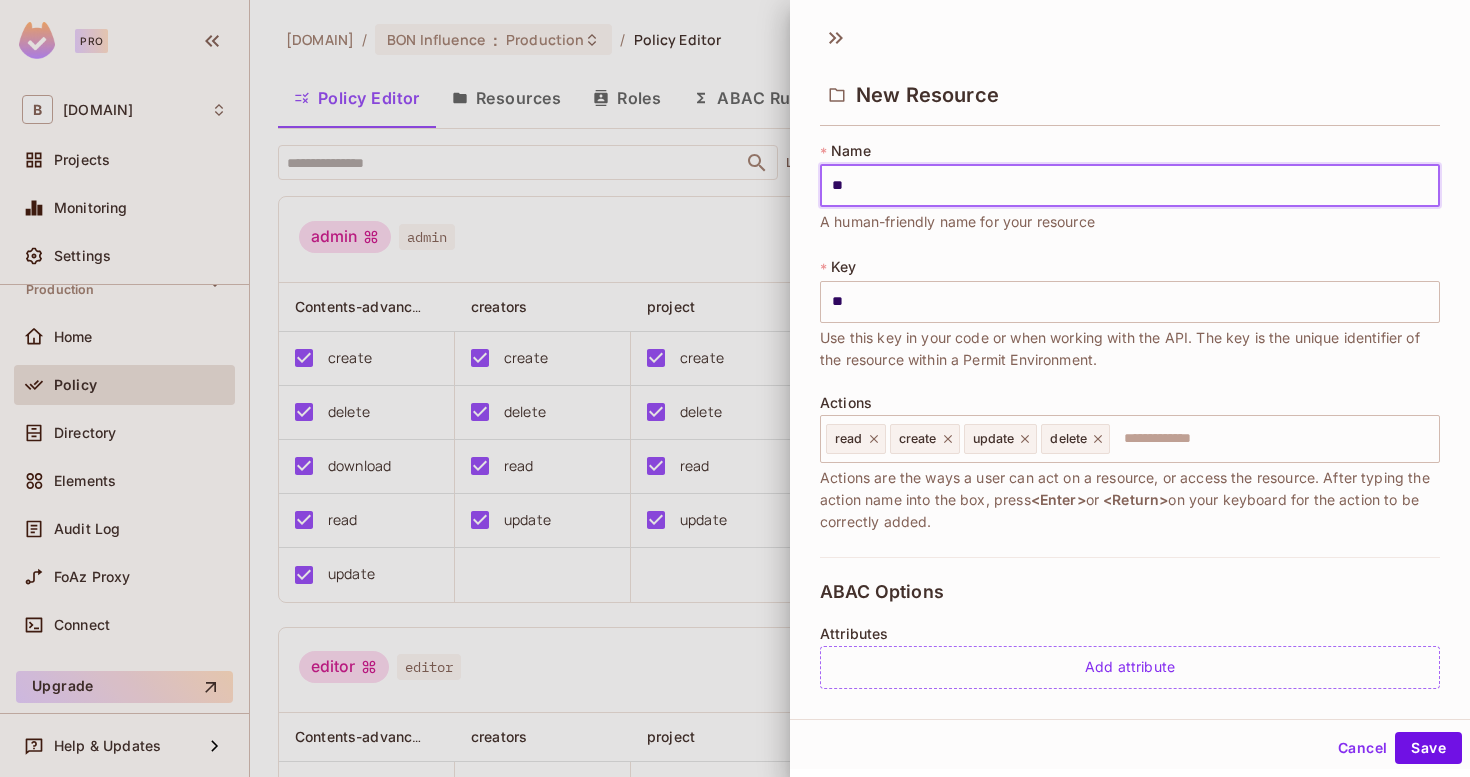 type on "***" 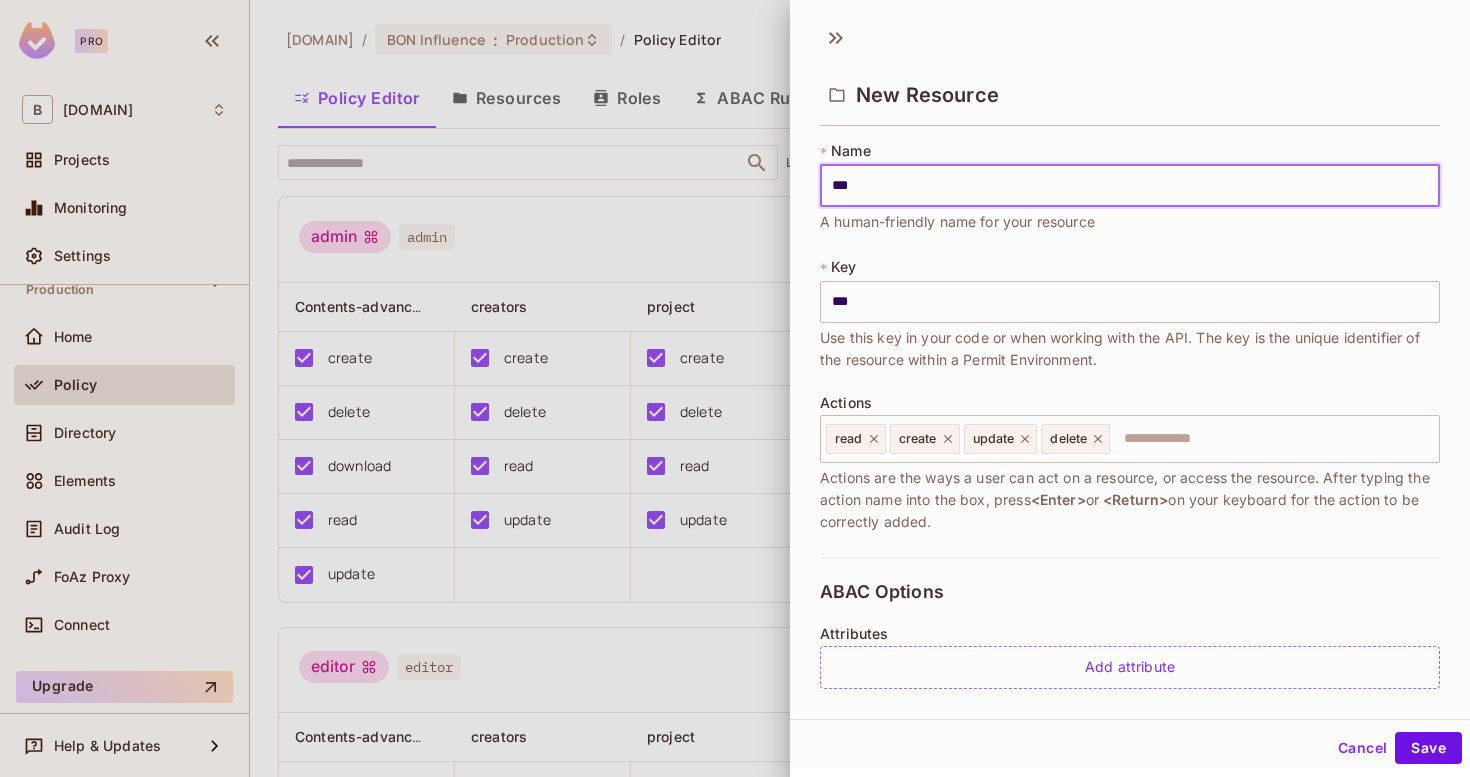 type on "****" 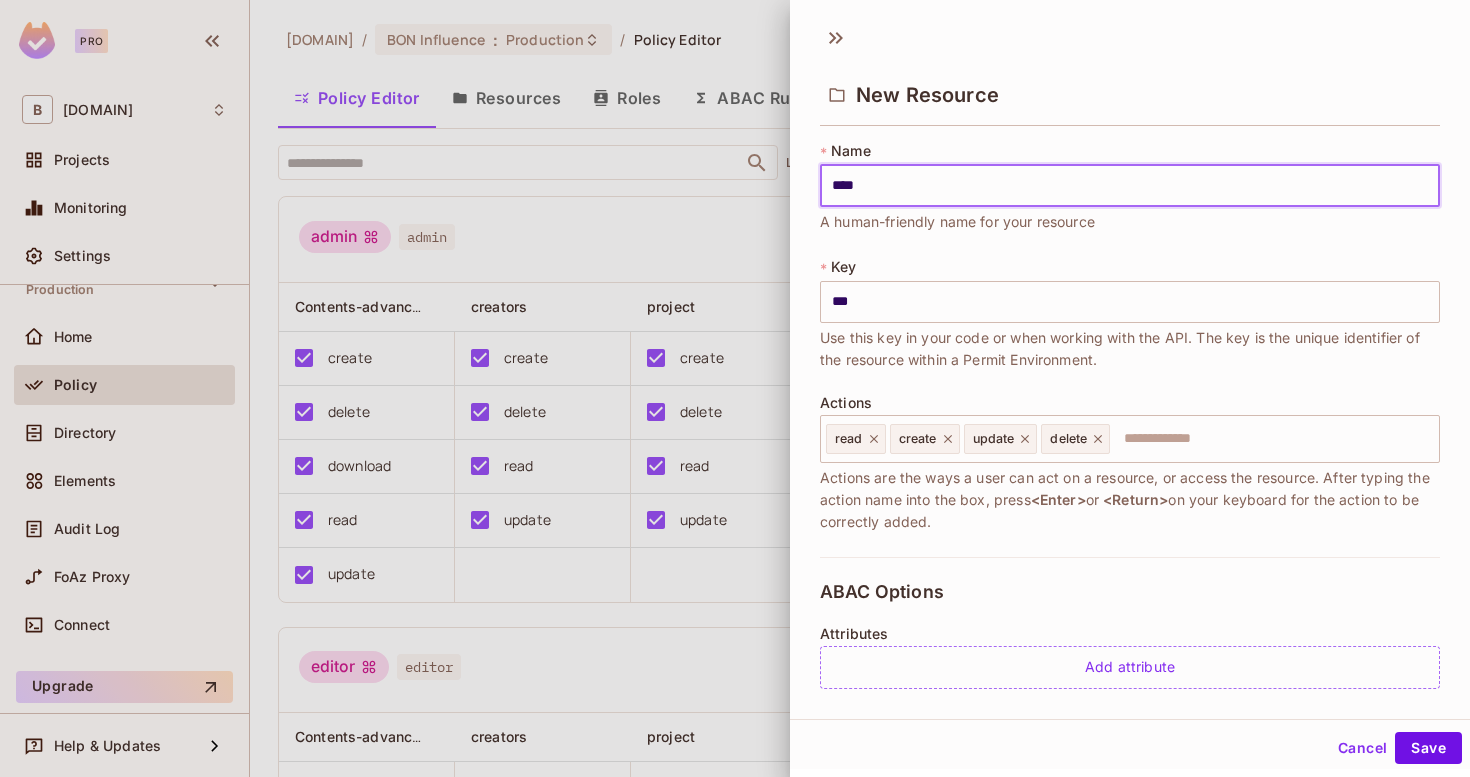 type on "****" 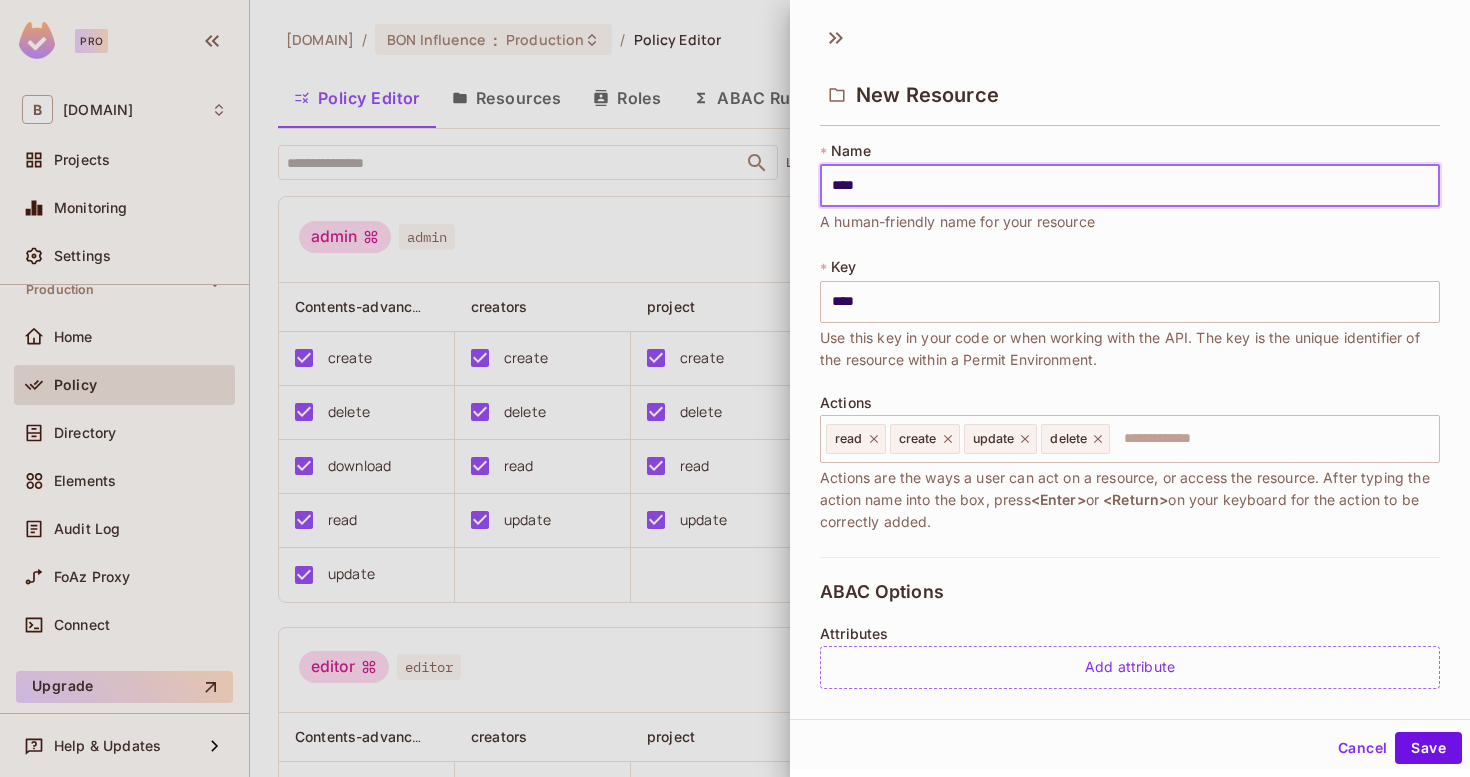 type on "*****" 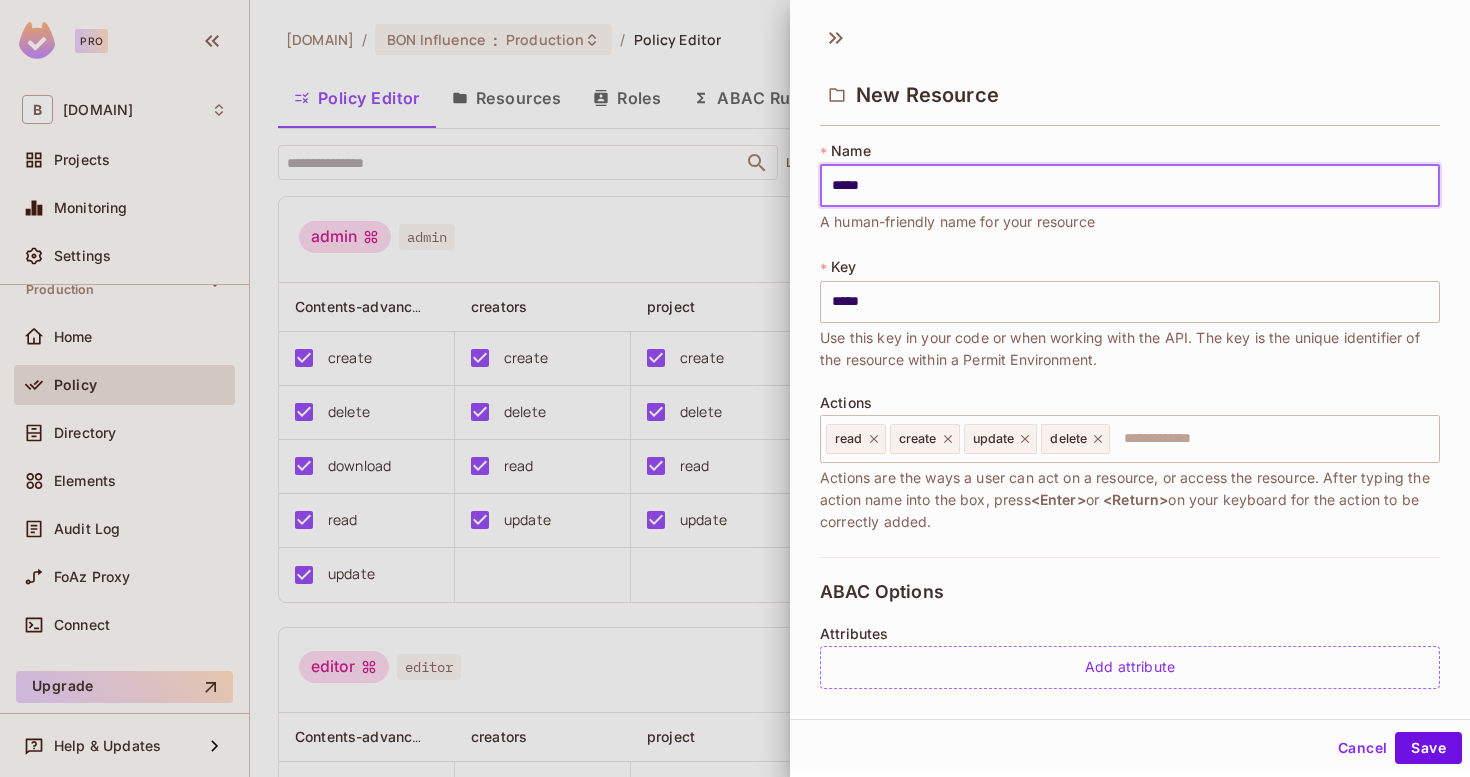 type on "******" 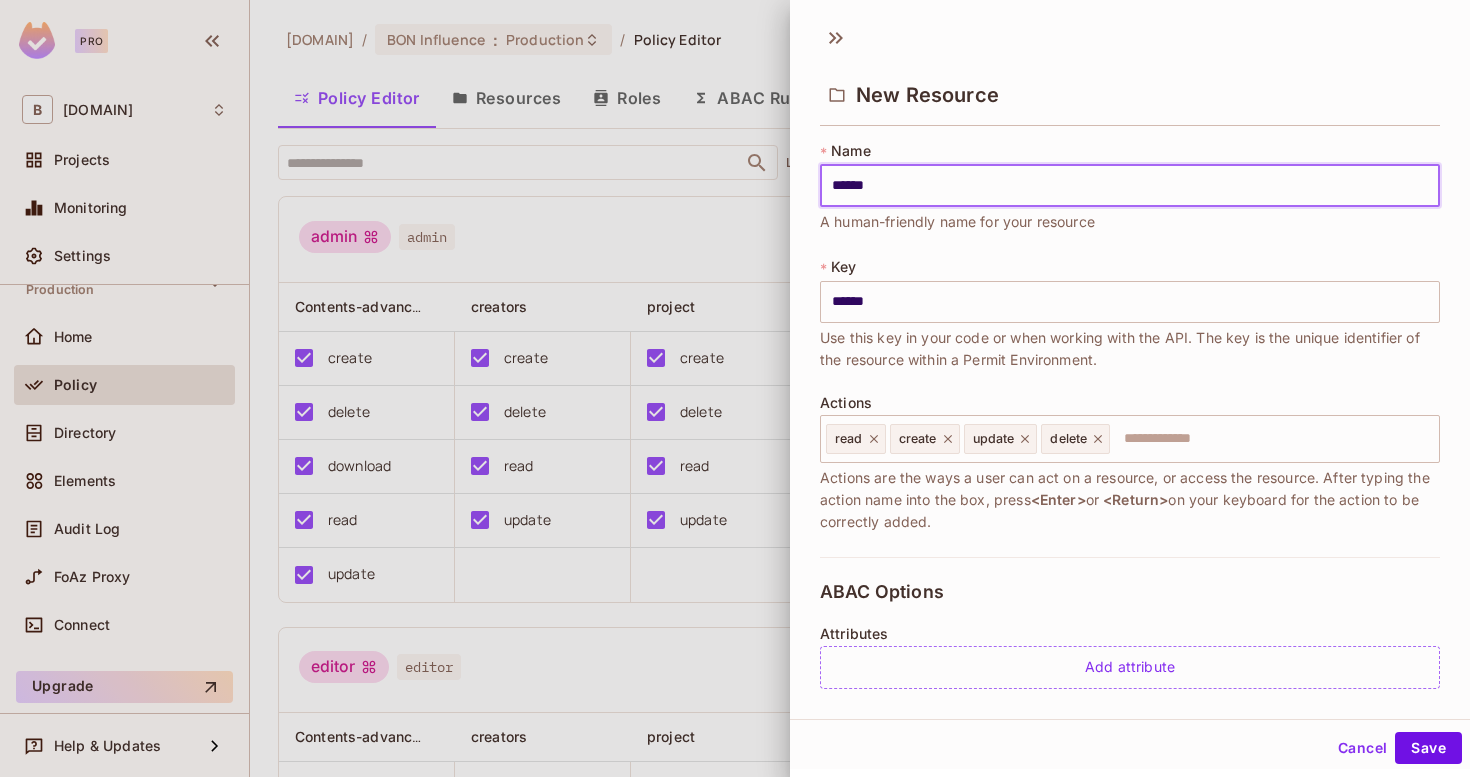 type on "*******" 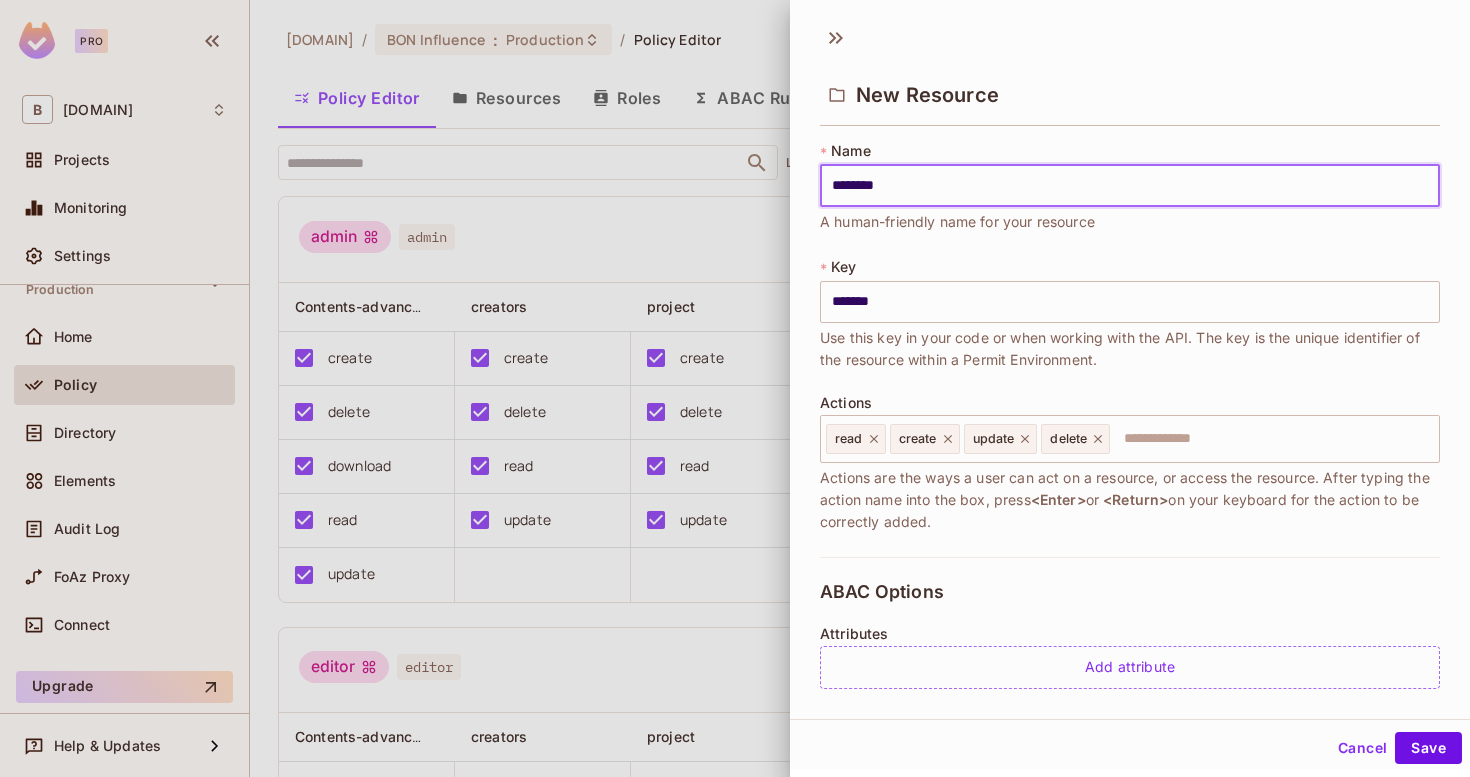 type on "*********" 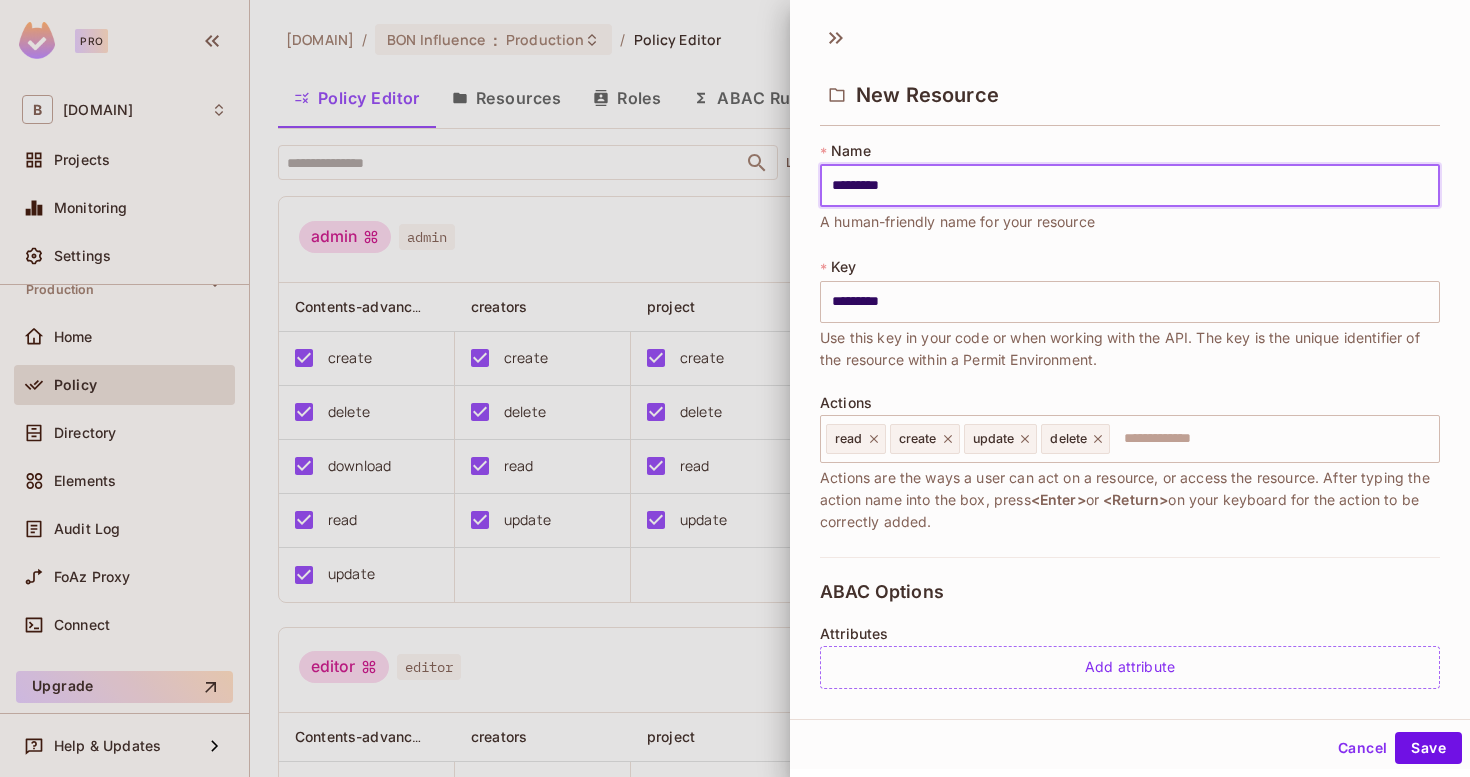 type on "**********" 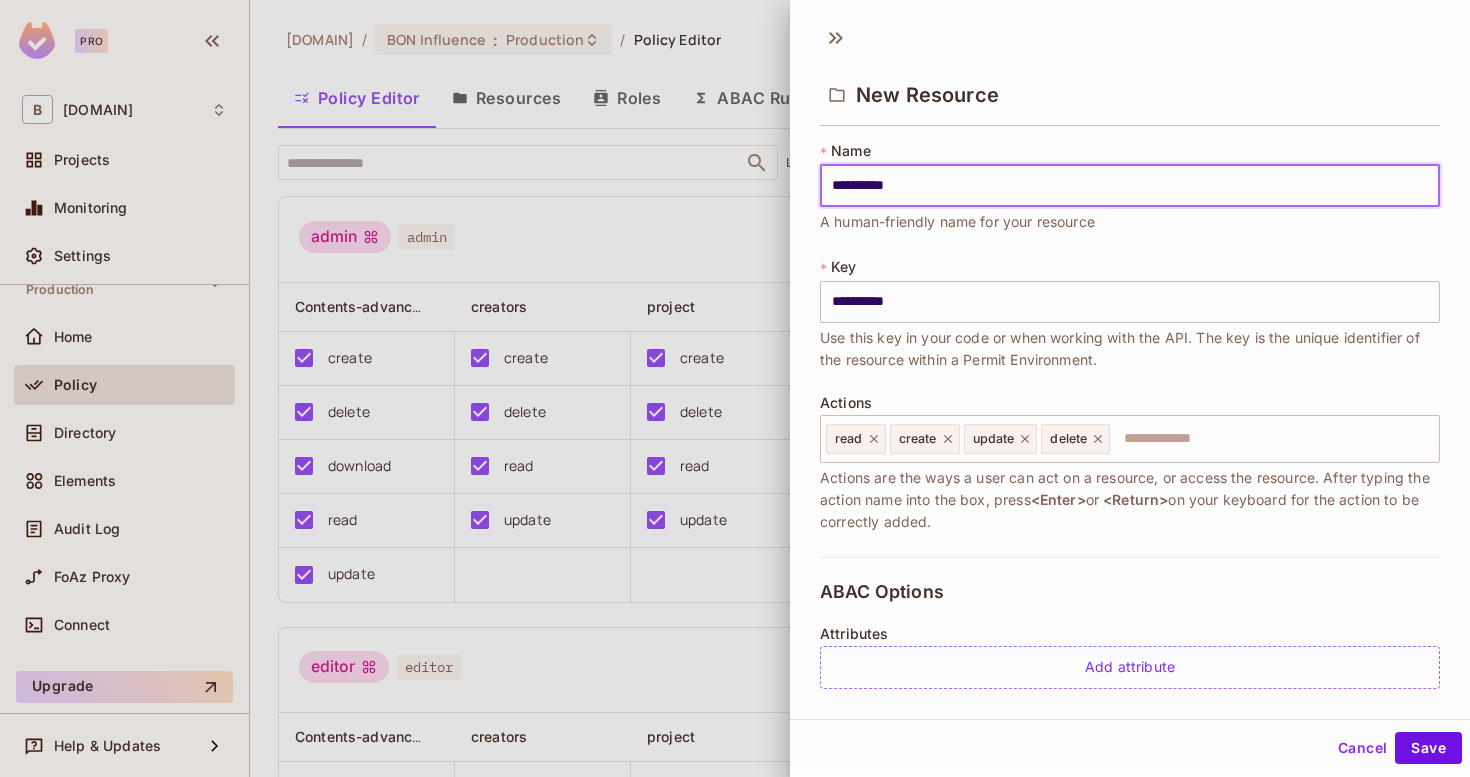 type on "**********" 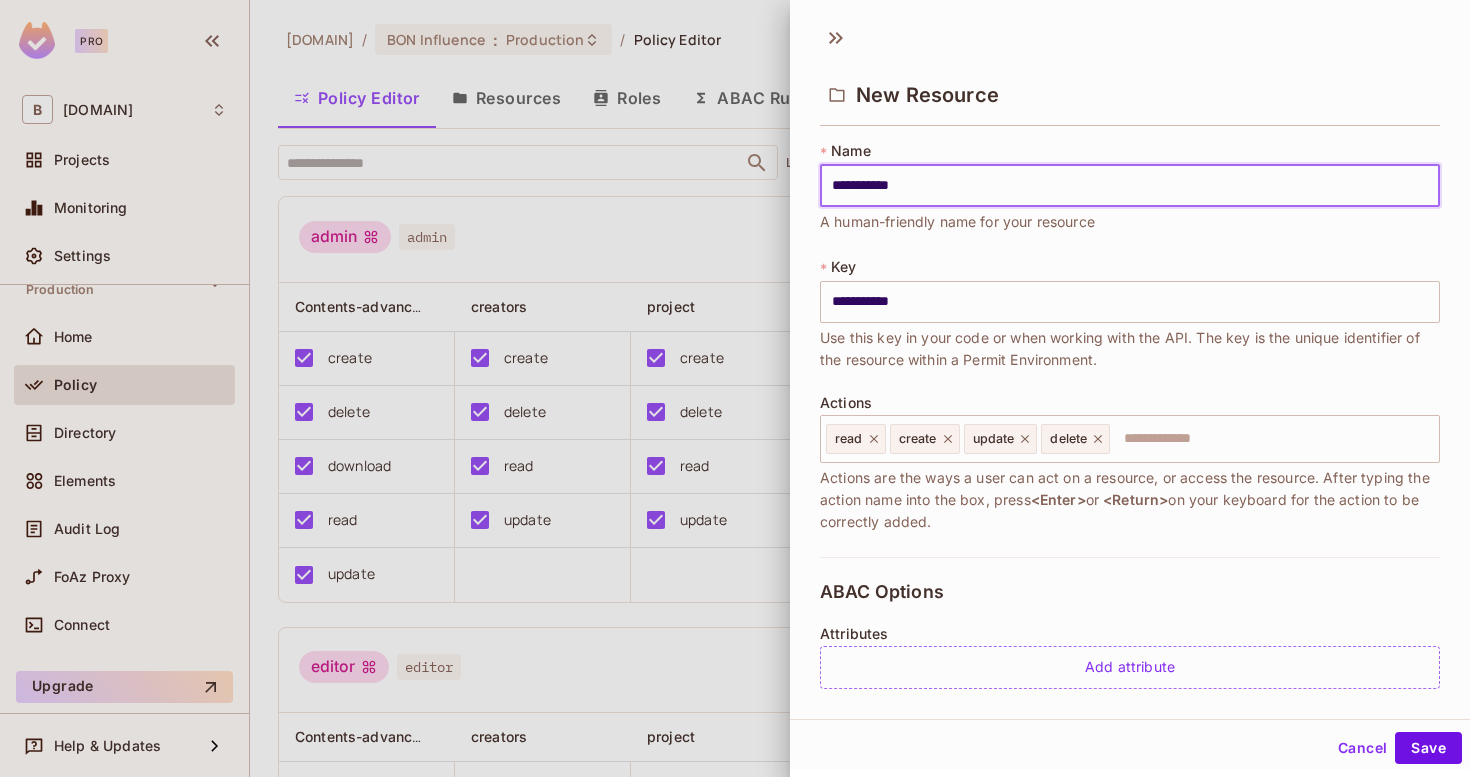type on "**********" 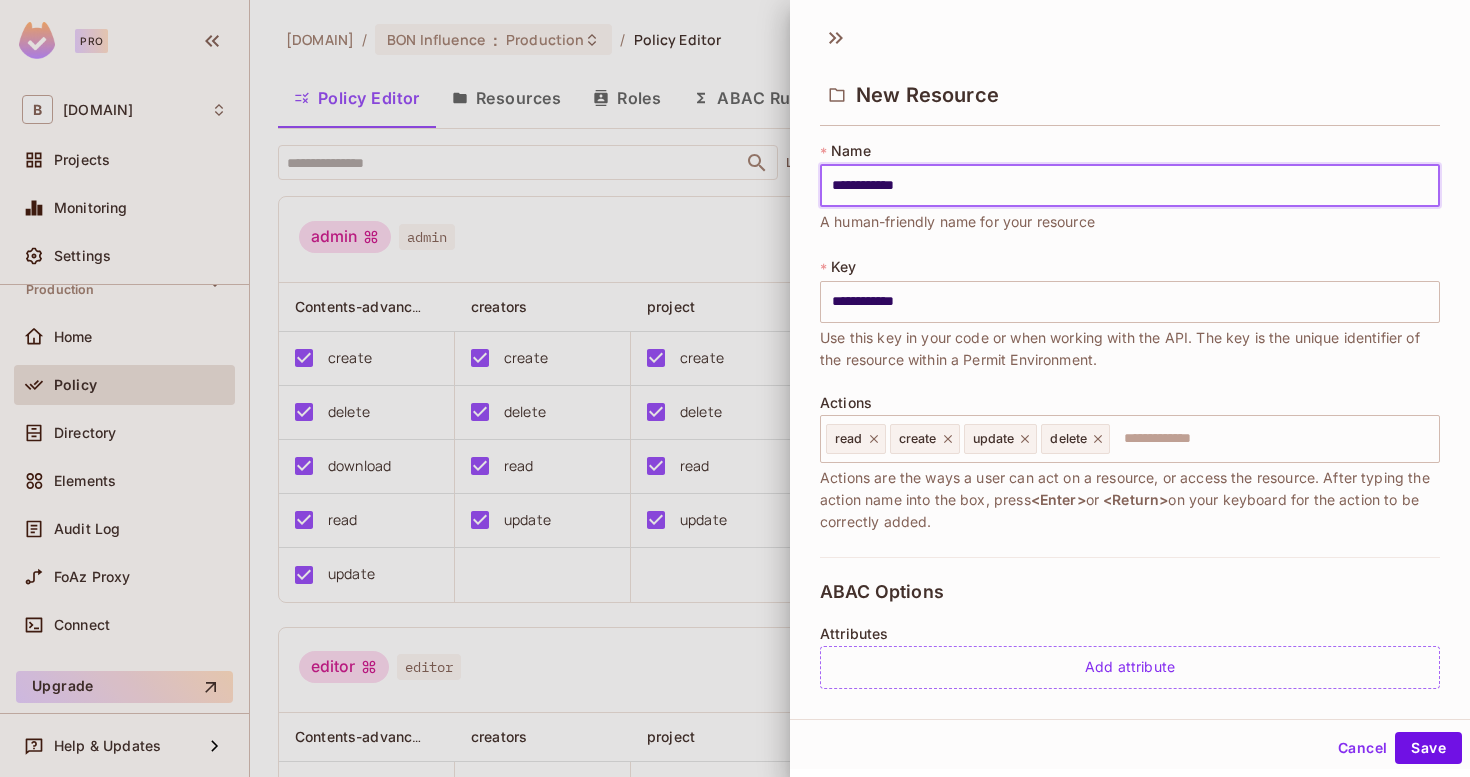 type on "**********" 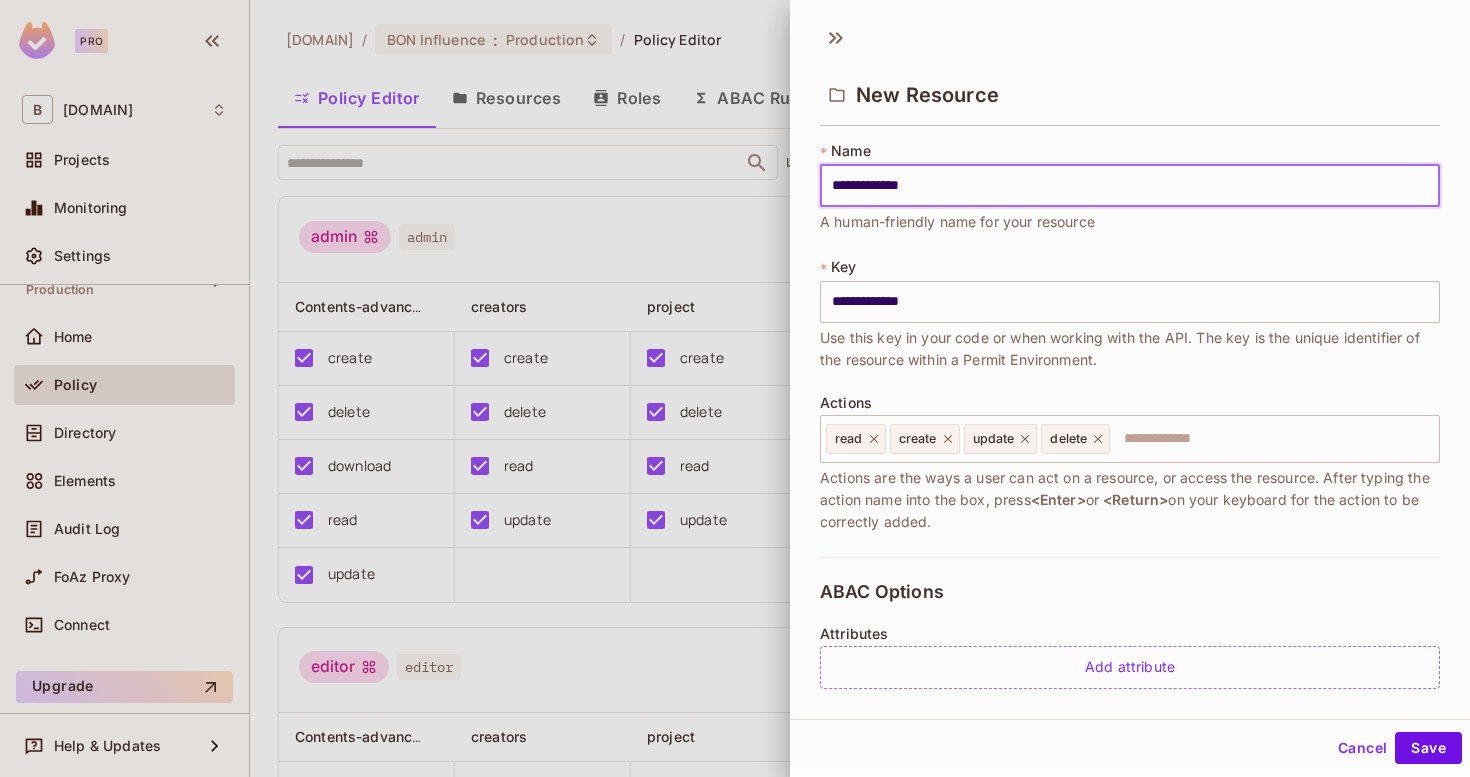 type on "**********" 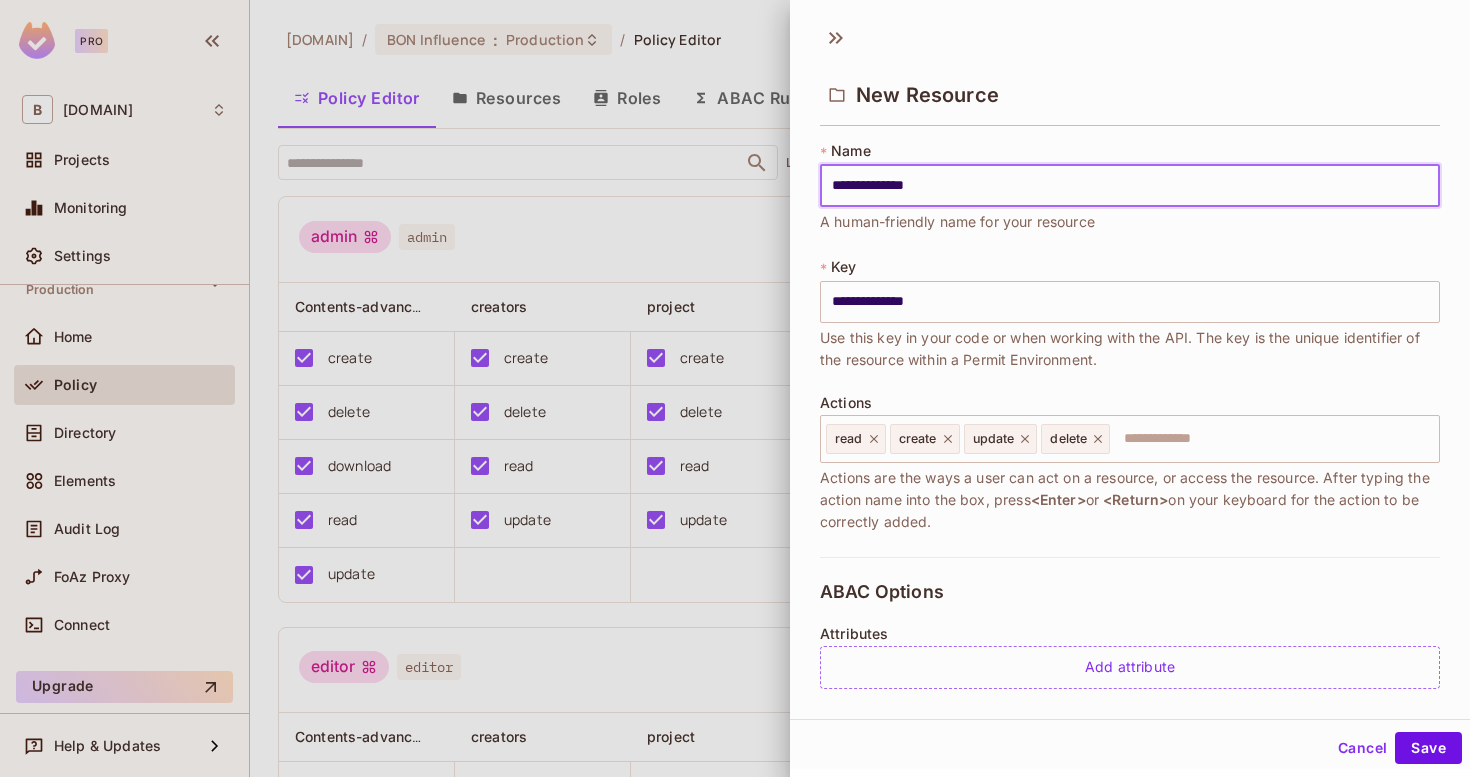type on "**********" 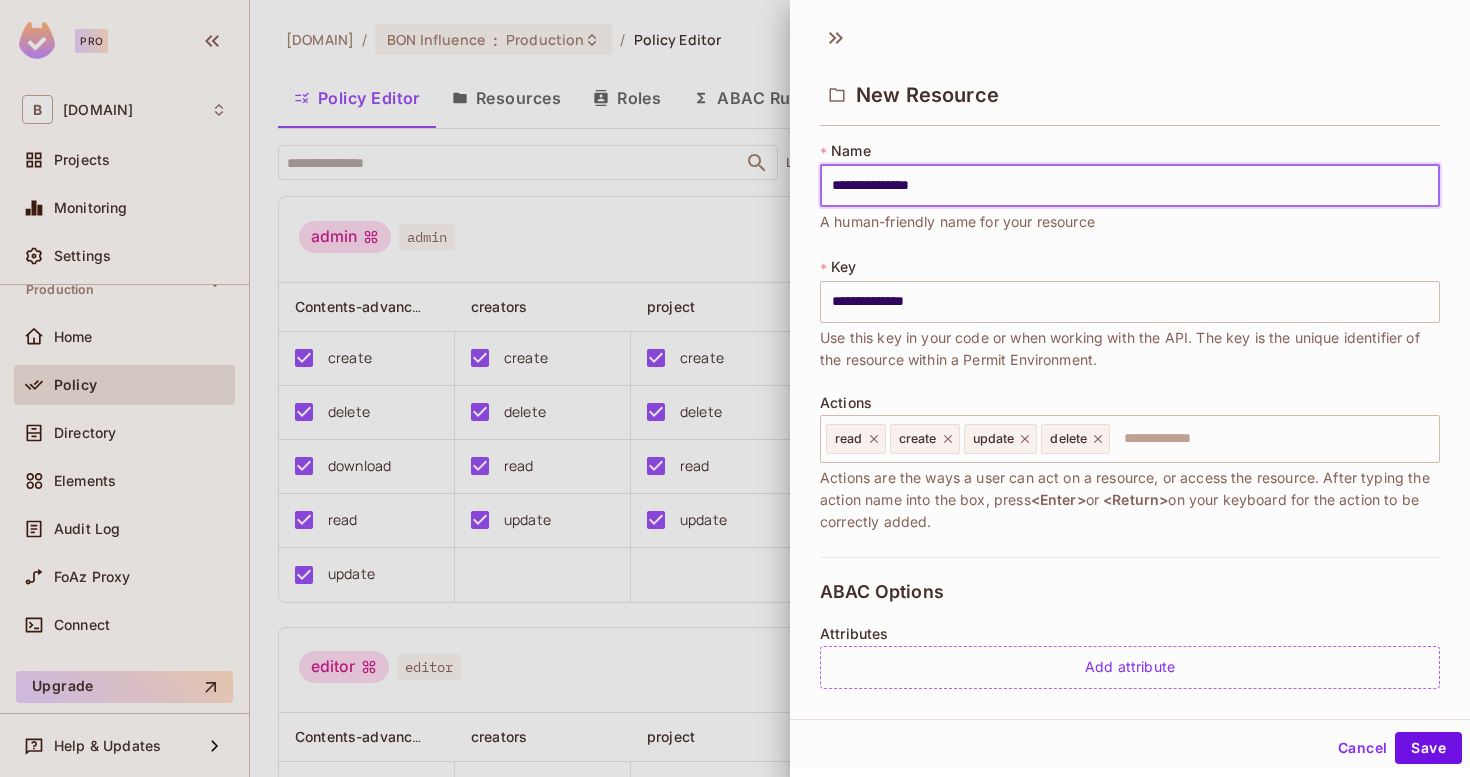 type on "**********" 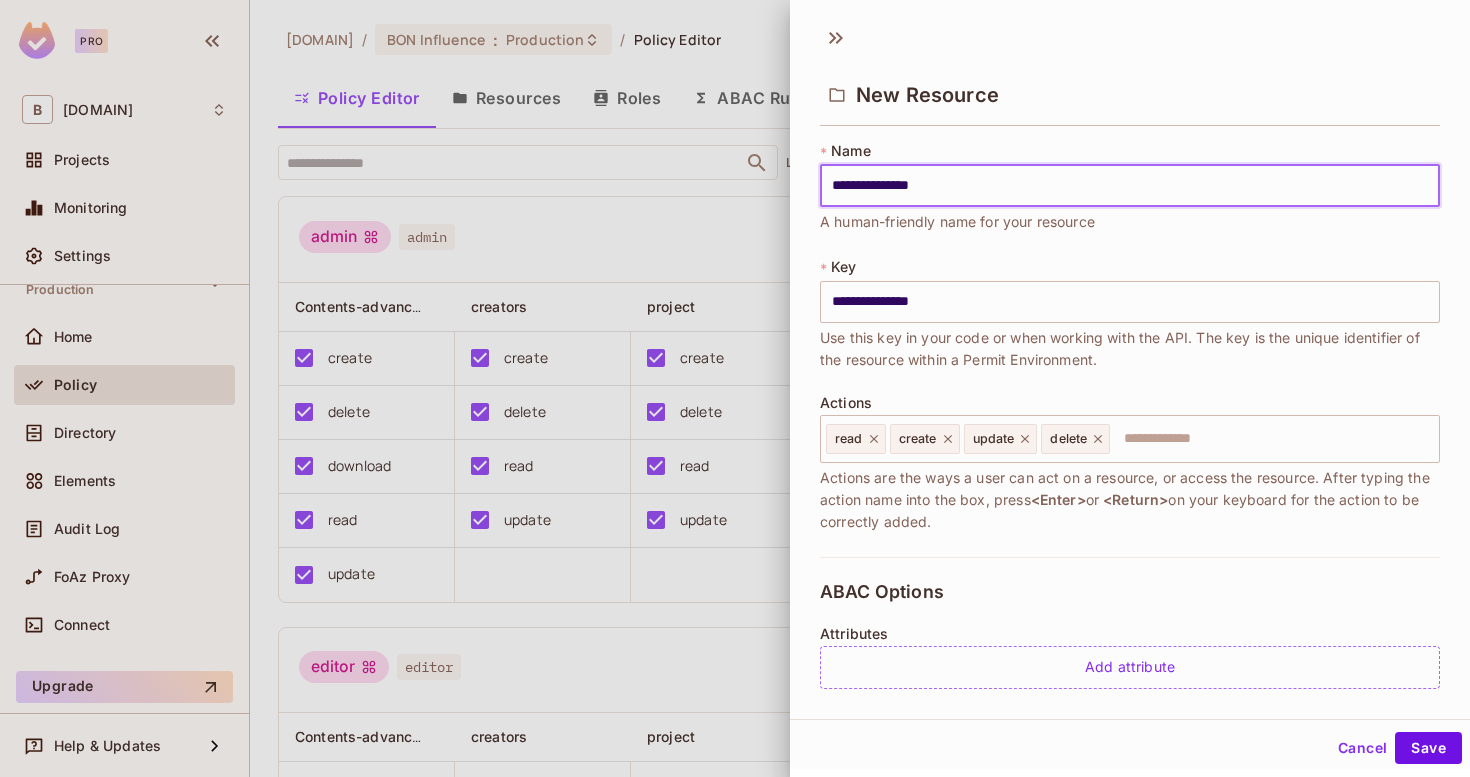 type on "**********" 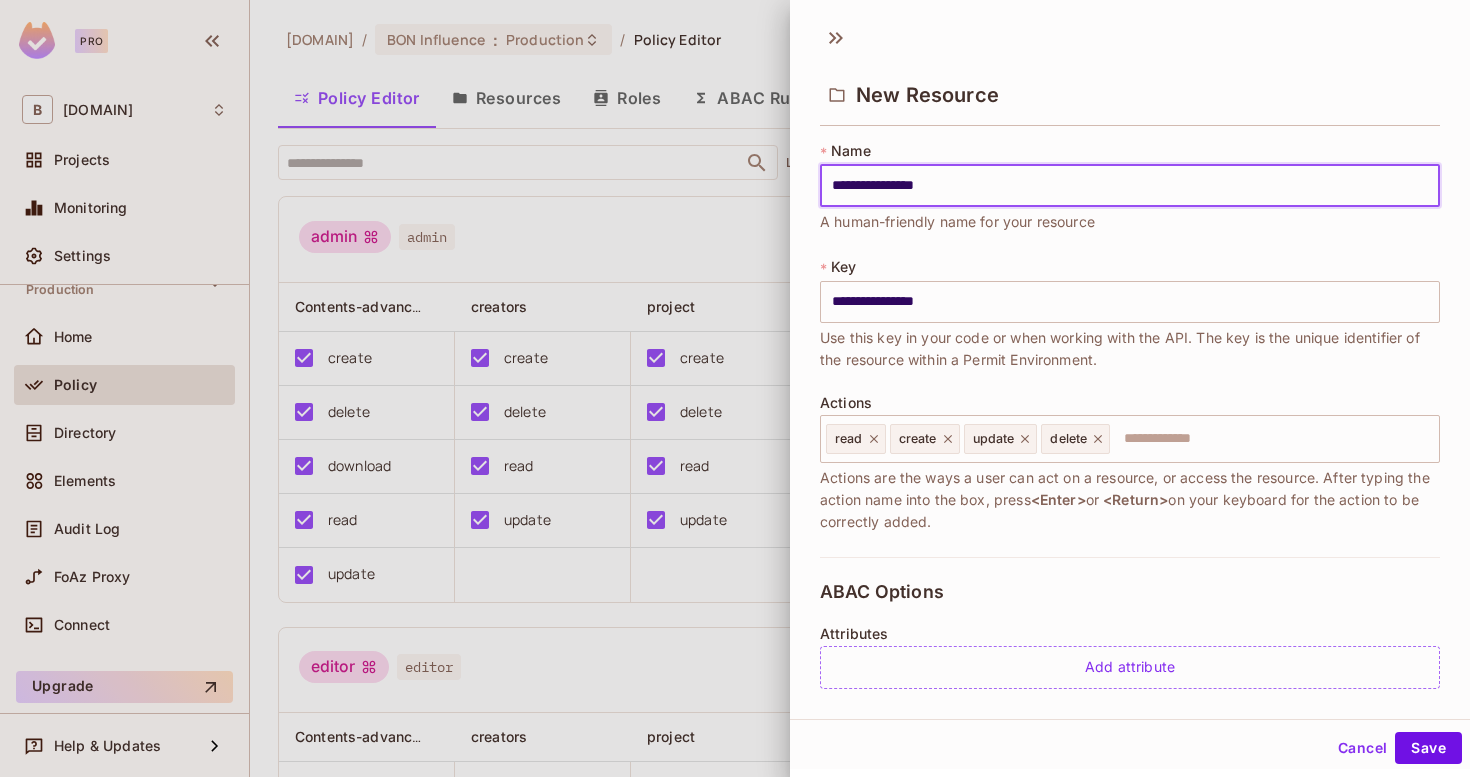 type on "**********" 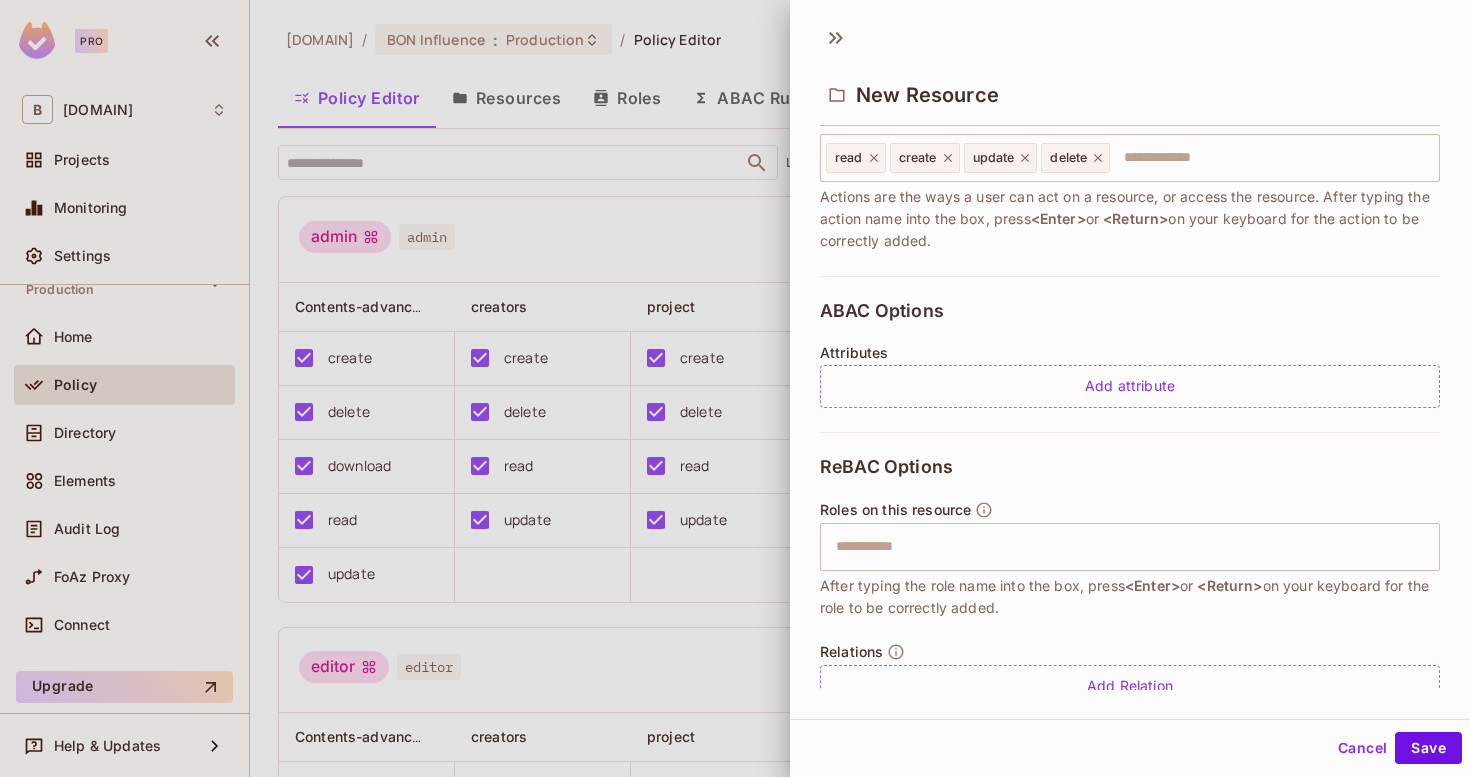 scroll, scrollTop: 323, scrollLeft: 0, axis: vertical 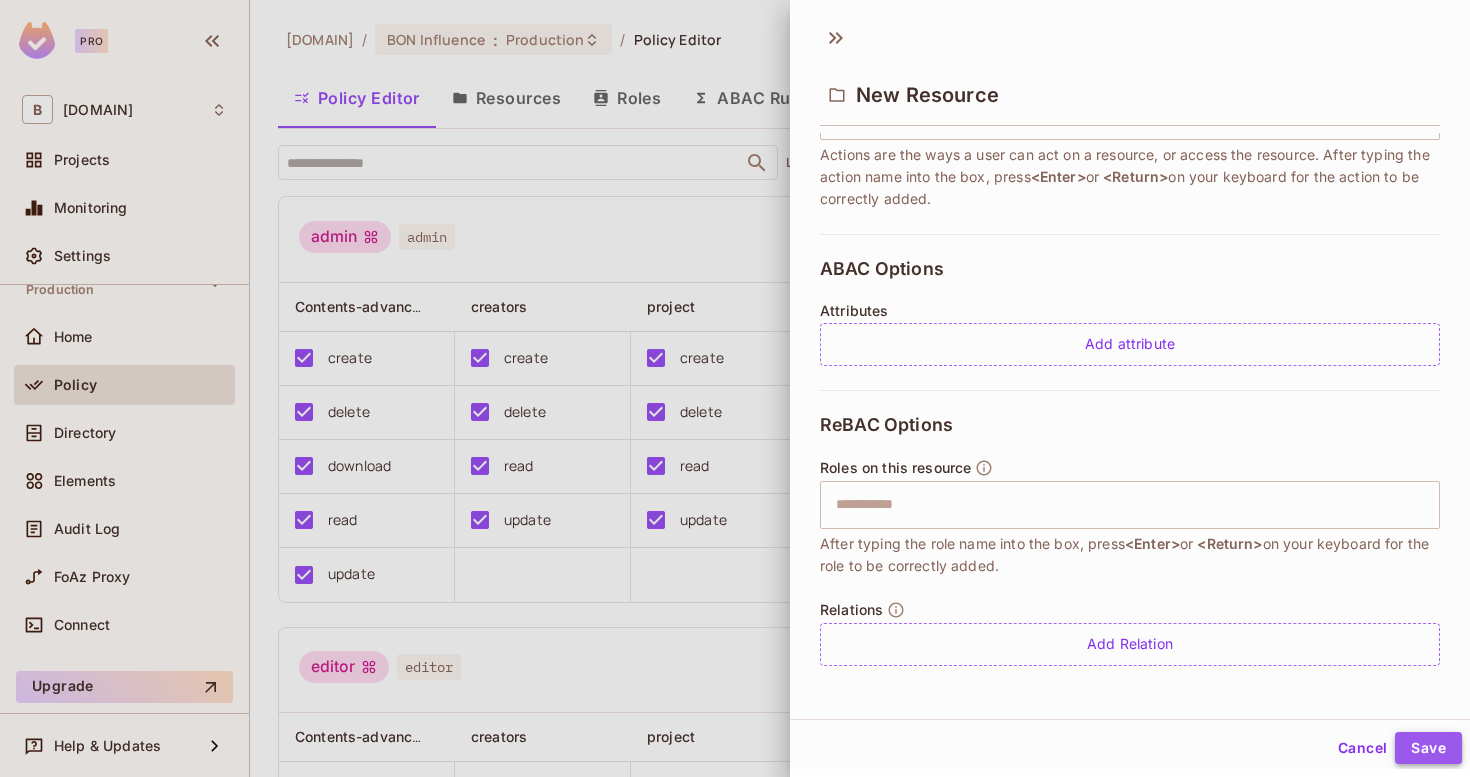 click on "Save" at bounding box center (1428, 748) 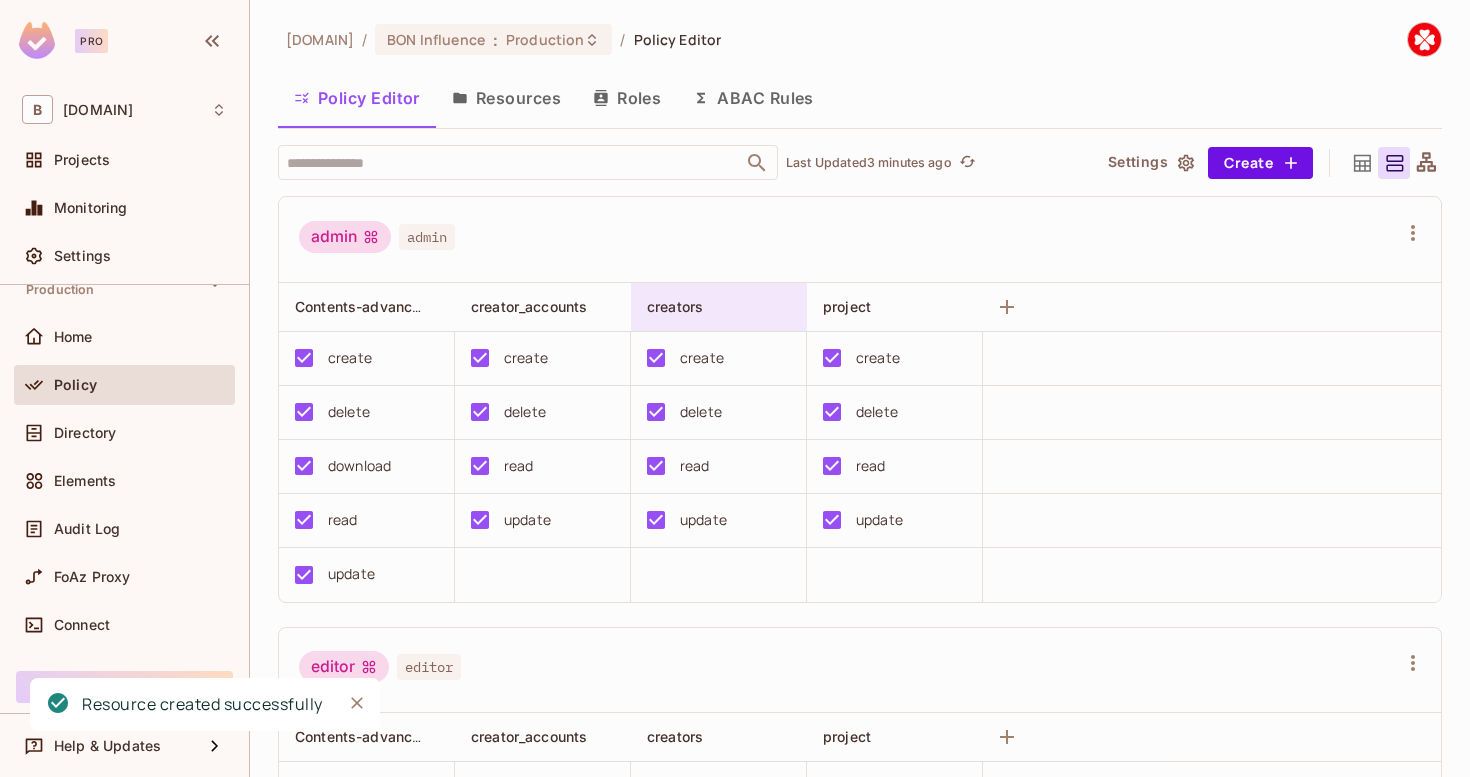 click on "creators" at bounding box center (713, 307) 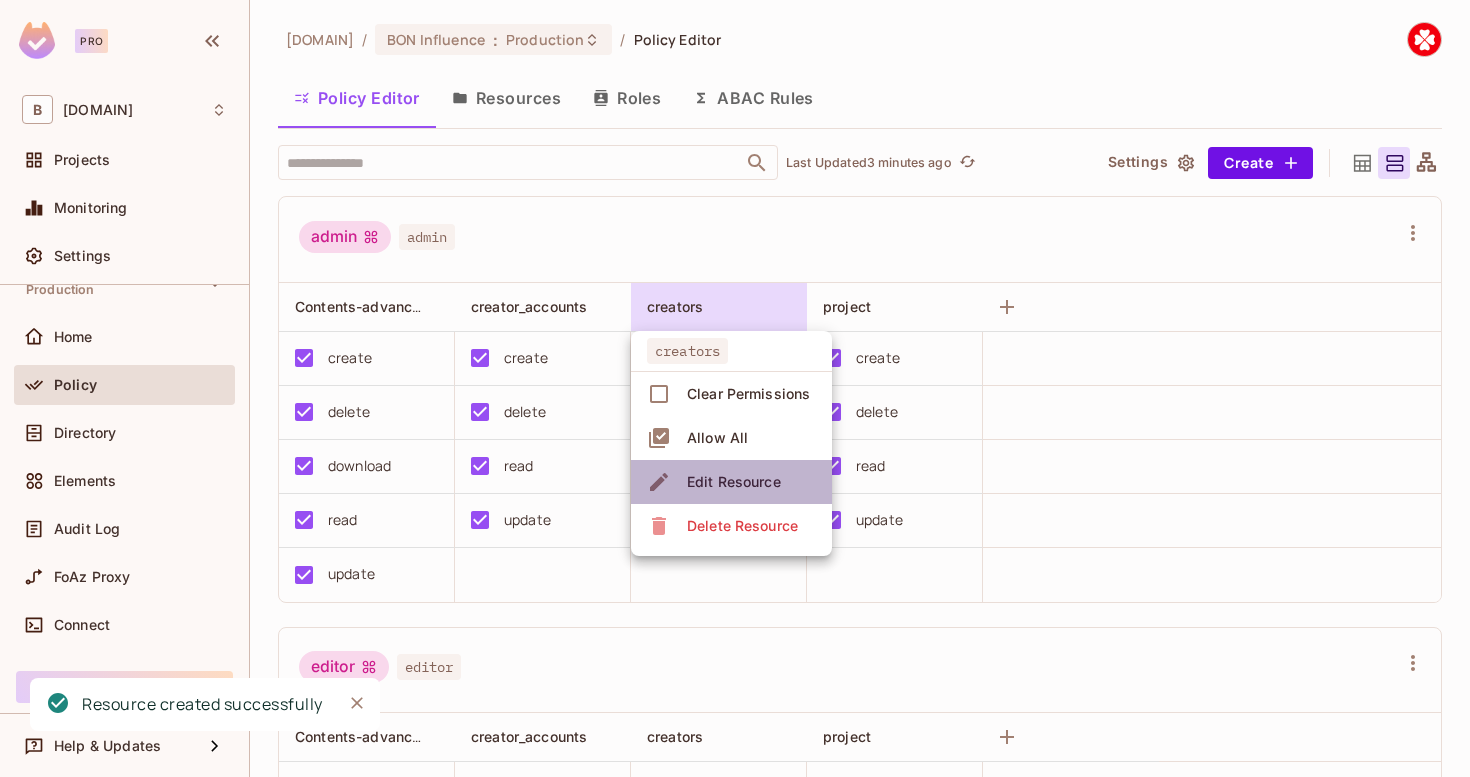 click on "Edit Resource" at bounding box center (734, 482) 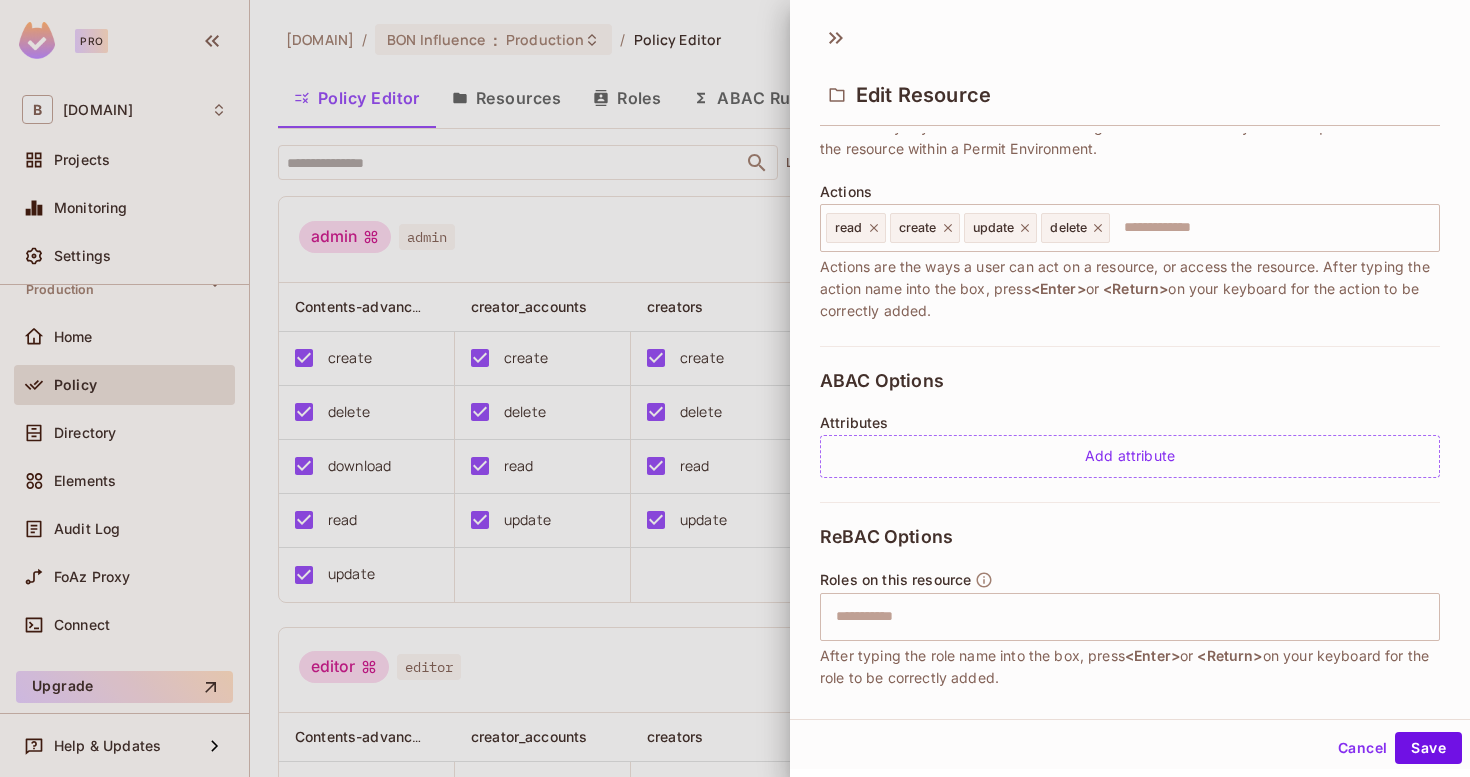scroll, scrollTop: 323, scrollLeft: 0, axis: vertical 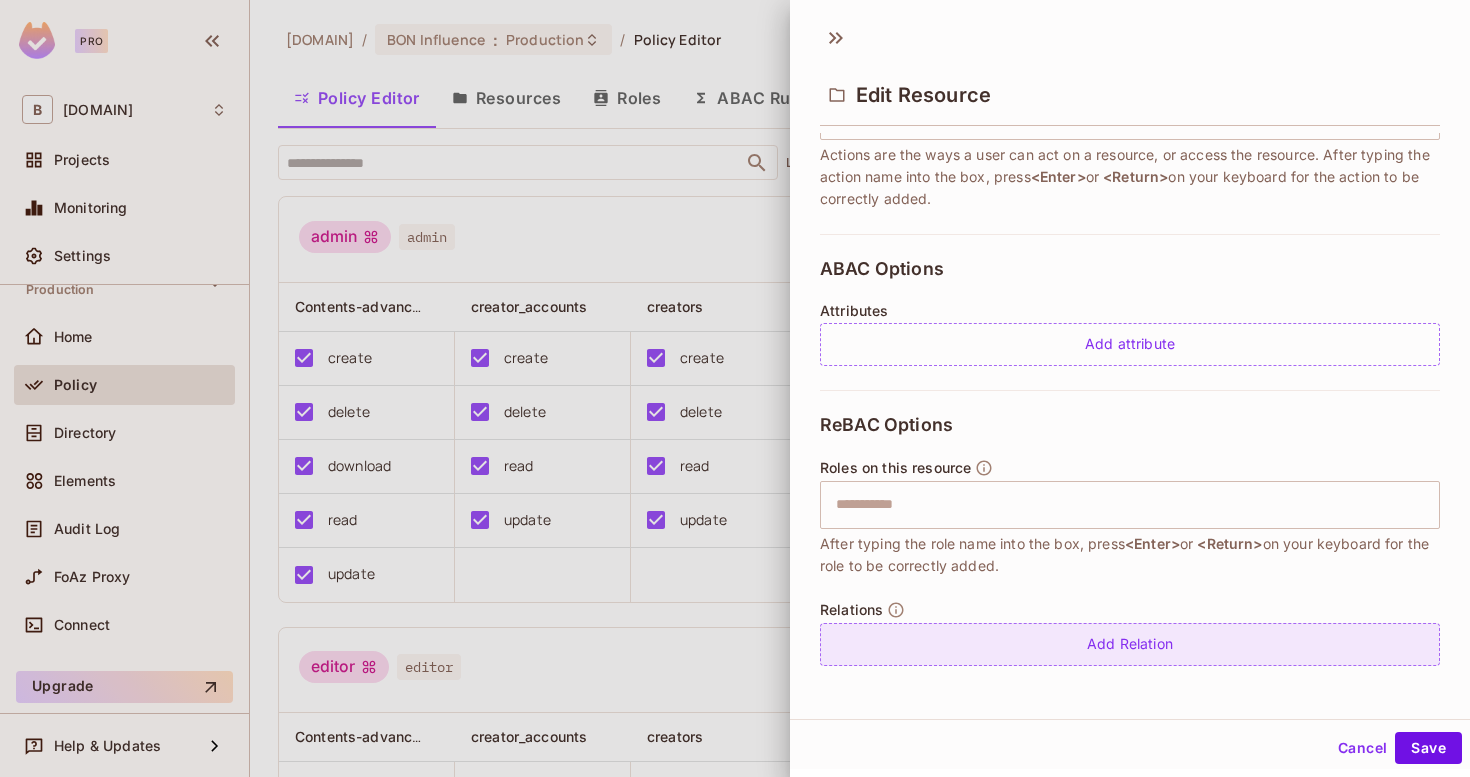 click on "Add Relation" at bounding box center [1130, 644] 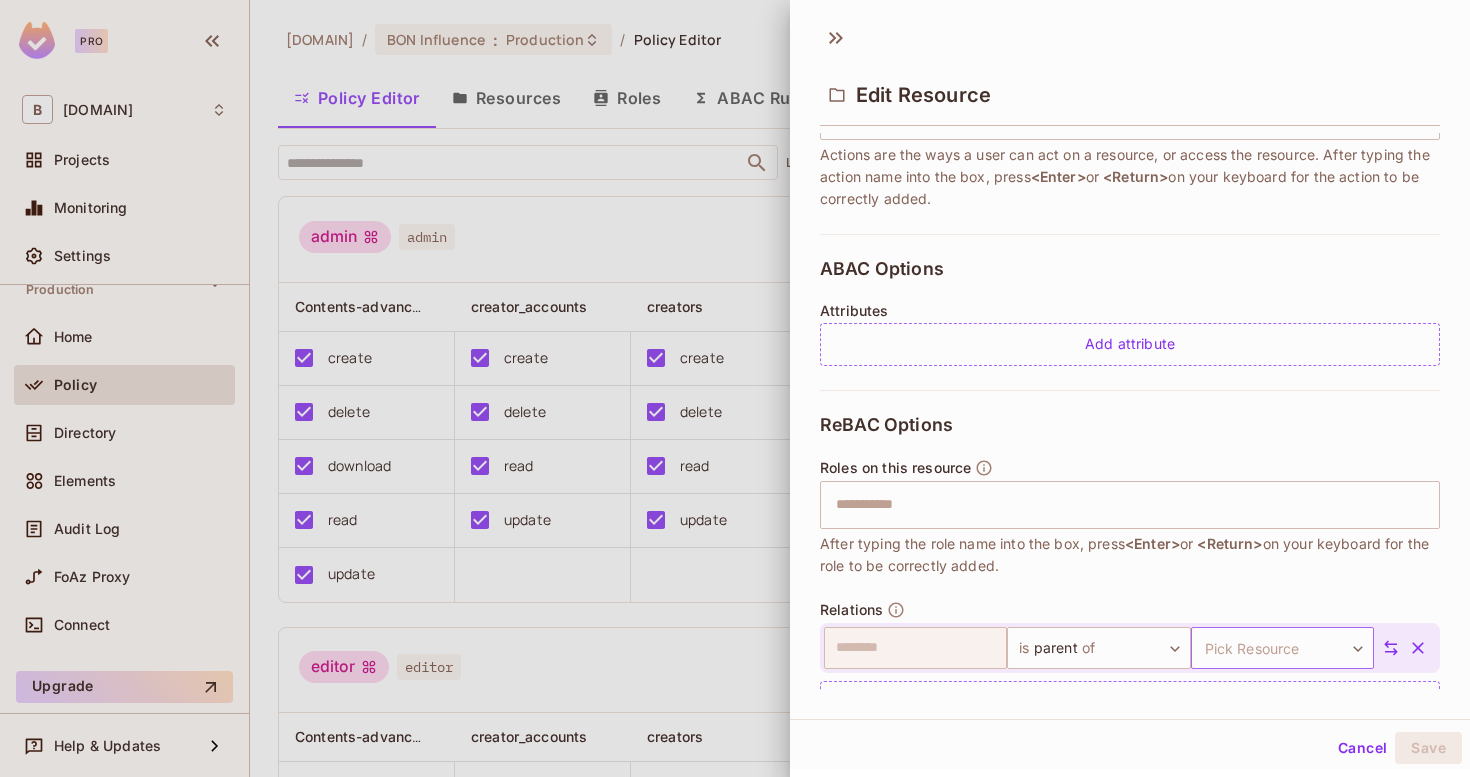click on "Pro B bonyazilim.com.tr Projects Monitoring Settings BON Influence Production Home Policy Directory Elements Audit Log FoAz Proxy Connect Upgrade Help & Updates bonyazilim.com.tr / BON Influence : Production / Policy Editor Policy Editor Resources Roles ABAC Rules ​ Last Updated  3 minutes ago Settings Create admin admin Contents-advanced creator_accounts creators project   create   create   create   create   delete   delete   delete   delete   download   read   read   read   read   update   update   update   update editor editor Contents-advanced creator_accounts creators project   create   create   create   create   delete   delete   delete   delete   download   read   read   read   read   update   update   update   update viewer viewer Contents-advanced creator_accounts creators project   create   create   create   create   delete   delete   delete   delete   download   read   read   read   read   update   update   update   update
Edit Resource * Name ********" at bounding box center (735, 388) 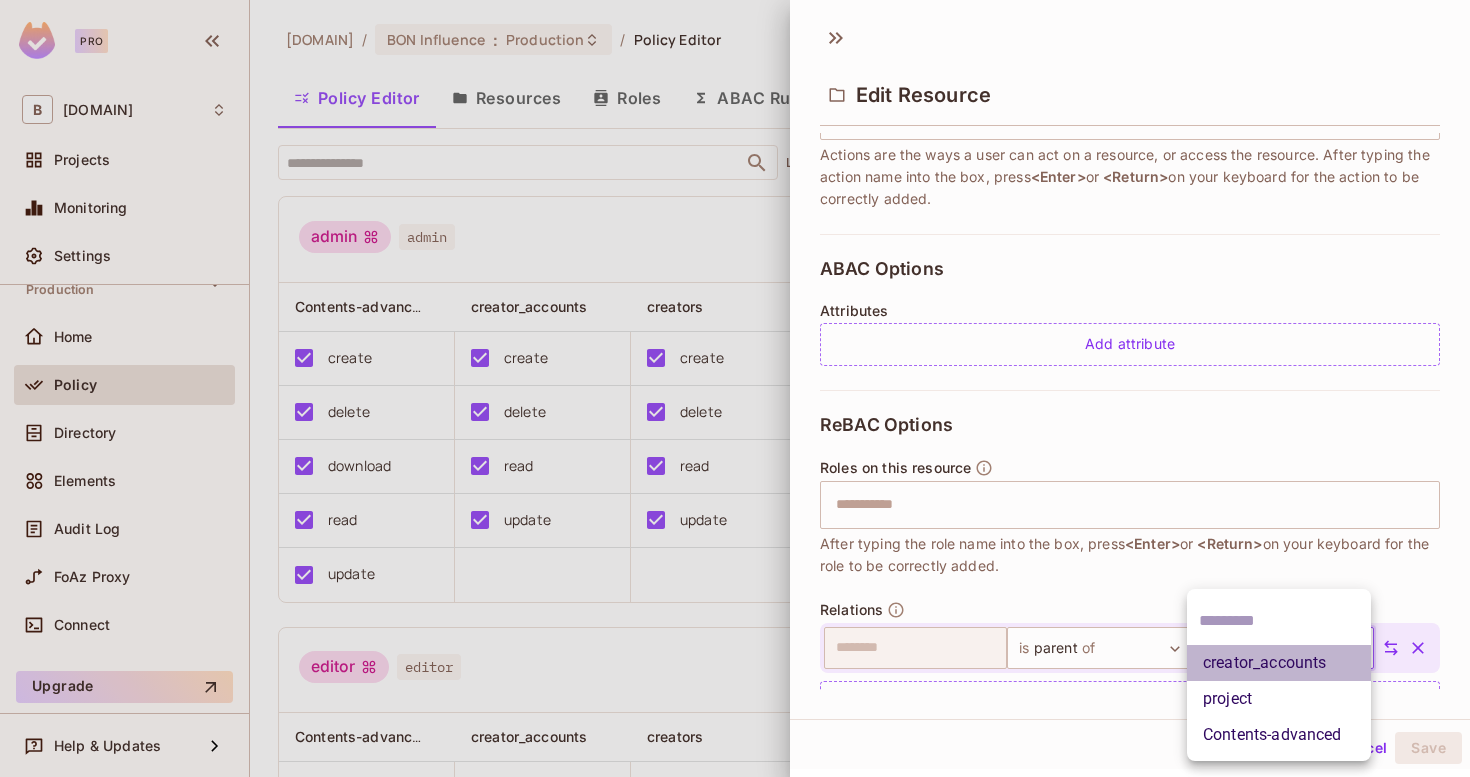 click on "creator_accounts" at bounding box center (1279, 663) 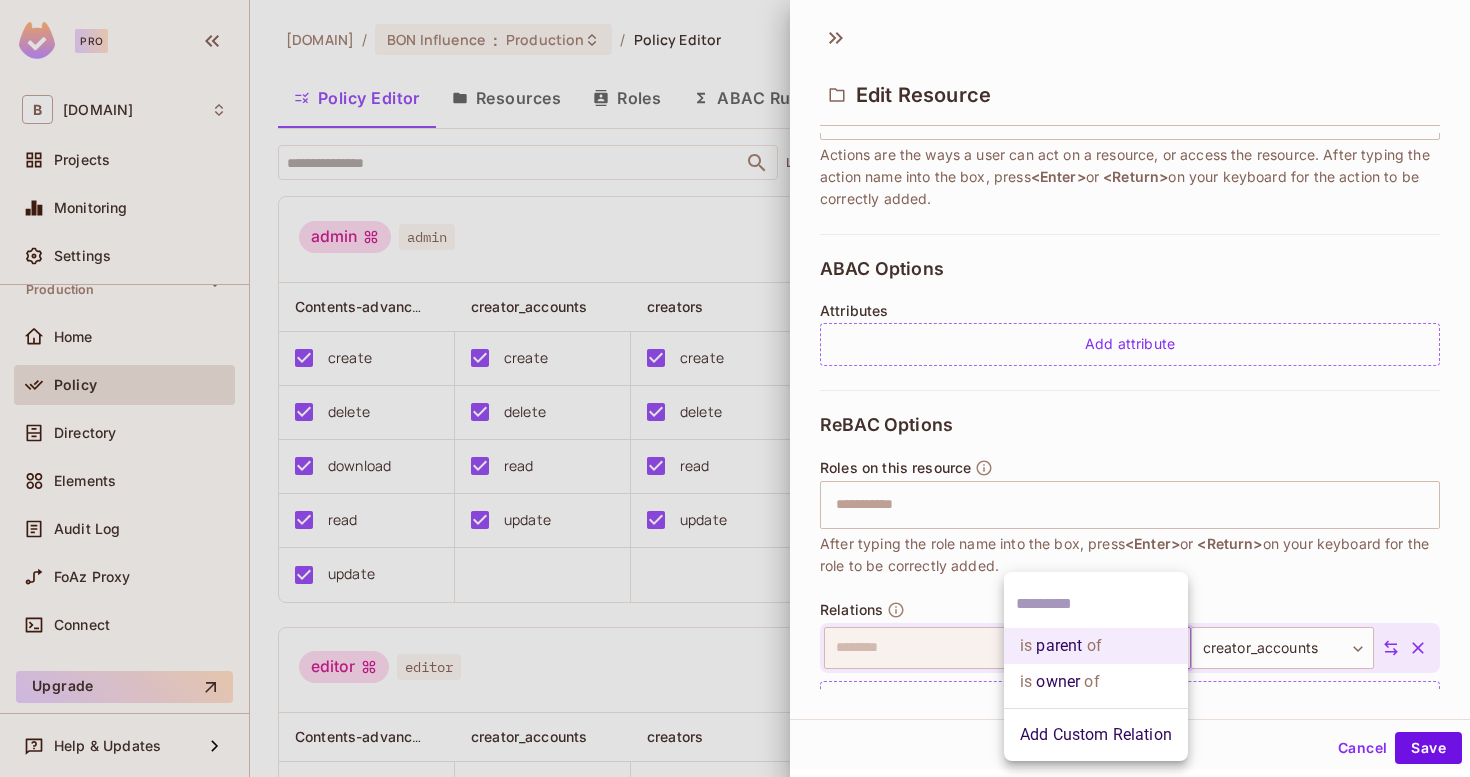 click on "Pro B bonyazilim.com.tr Projects Monitoring Settings BON Influence Production Home Policy Directory Elements Audit Log FoAz Proxy Connect Upgrade Help & Updates bonyazilim.com.tr / BON Influence : Production / Policy Editor Policy Editor Resources Roles ABAC Rules ​ Last Updated  3 minutes ago Settings Create admin admin Contents-advanced creator_accounts creators project   create   create   create   create   delete   delete   delete   delete   download   read   read   read   read   update   update   update   update editor editor Contents-advanced creator_accounts creators project   create   create   create   create   delete   delete   delete   delete   download   read   read   read   read   update   update   update   update viewer viewer Contents-advanced creator_accounts creators project   create   create   create   create   delete   delete   delete   delete   download   read   read   read   read   update   update   update   update
Edit Resource * Name ********" at bounding box center (735, 388) 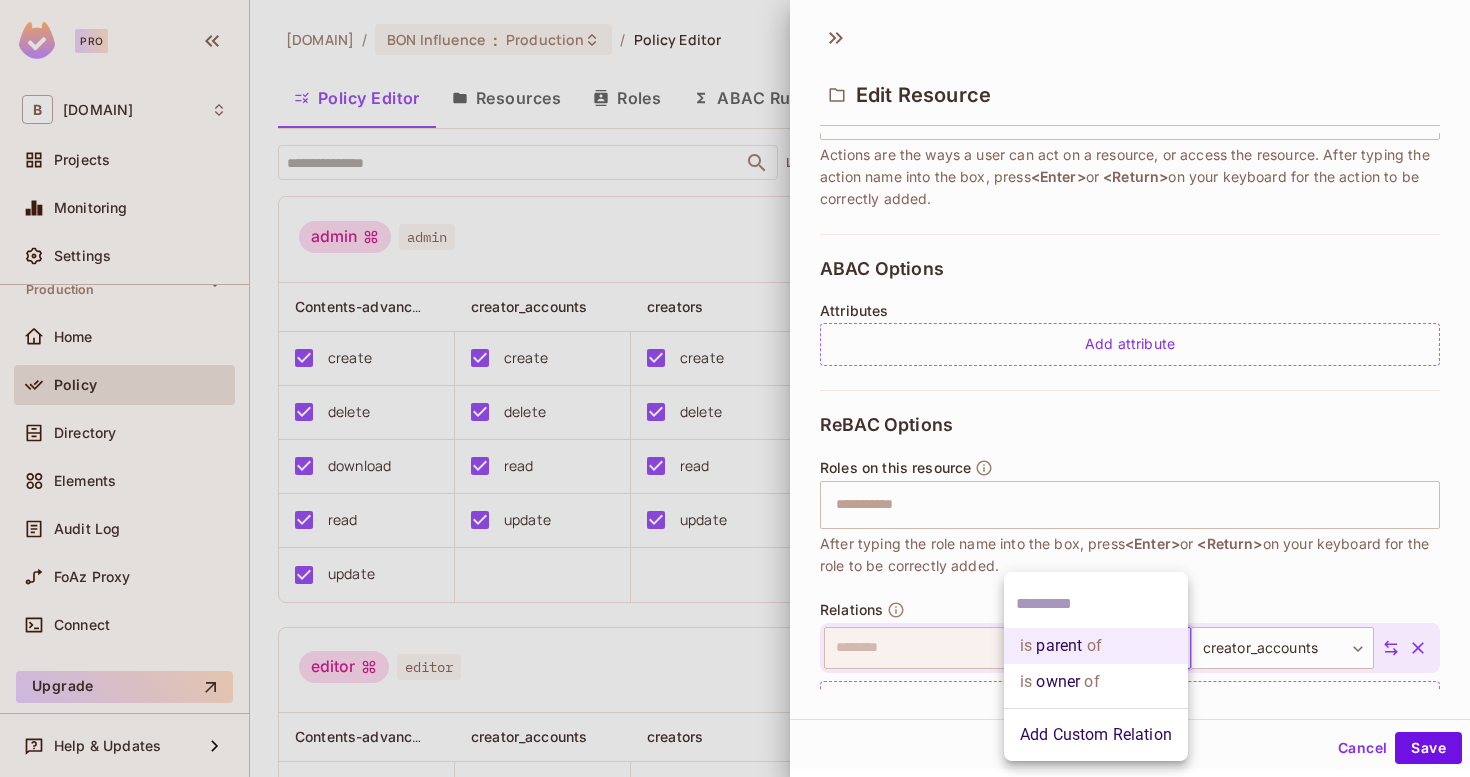 click at bounding box center (735, 388) 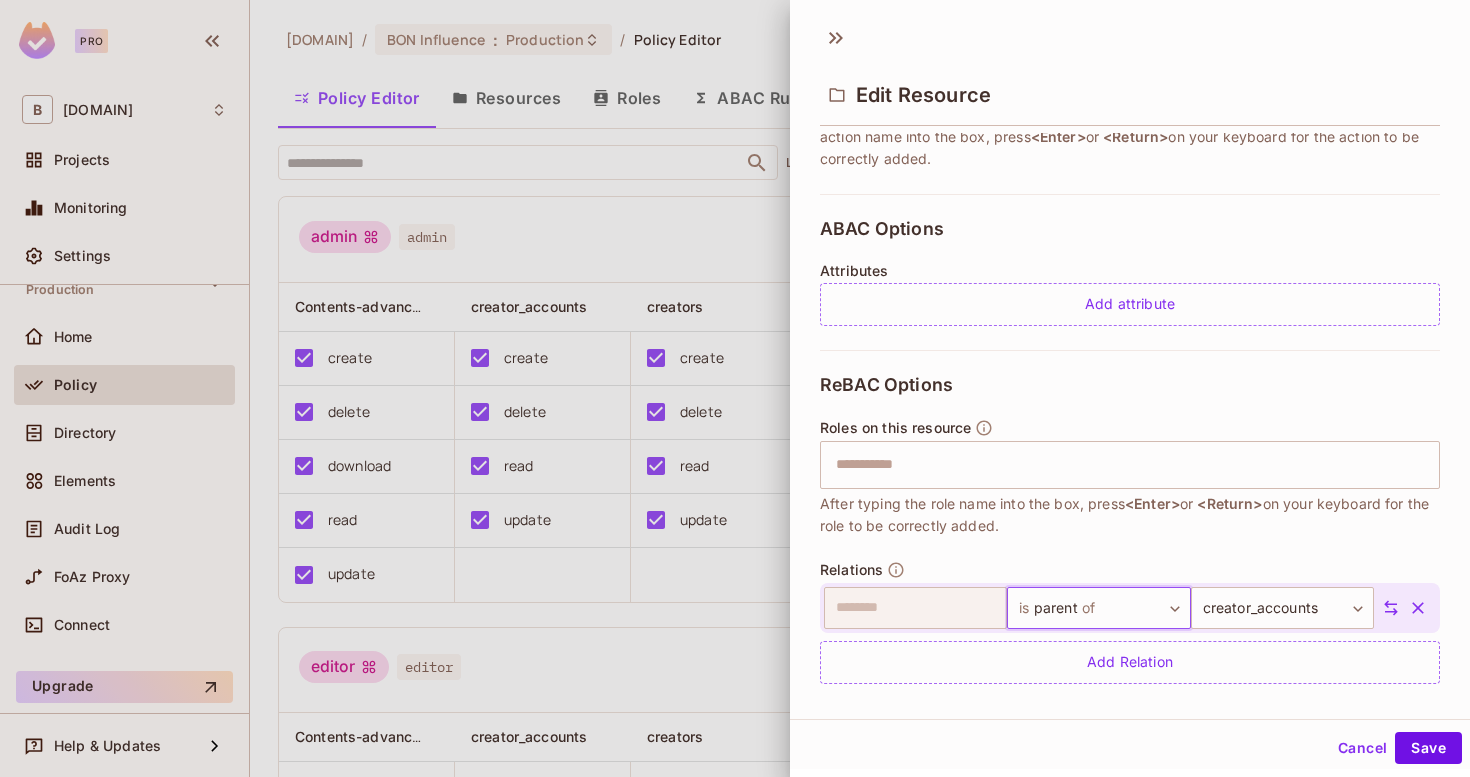 scroll, scrollTop: 381, scrollLeft: 0, axis: vertical 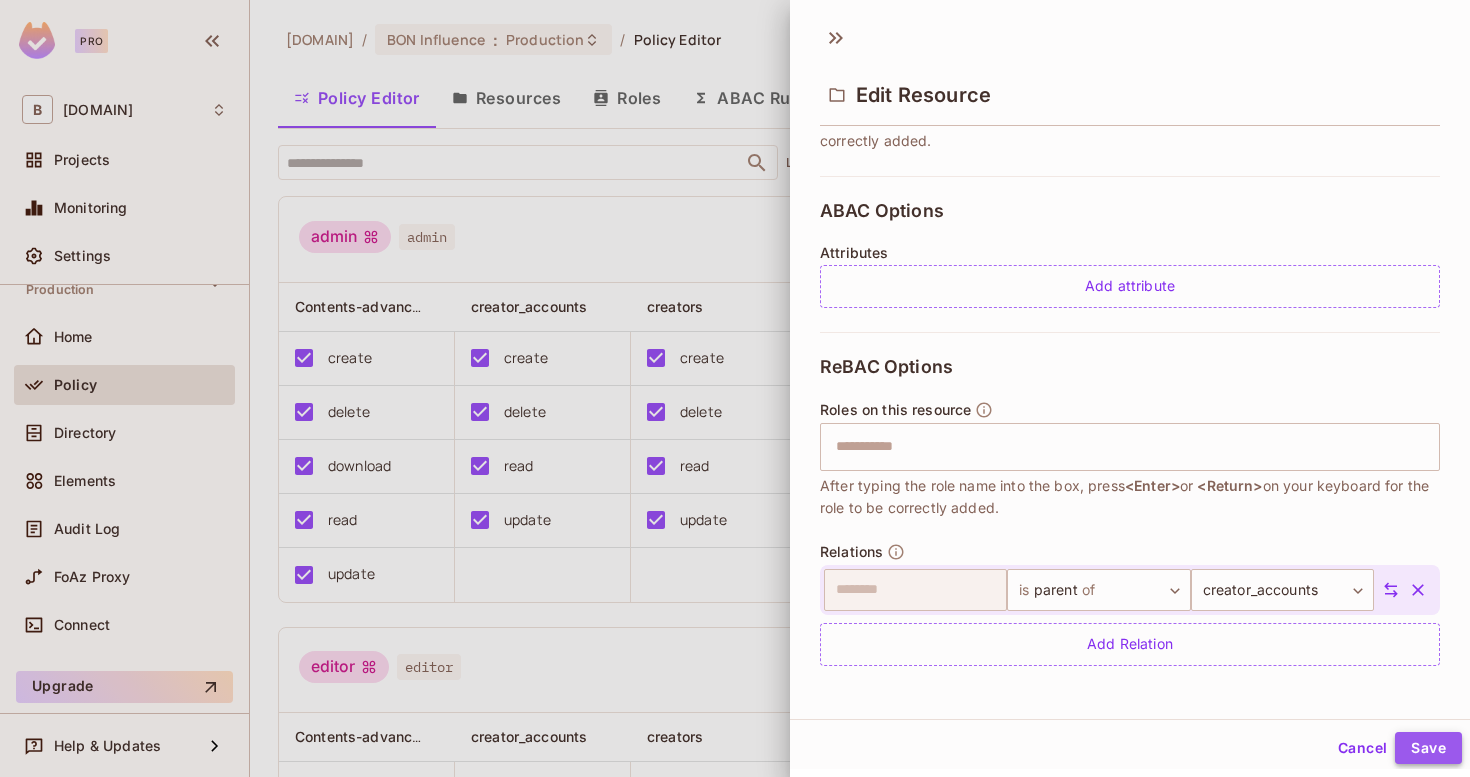 click on "Save" at bounding box center [1428, 748] 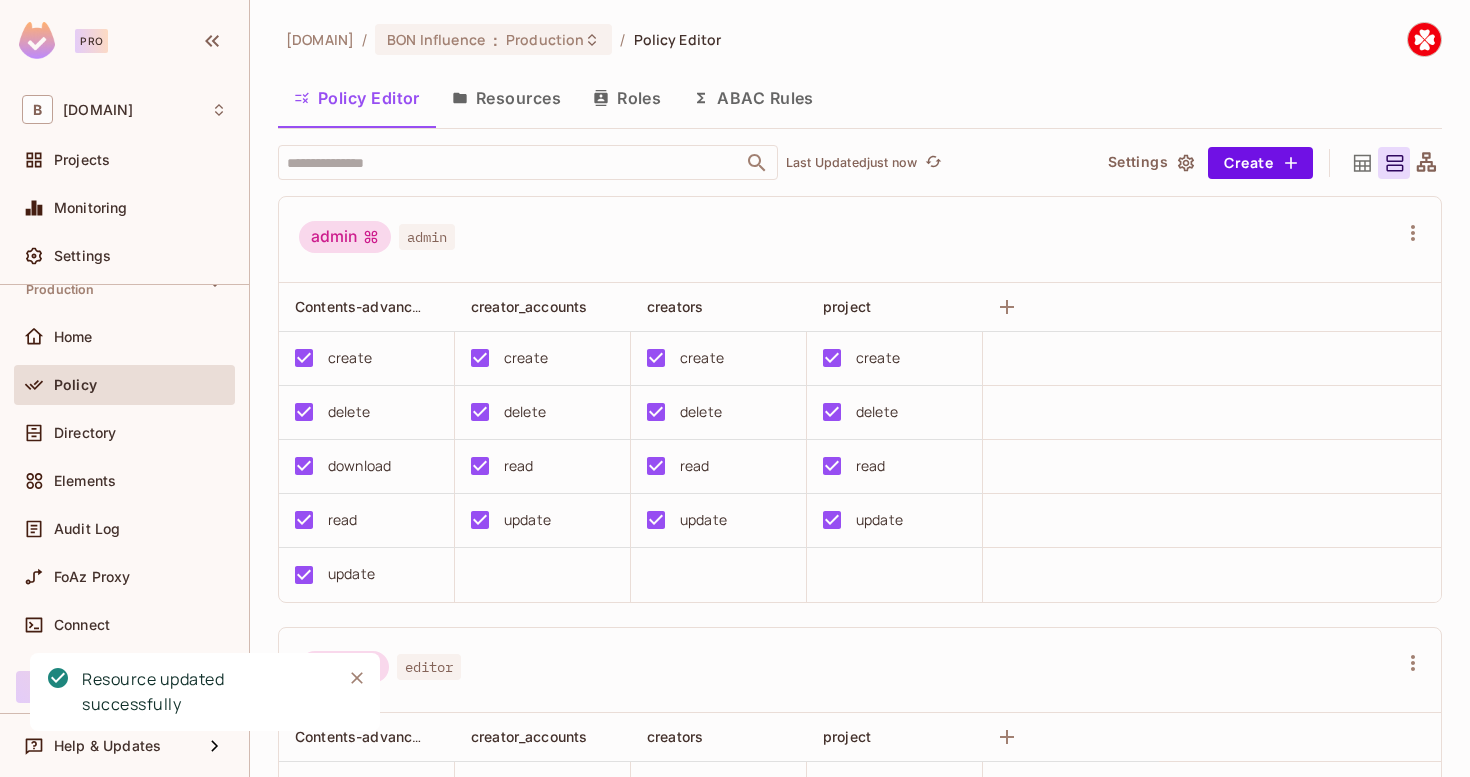 click at bounding box center (1426, 163) 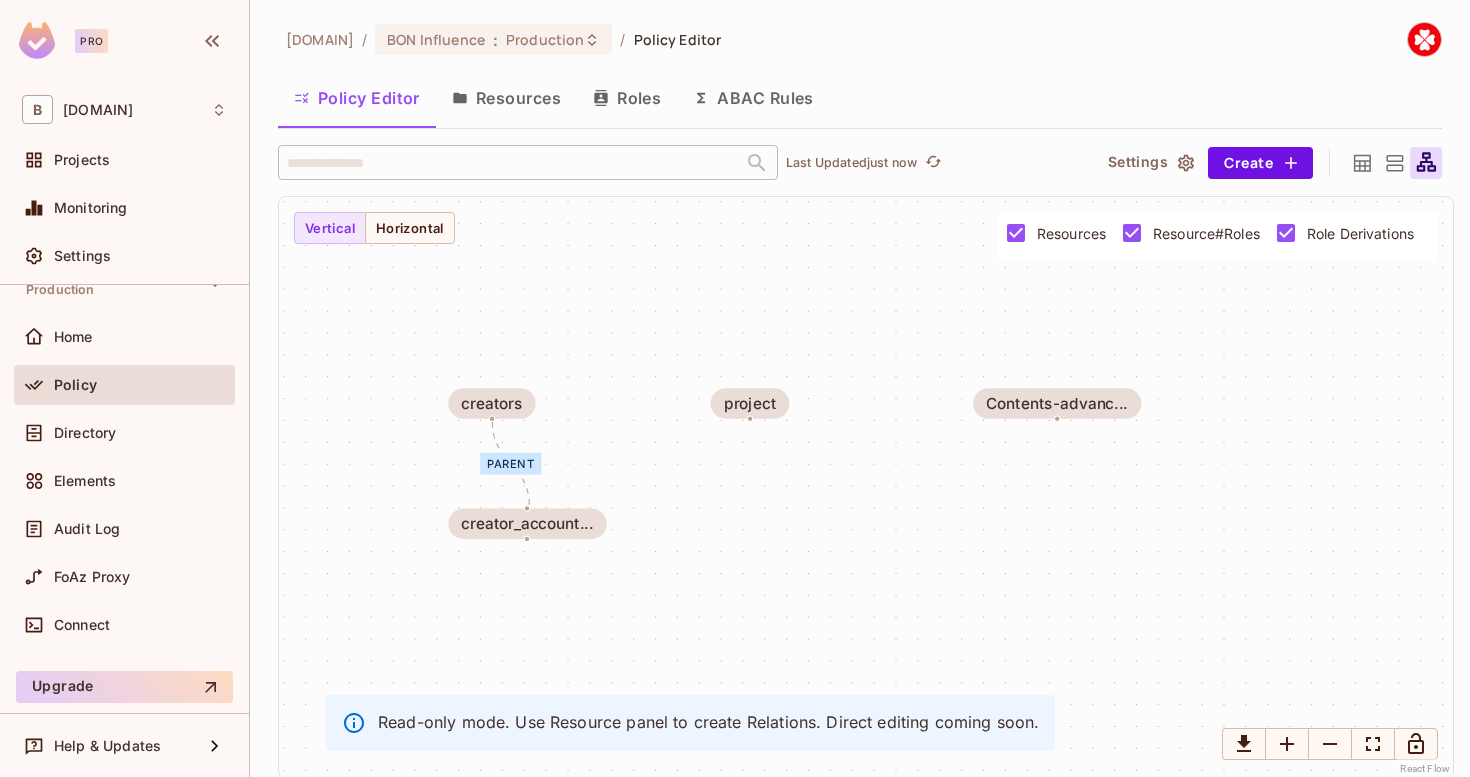 drag, startPoint x: 1124, startPoint y: 442, endPoint x: 964, endPoint y: 434, distance: 160.19987 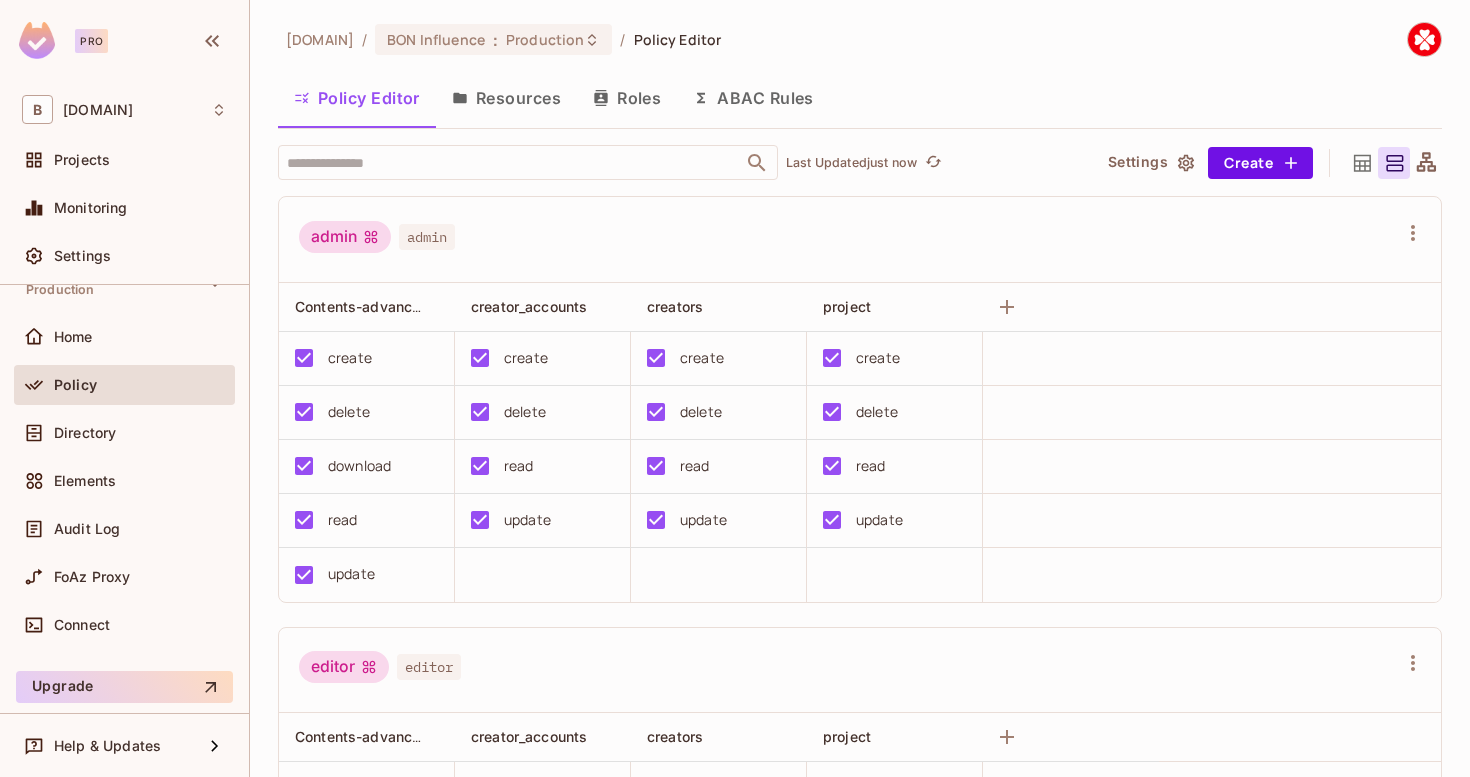 click 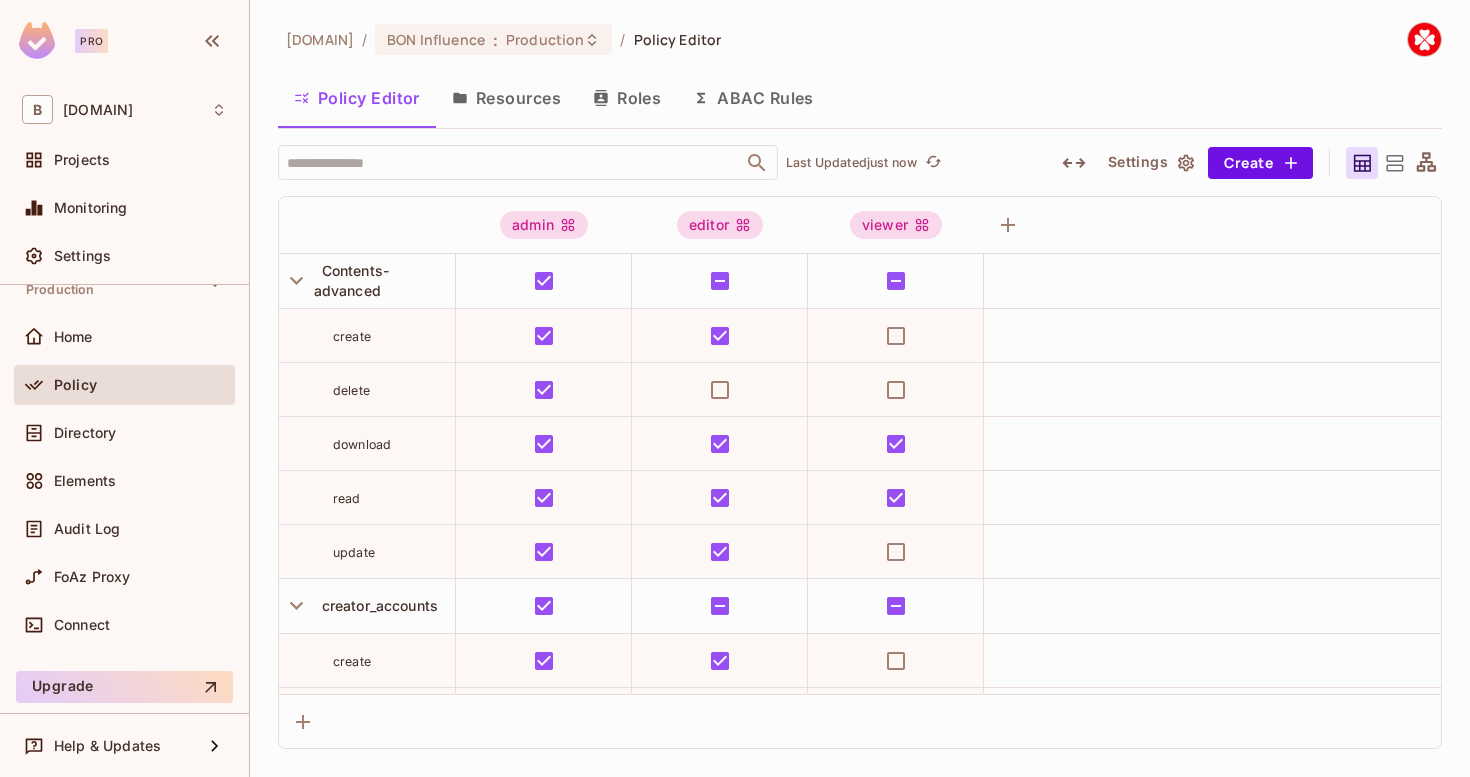 click 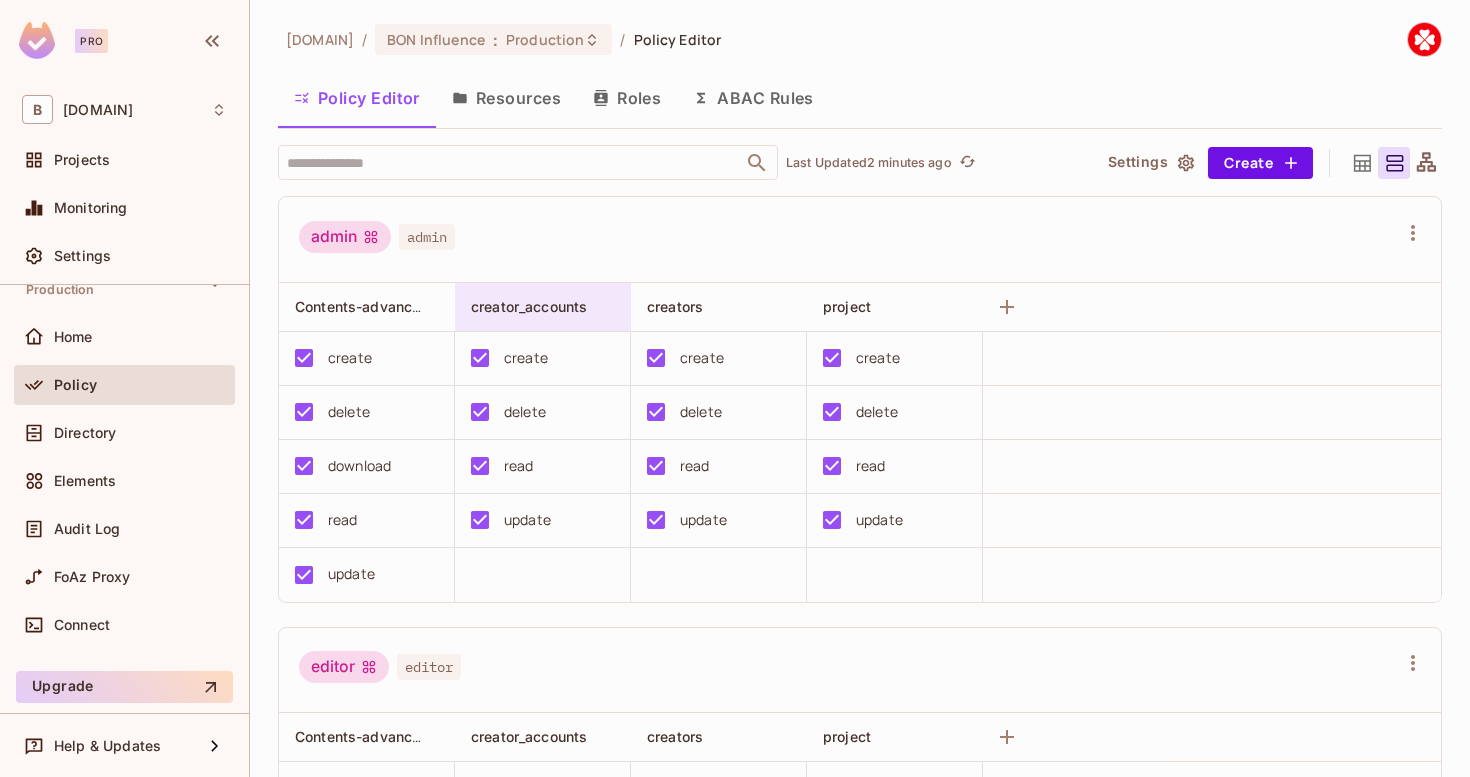 click on "creator_accounts" at bounding box center [529, 306] 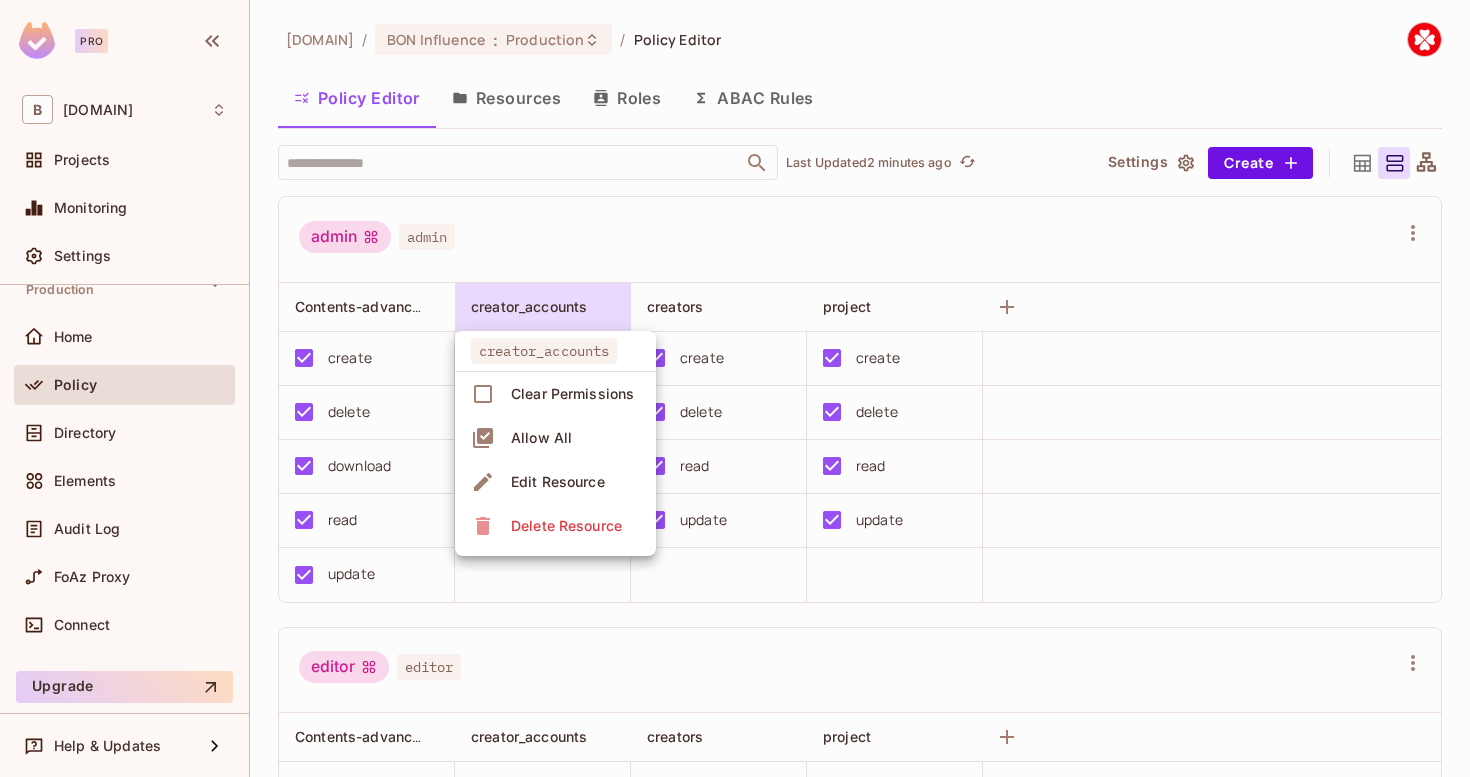 click on "Edit Resource" at bounding box center [558, 482] 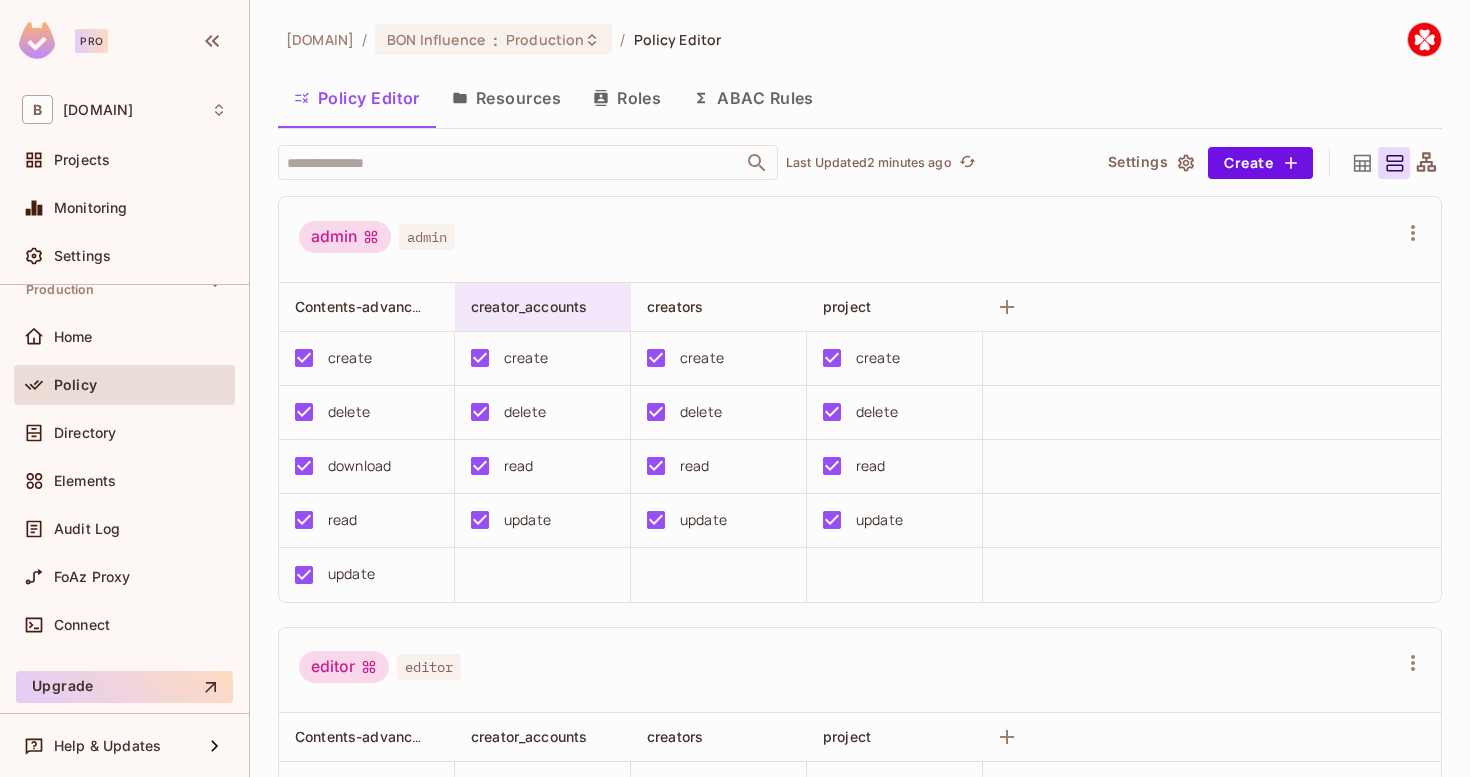 click on "creator_accounts" at bounding box center (529, 306) 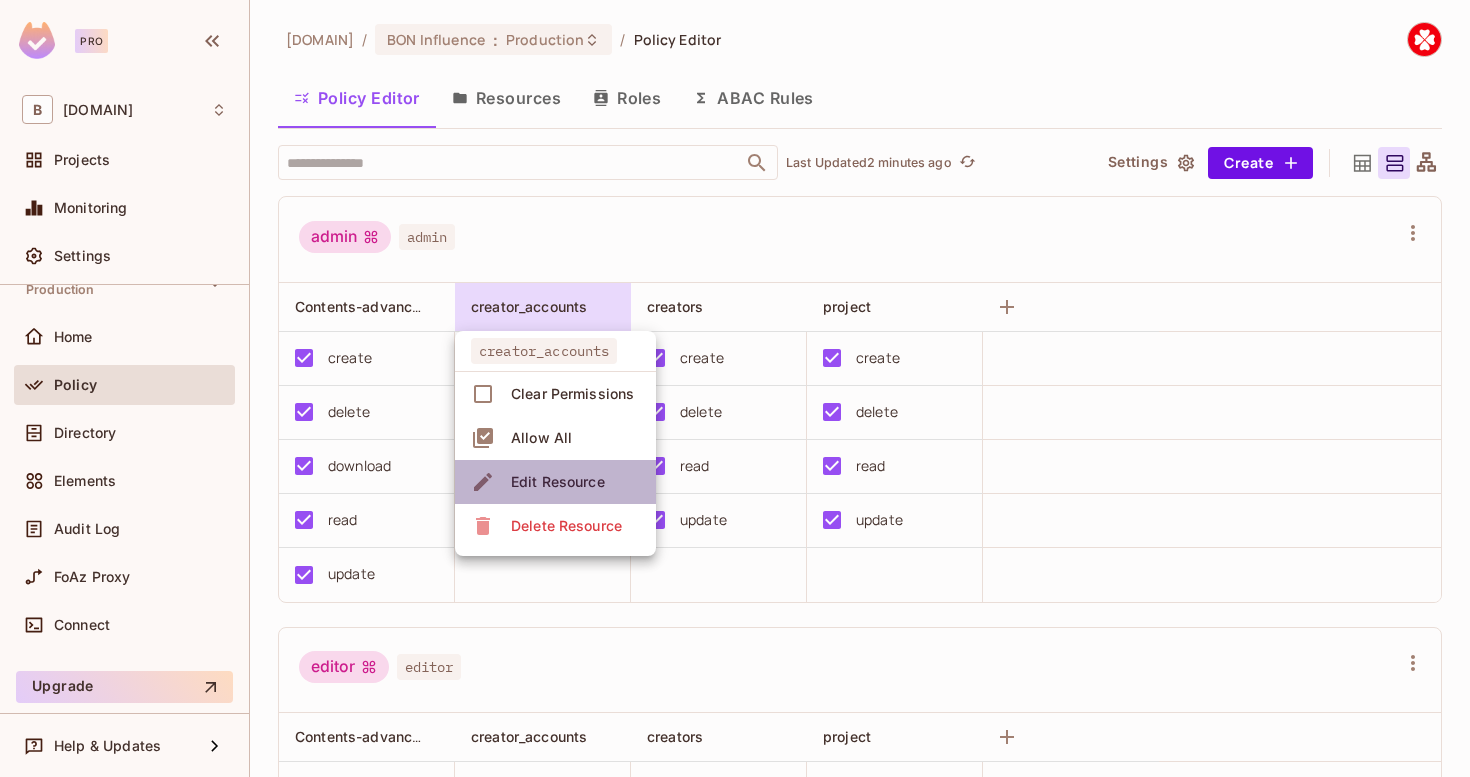 click on "Edit Resource" at bounding box center (558, 482) 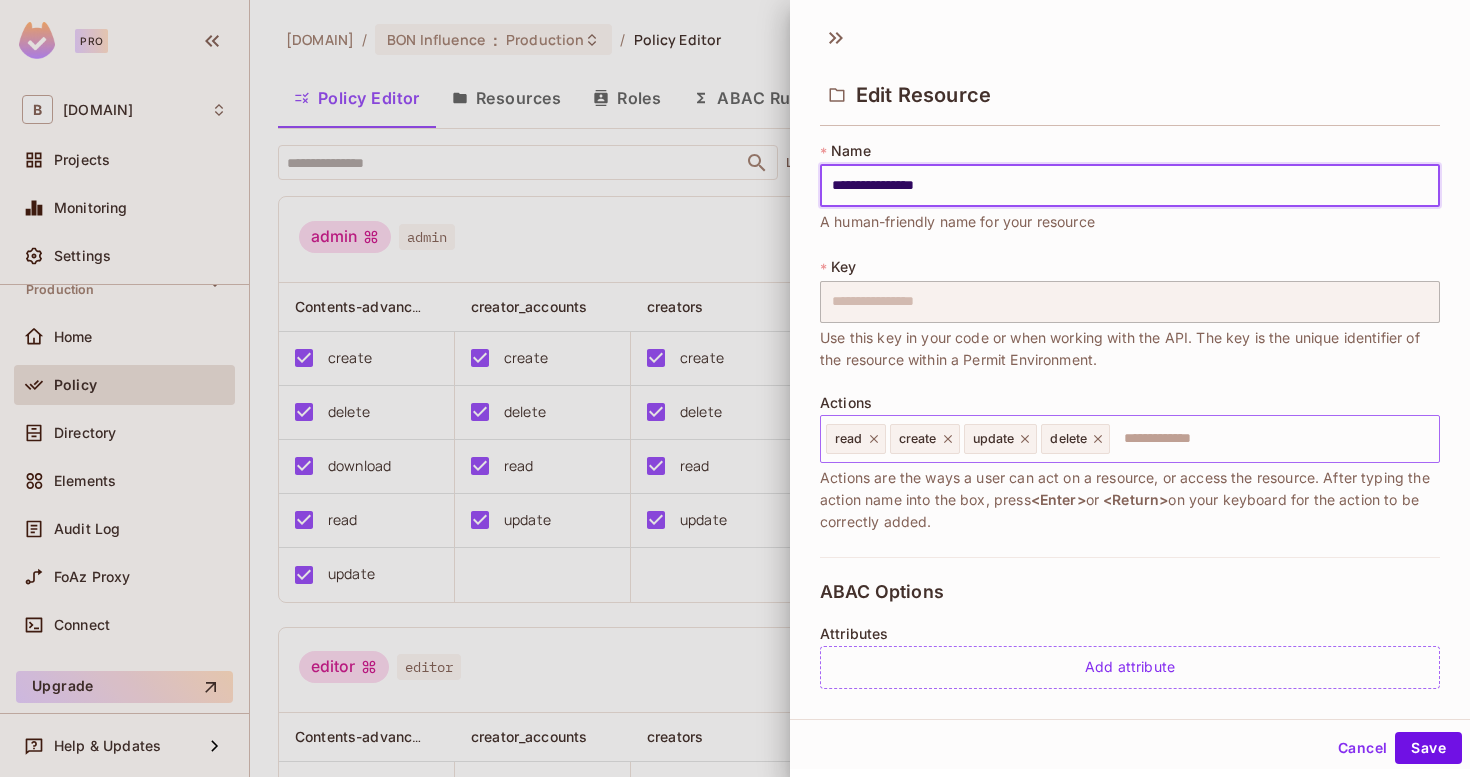 click at bounding box center [1271, 439] 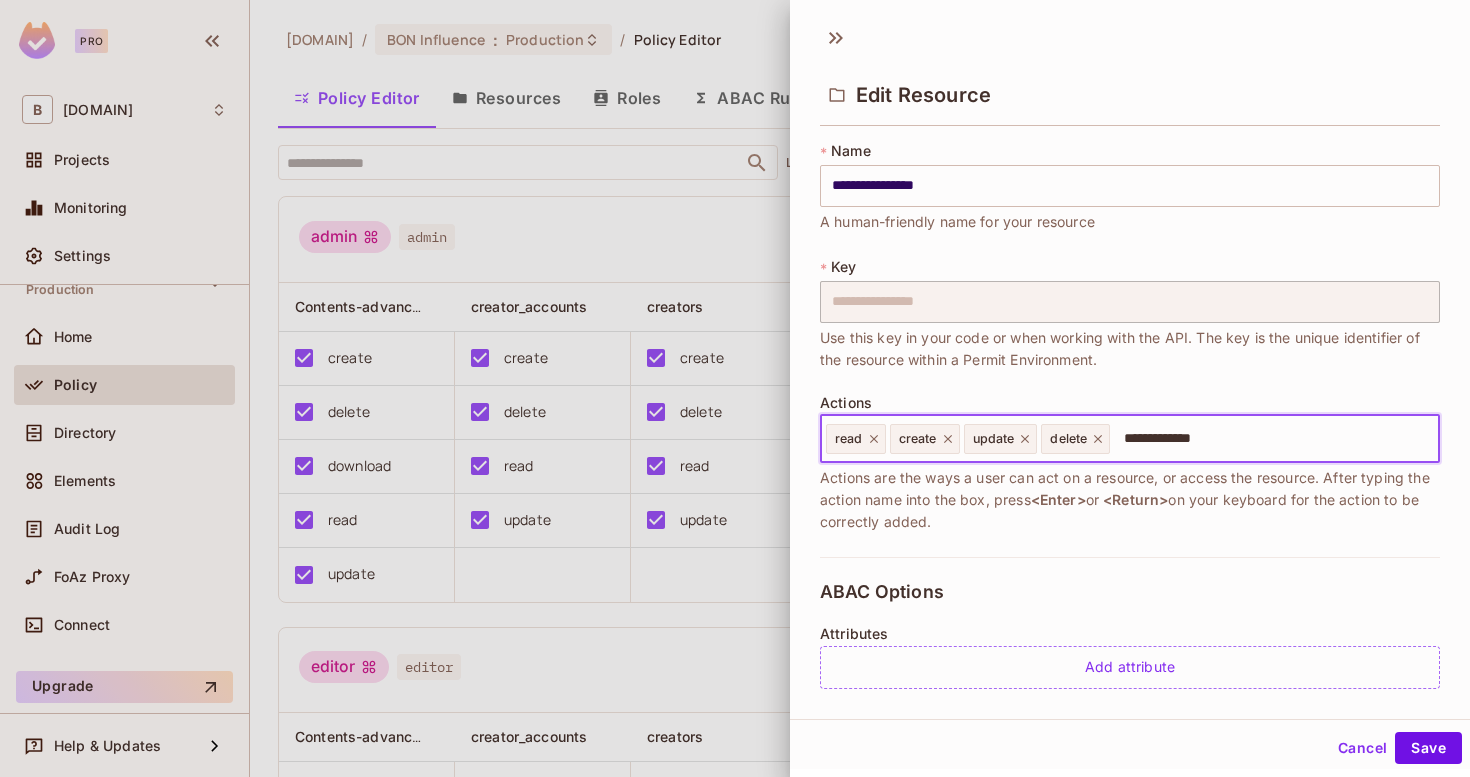 type on "**********" 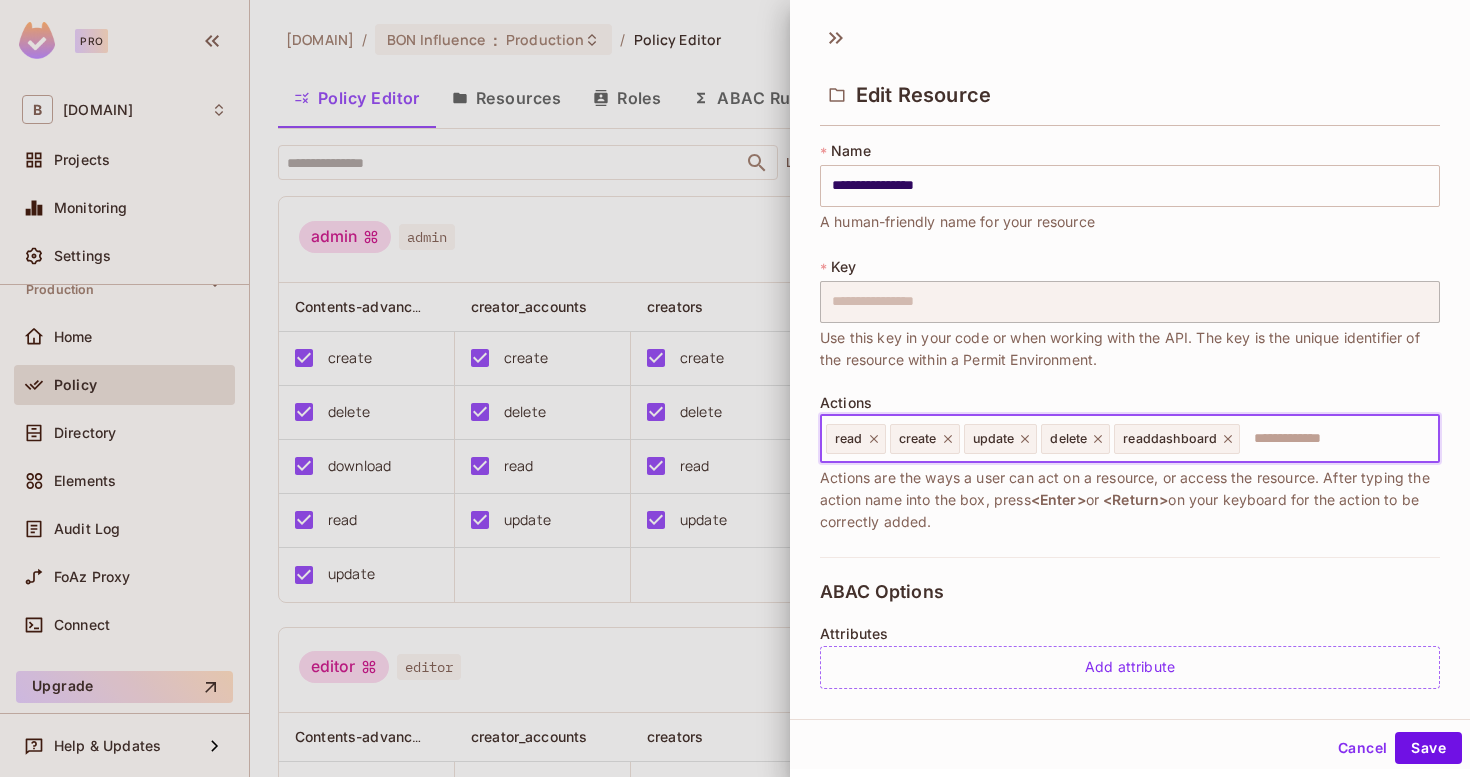 click 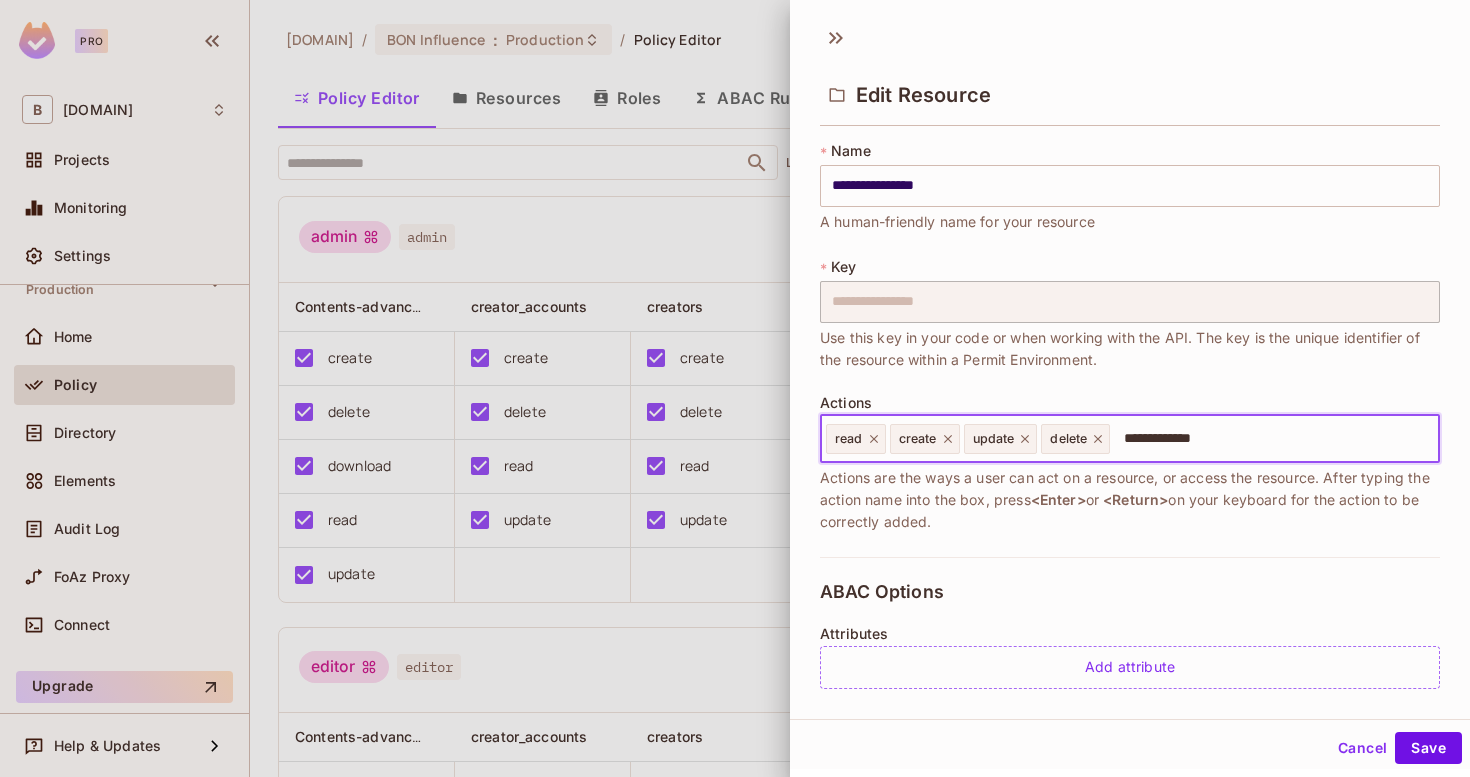 type on "**********" 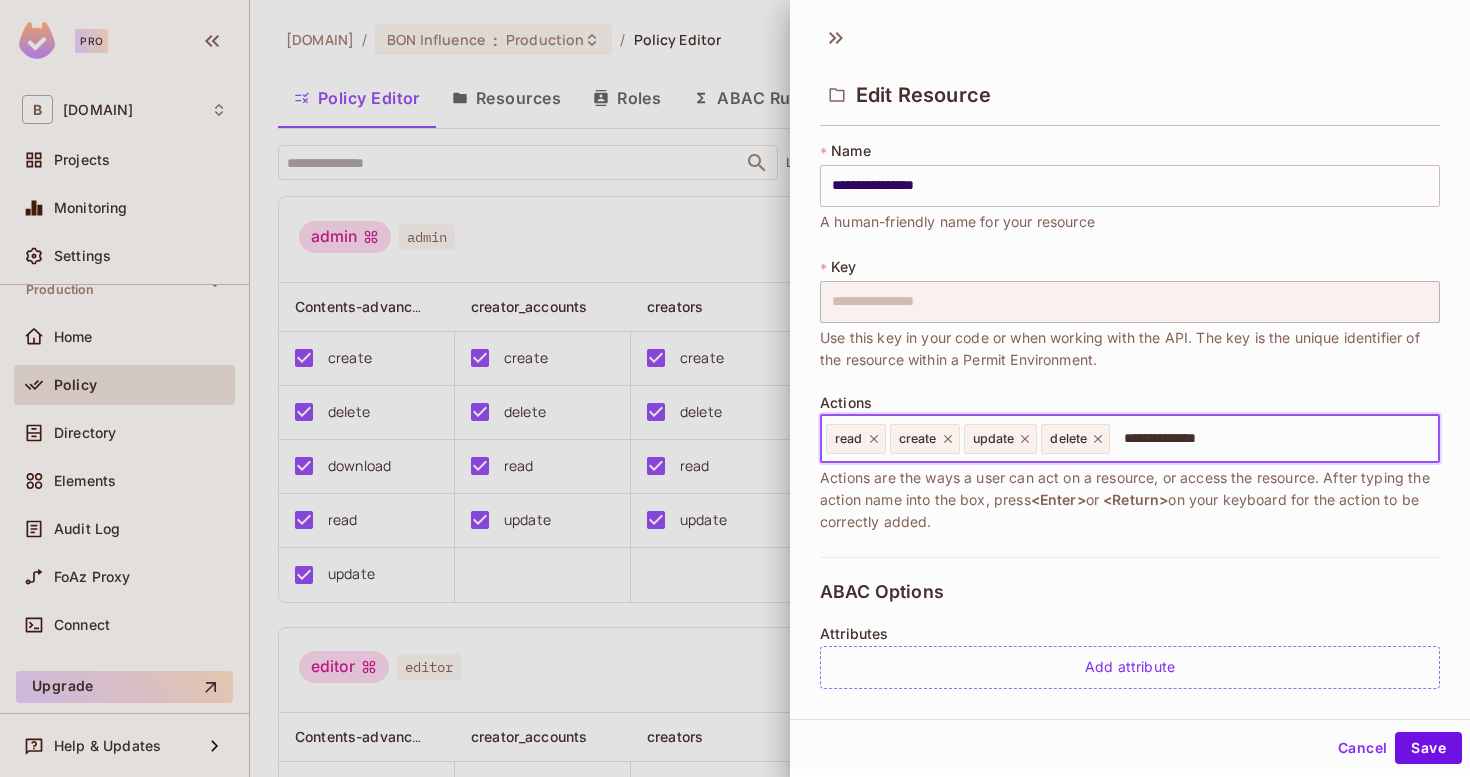 type 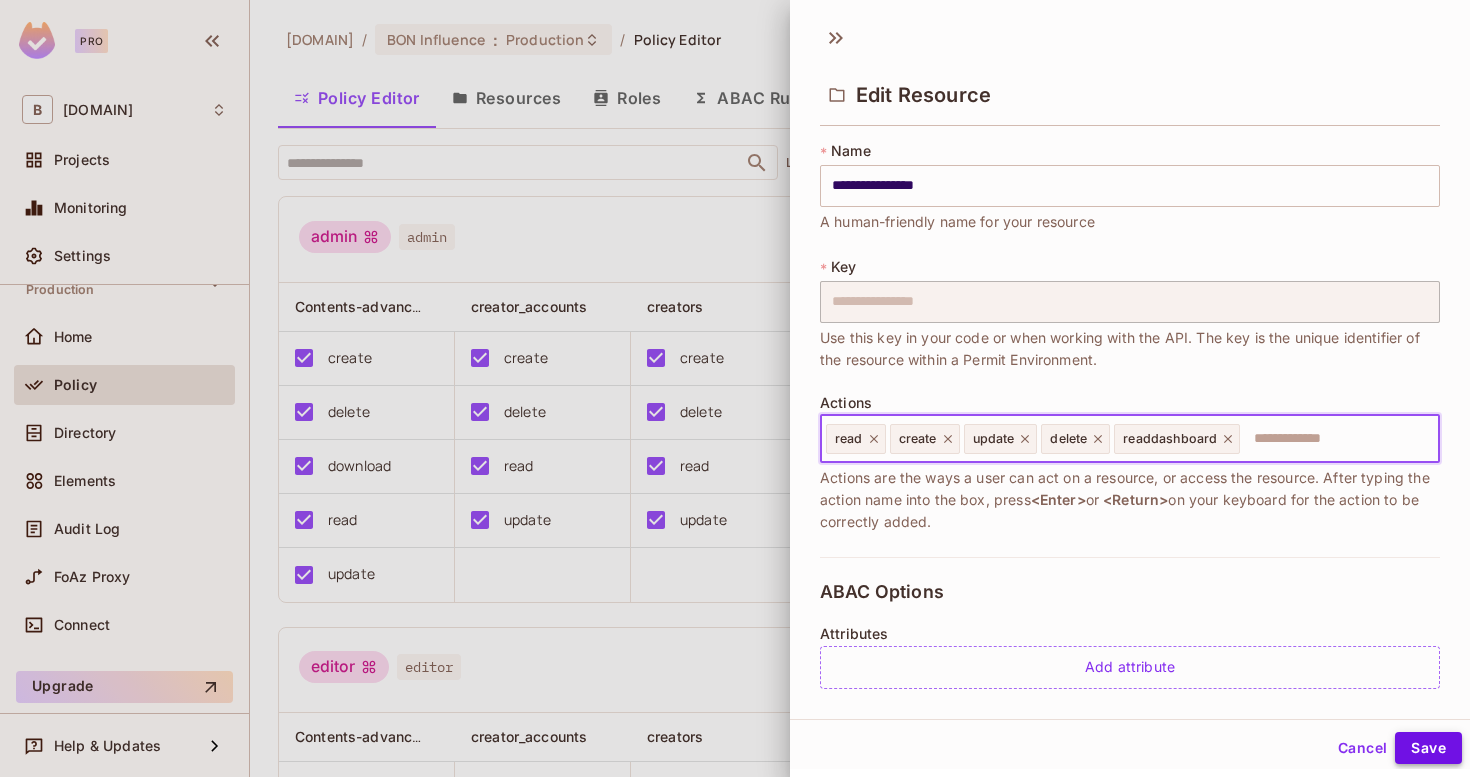 click on "Save" at bounding box center [1428, 748] 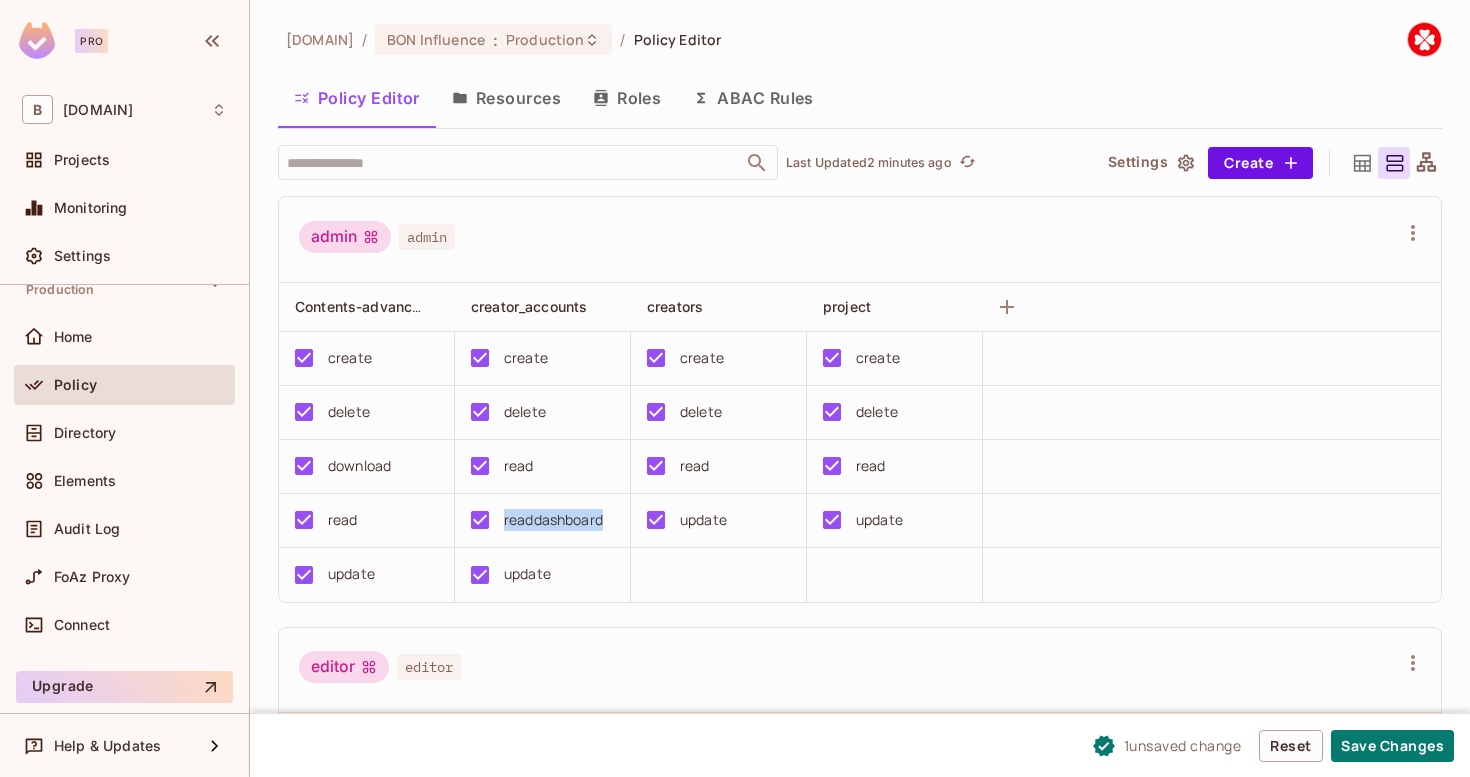 drag, startPoint x: 506, startPoint y: 521, endPoint x: 602, endPoint y: 521, distance: 96 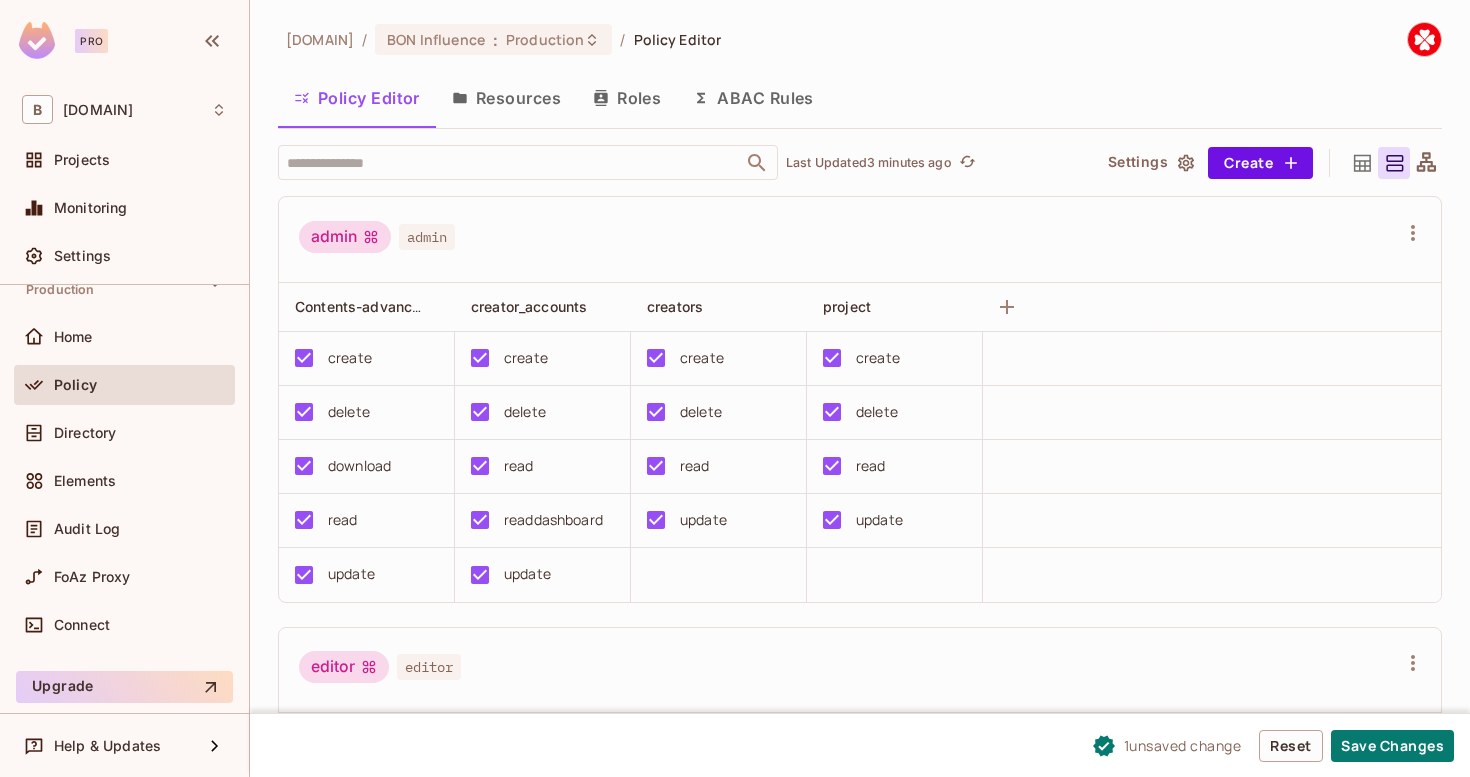 click at bounding box center [719, 575] 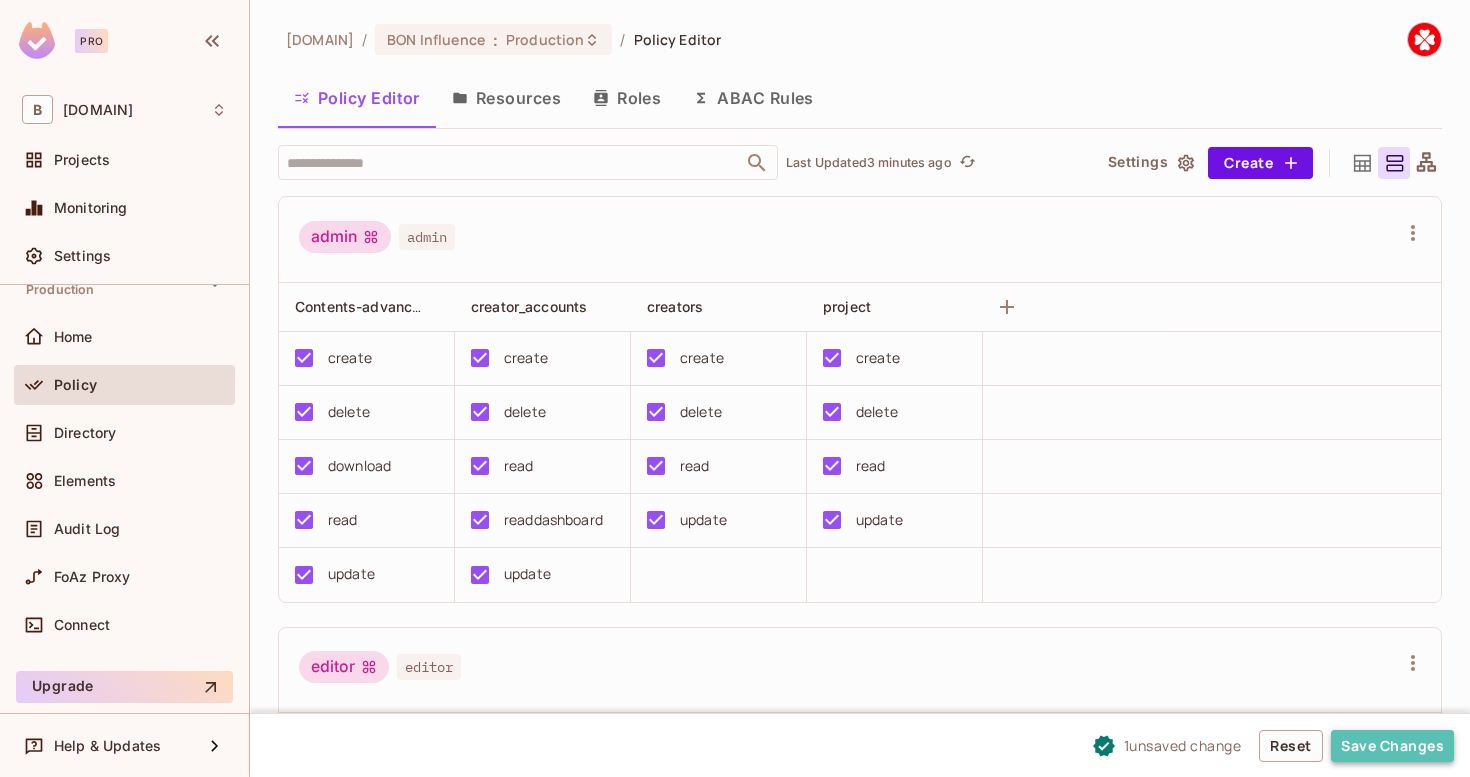 click on "Save Changes" at bounding box center [1392, 746] 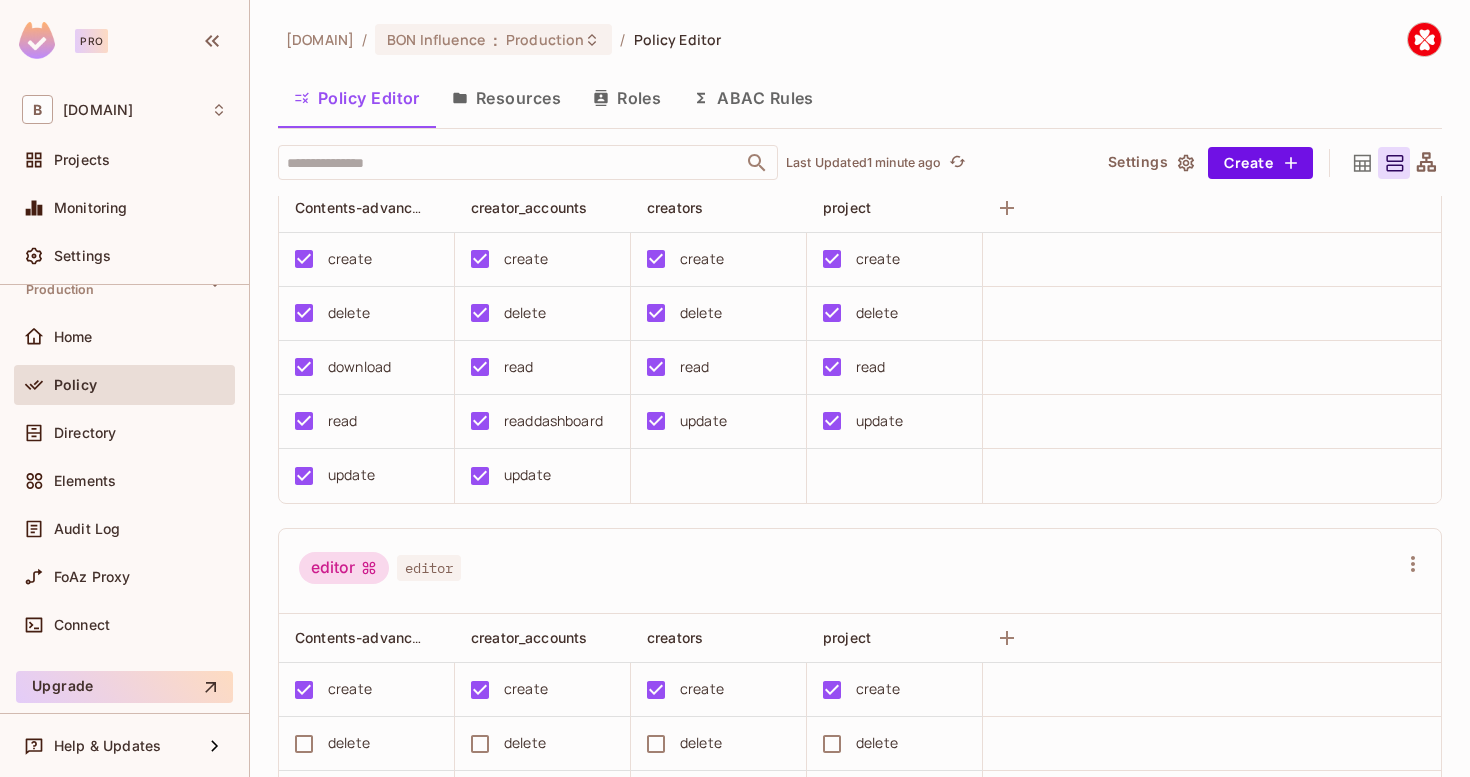 scroll, scrollTop: 0, scrollLeft: 0, axis: both 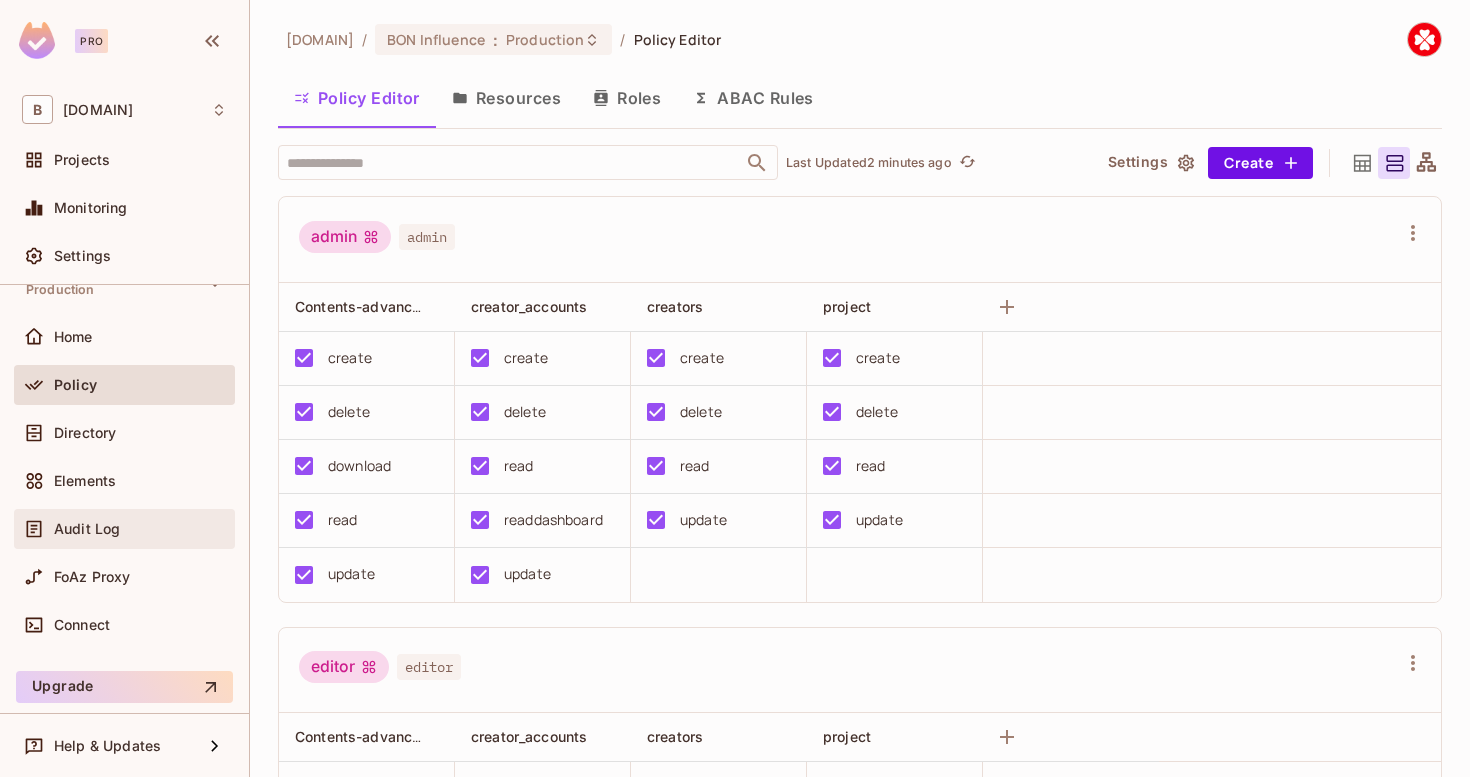 click on "Audit Log" at bounding box center (124, 529) 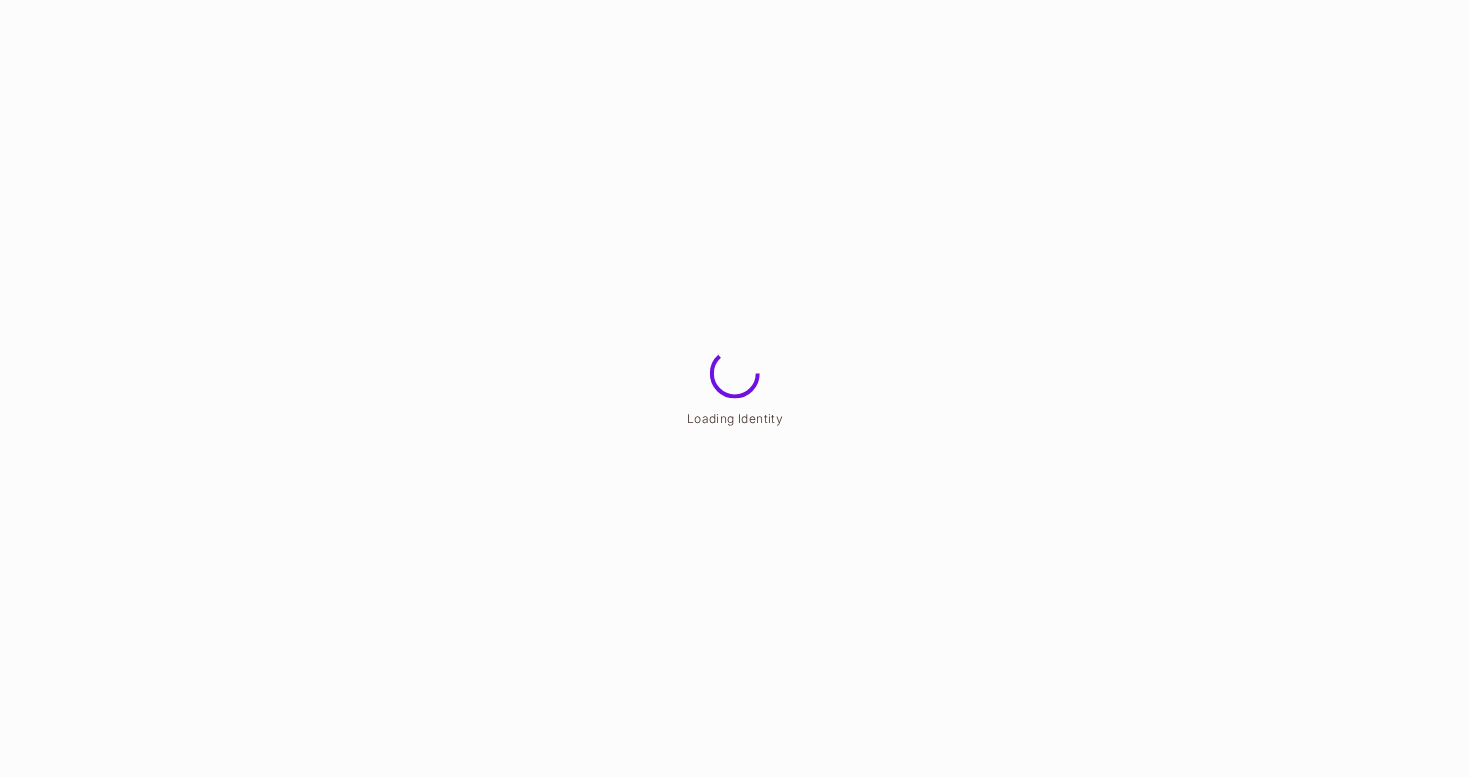 scroll, scrollTop: 0, scrollLeft: 0, axis: both 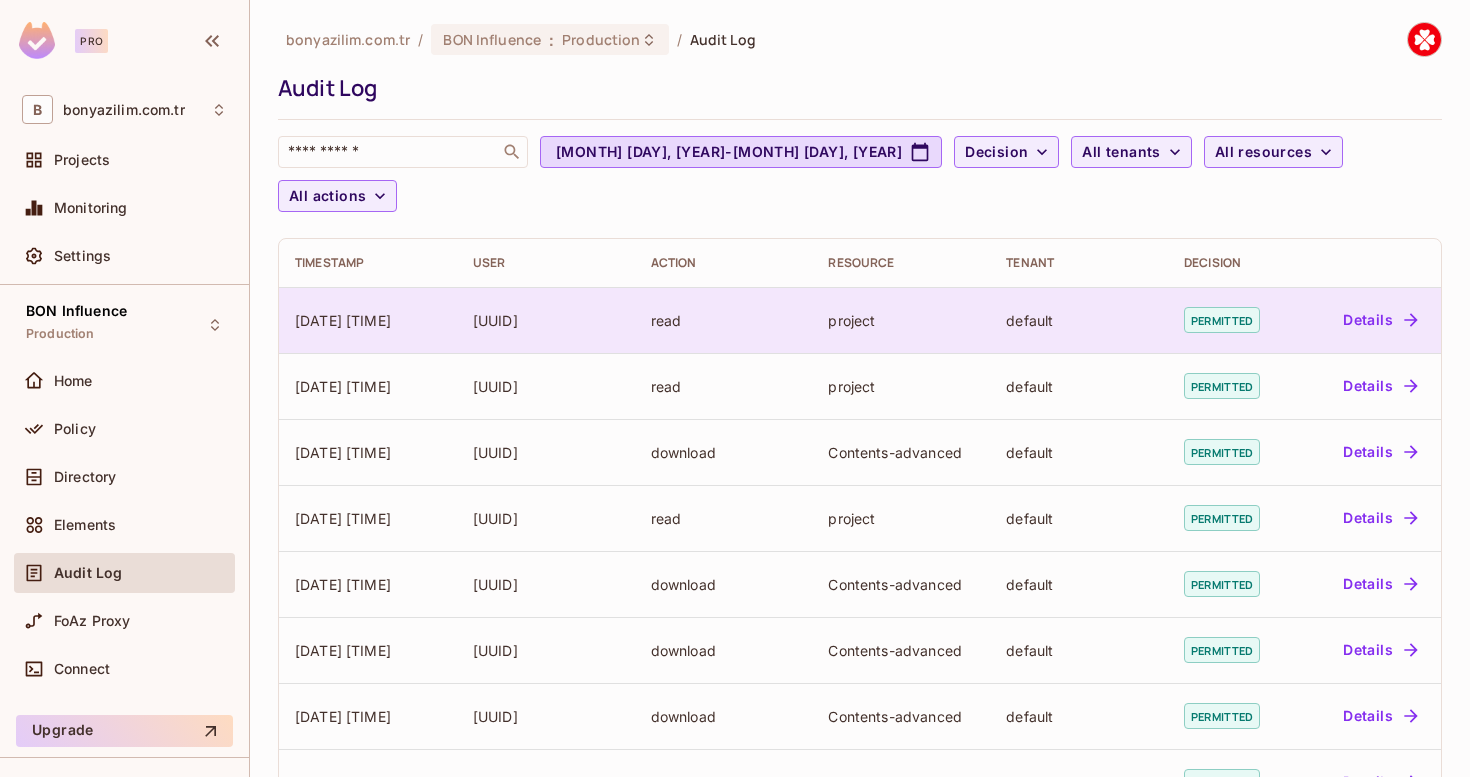 click on "read" at bounding box center [724, 320] 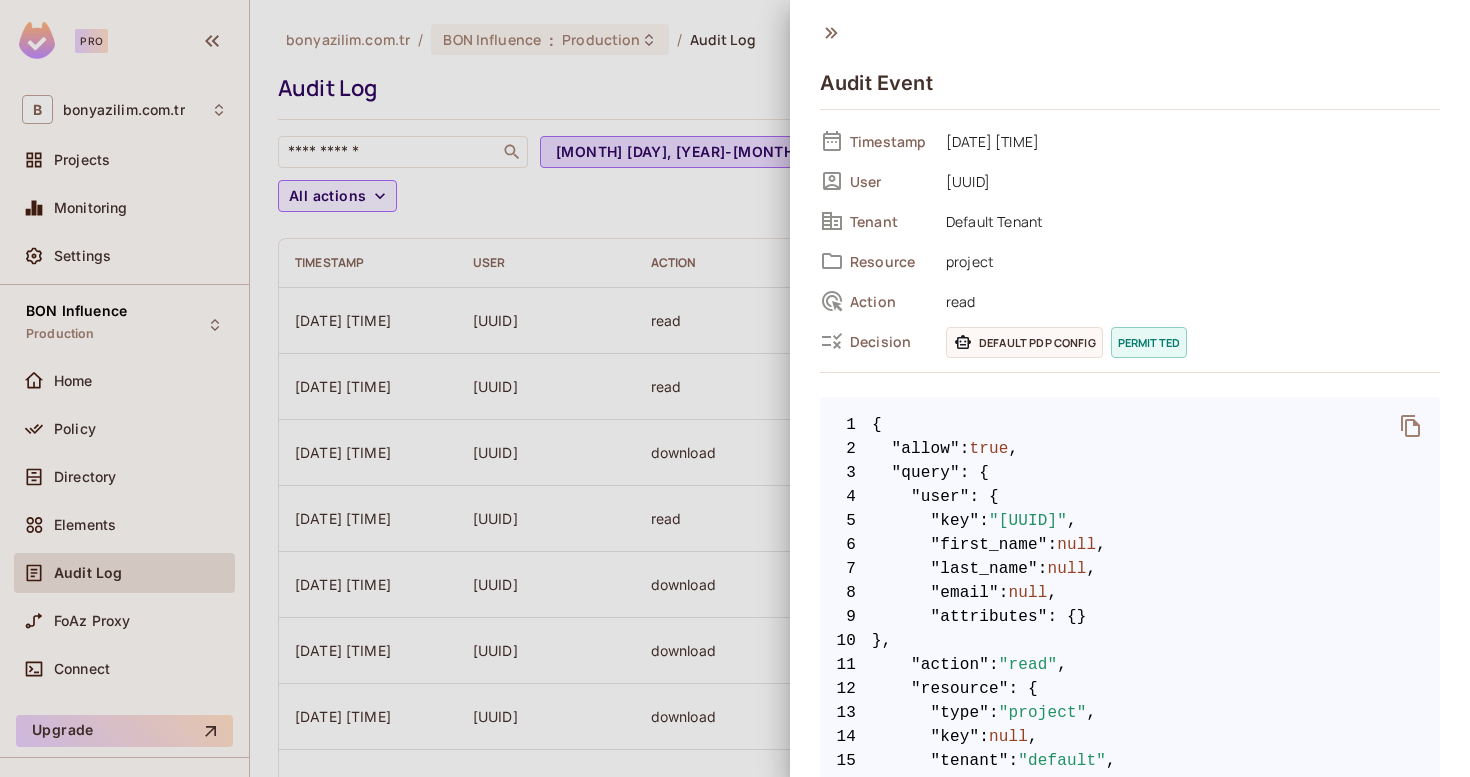 scroll, scrollTop: 22, scrollLeft: 0, axis: vertical 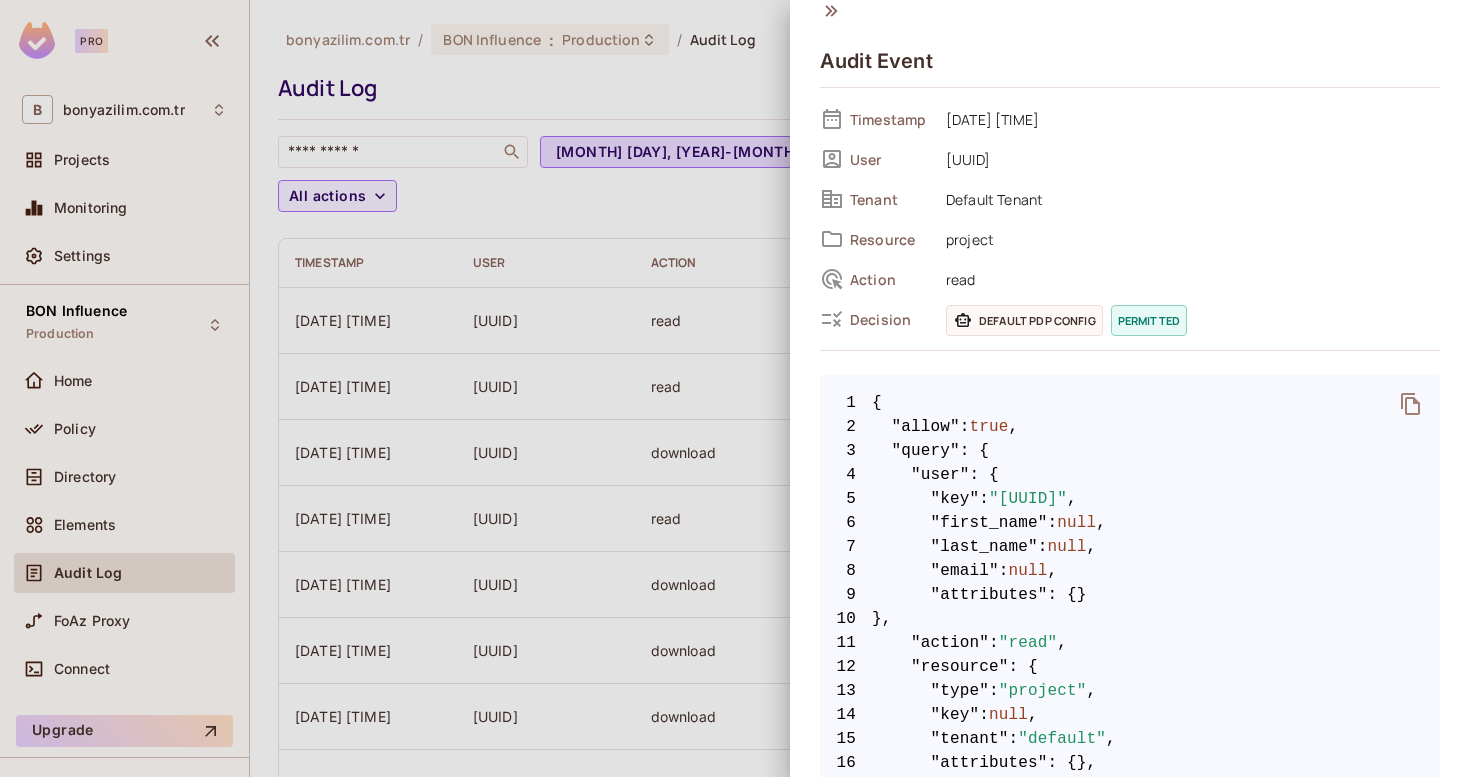 click at bounding box center (735, 388) 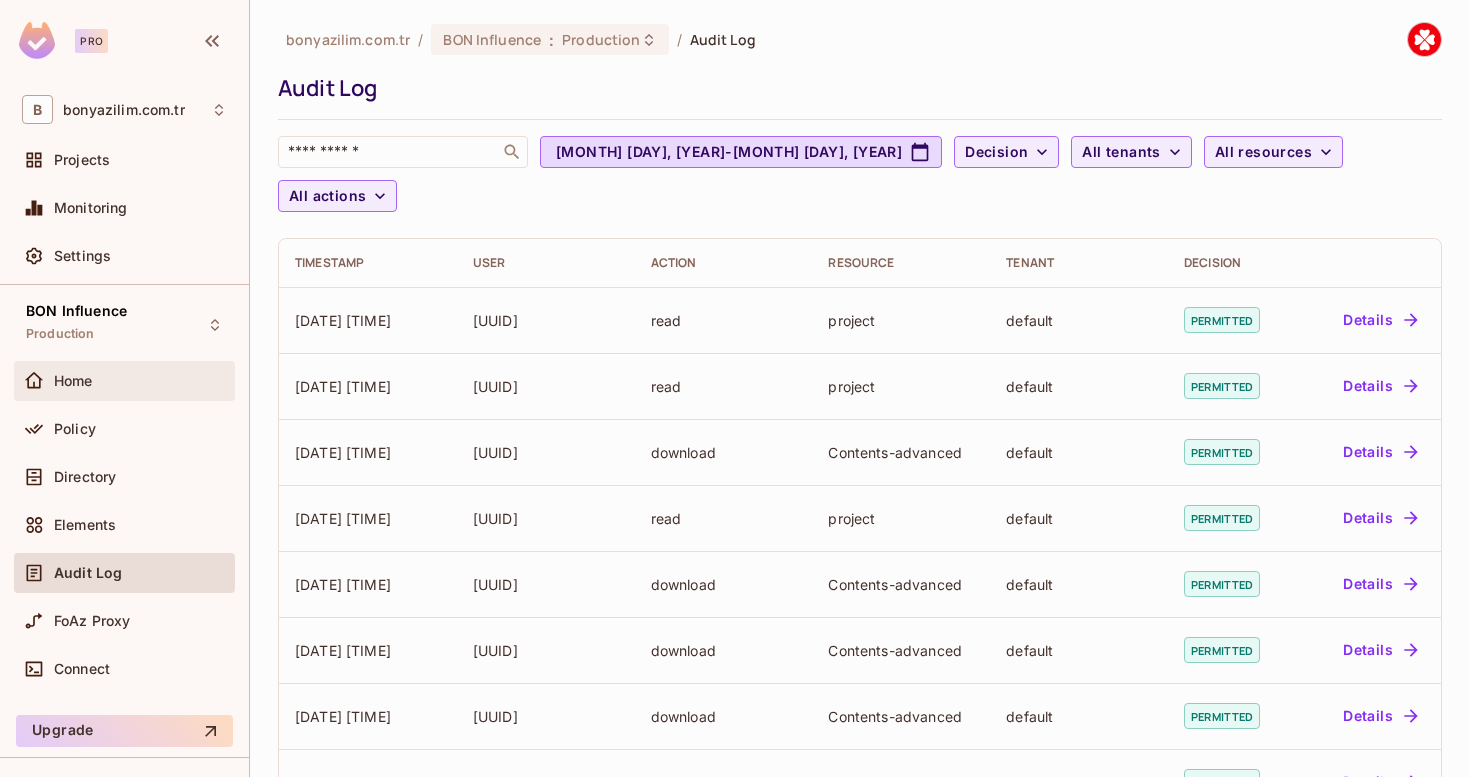 click on "Home" at bounding box center (124, 381) 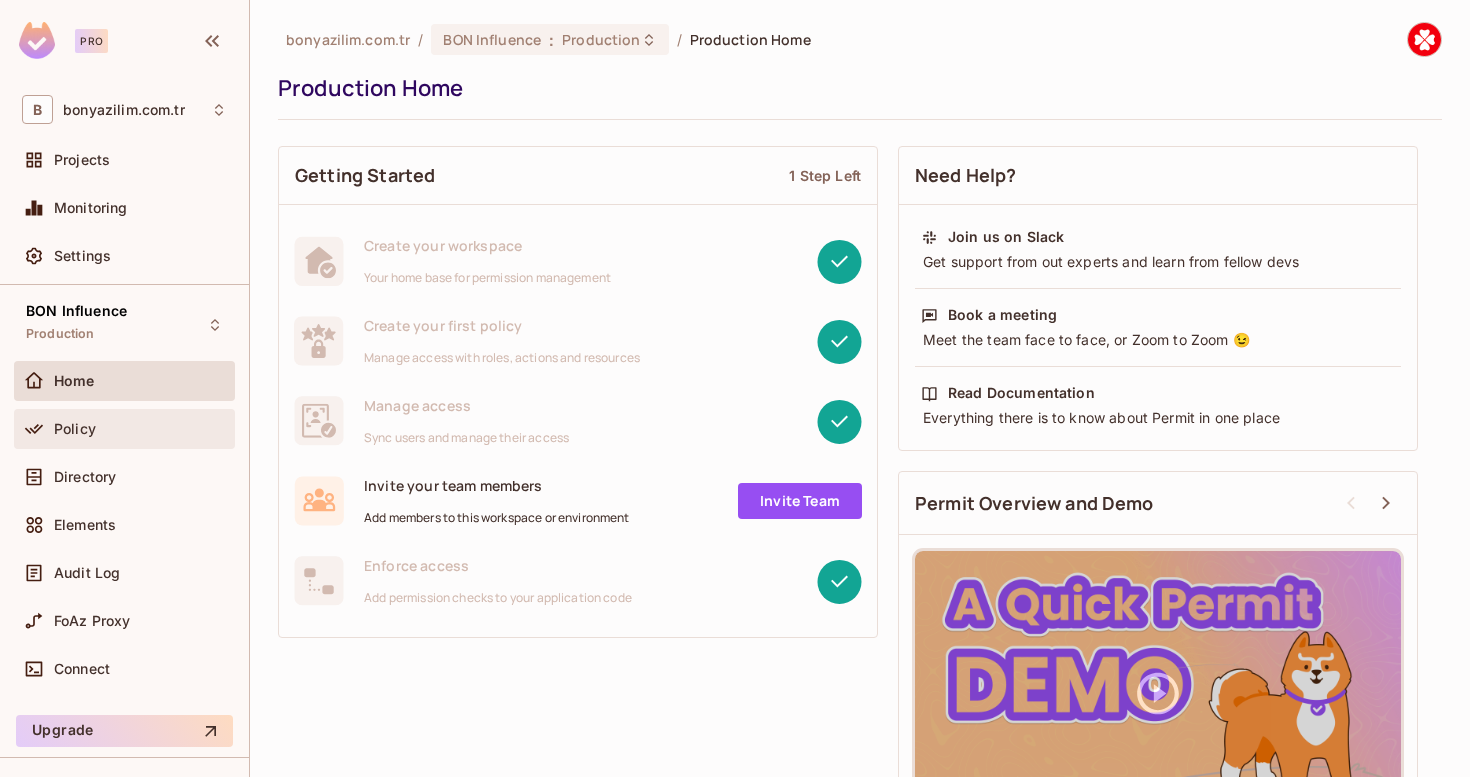 click on "Policy" at bounding box center (140, 429) 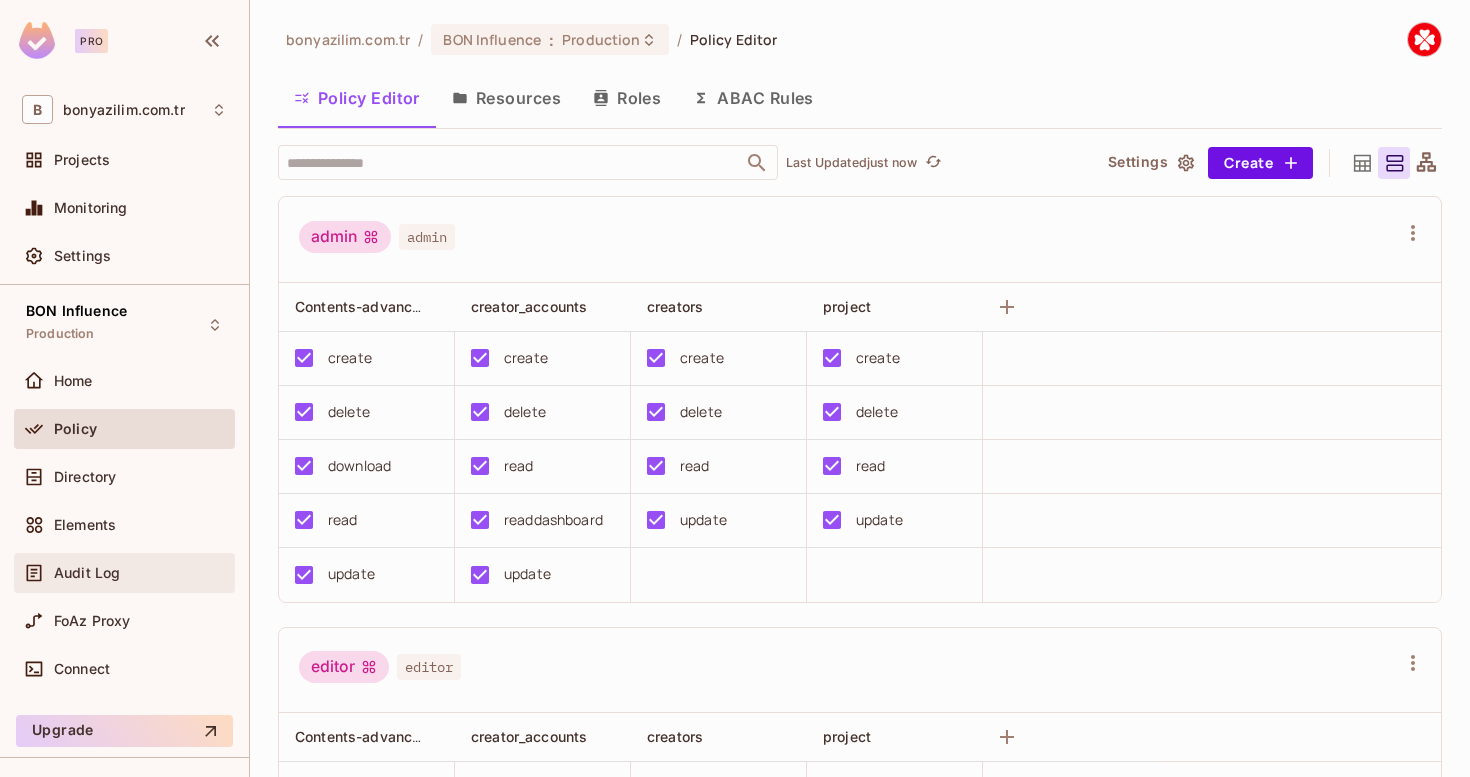 click on "Audit Log" at bounding box center (124, 573) 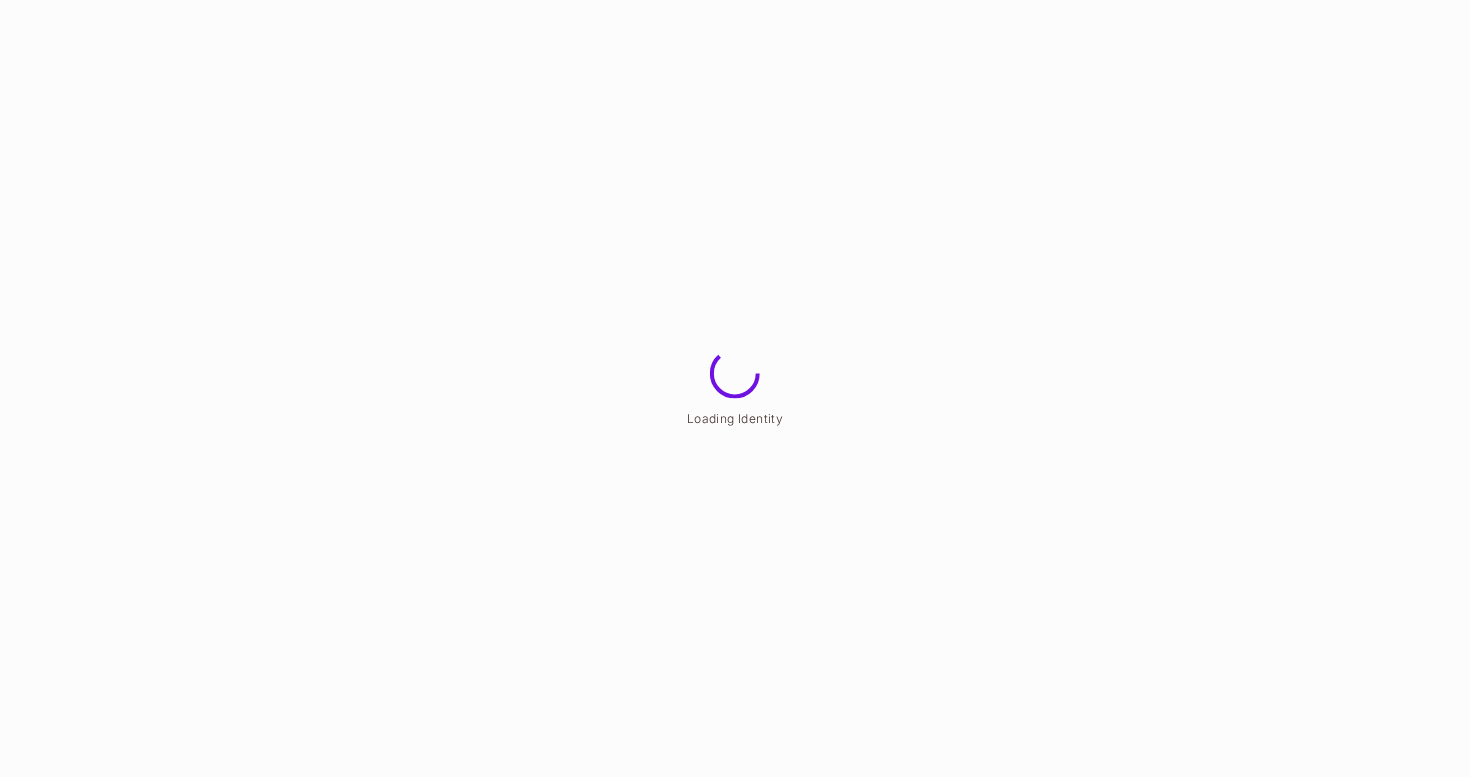 scroll, scrollTop: 0, scrollLeft: 0, axis: both 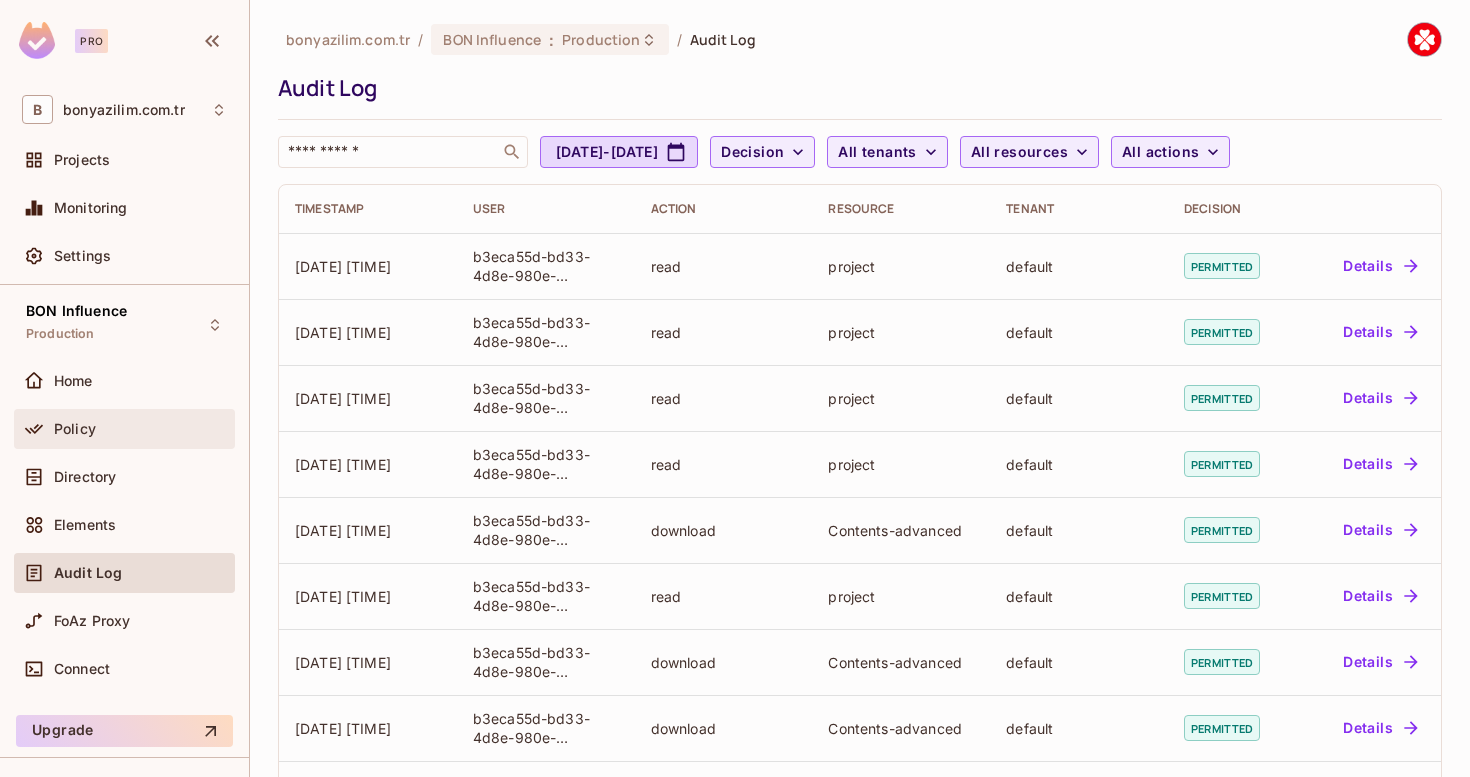 click on "Policy" at bounding box center [140, 429] 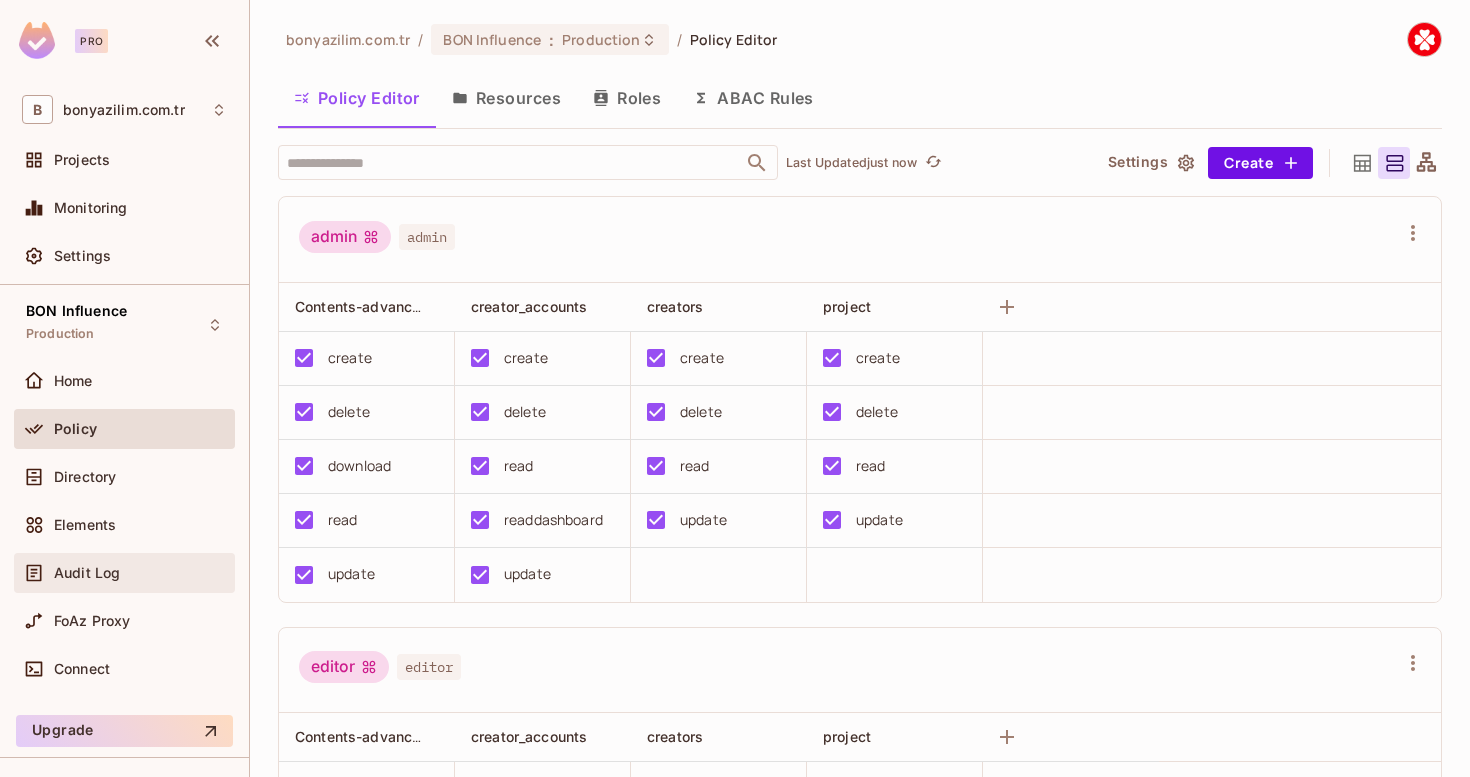 click on "Audit Log" at bounding box center (87, 573) 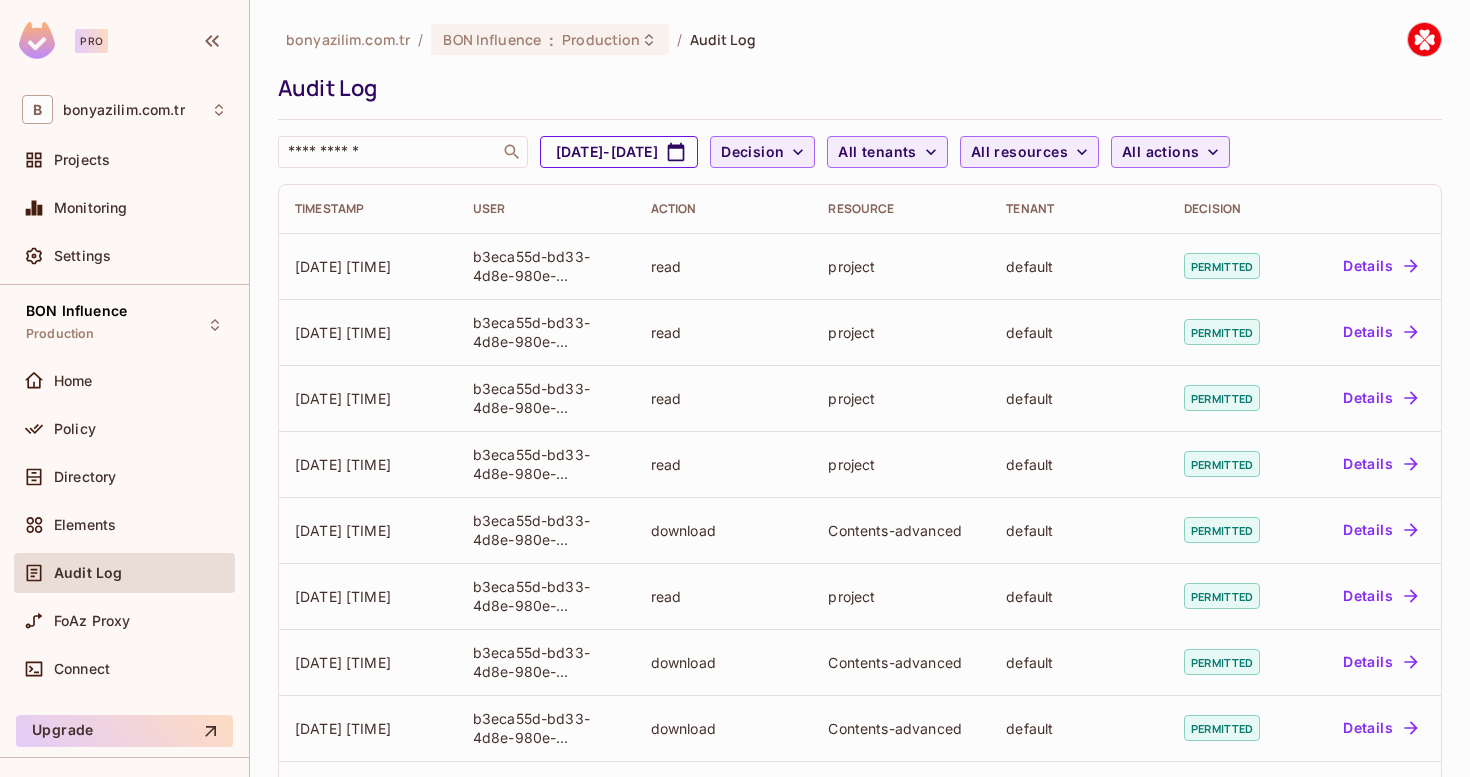 click 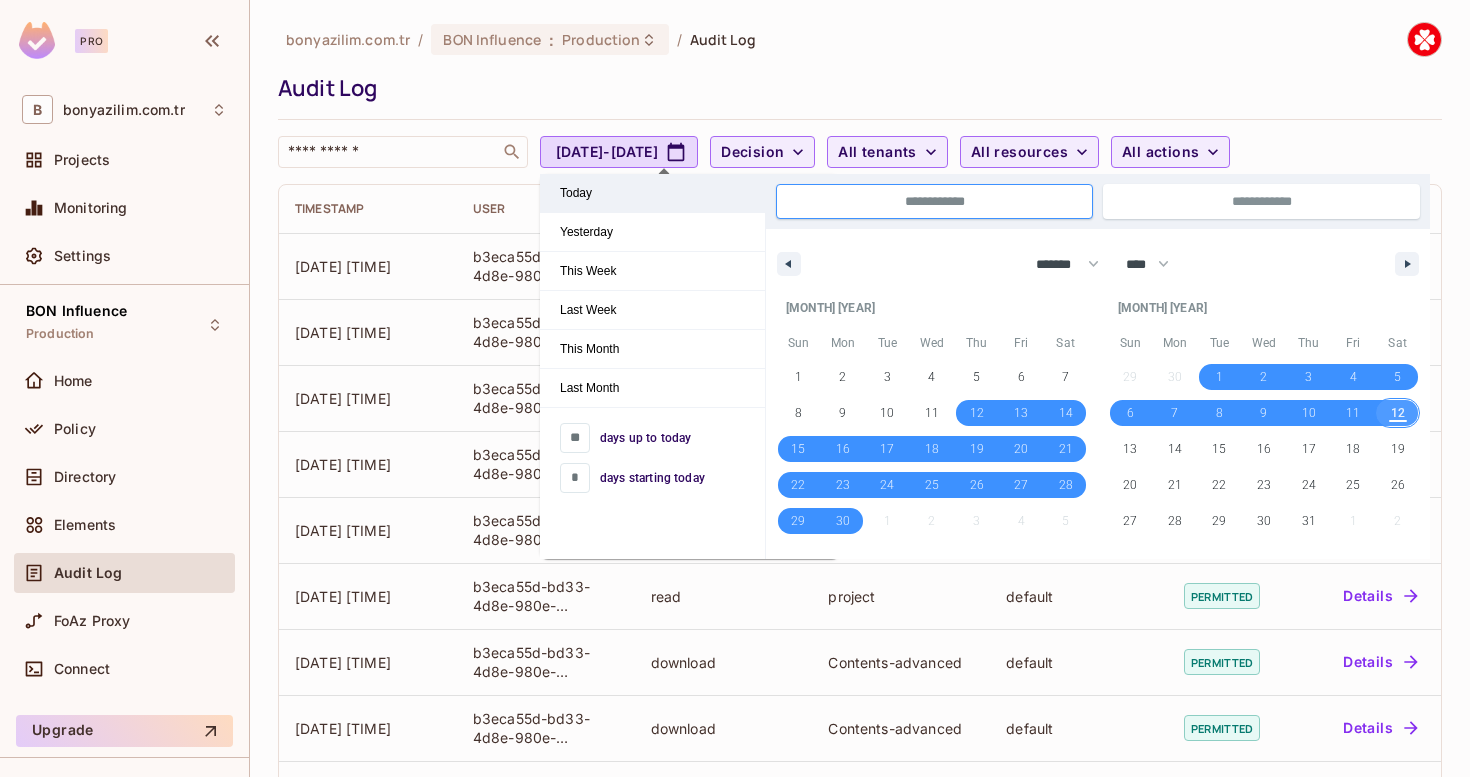 click on "Today" at bounding box center [652, 193] 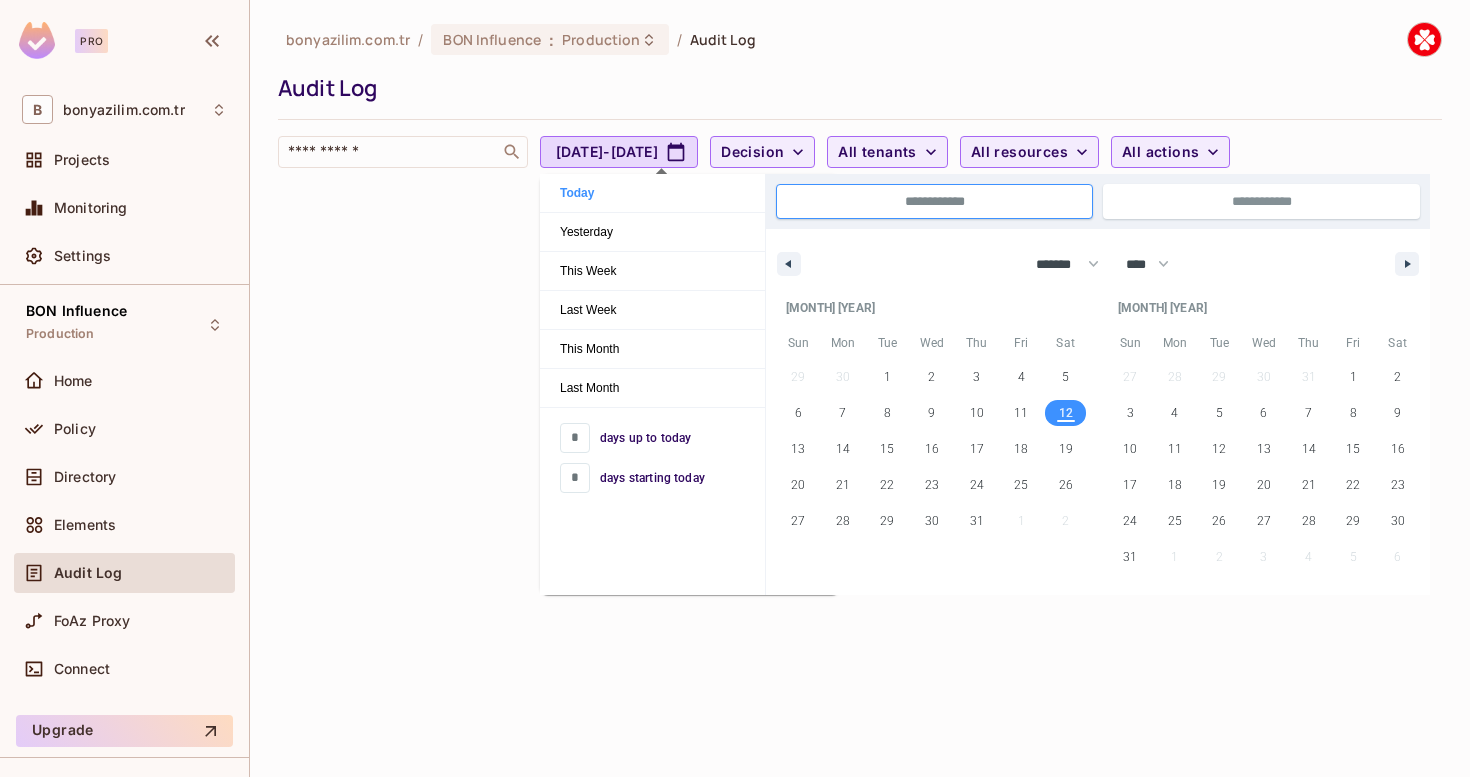 click on "Audit Log" at bounding box center (855, 88) 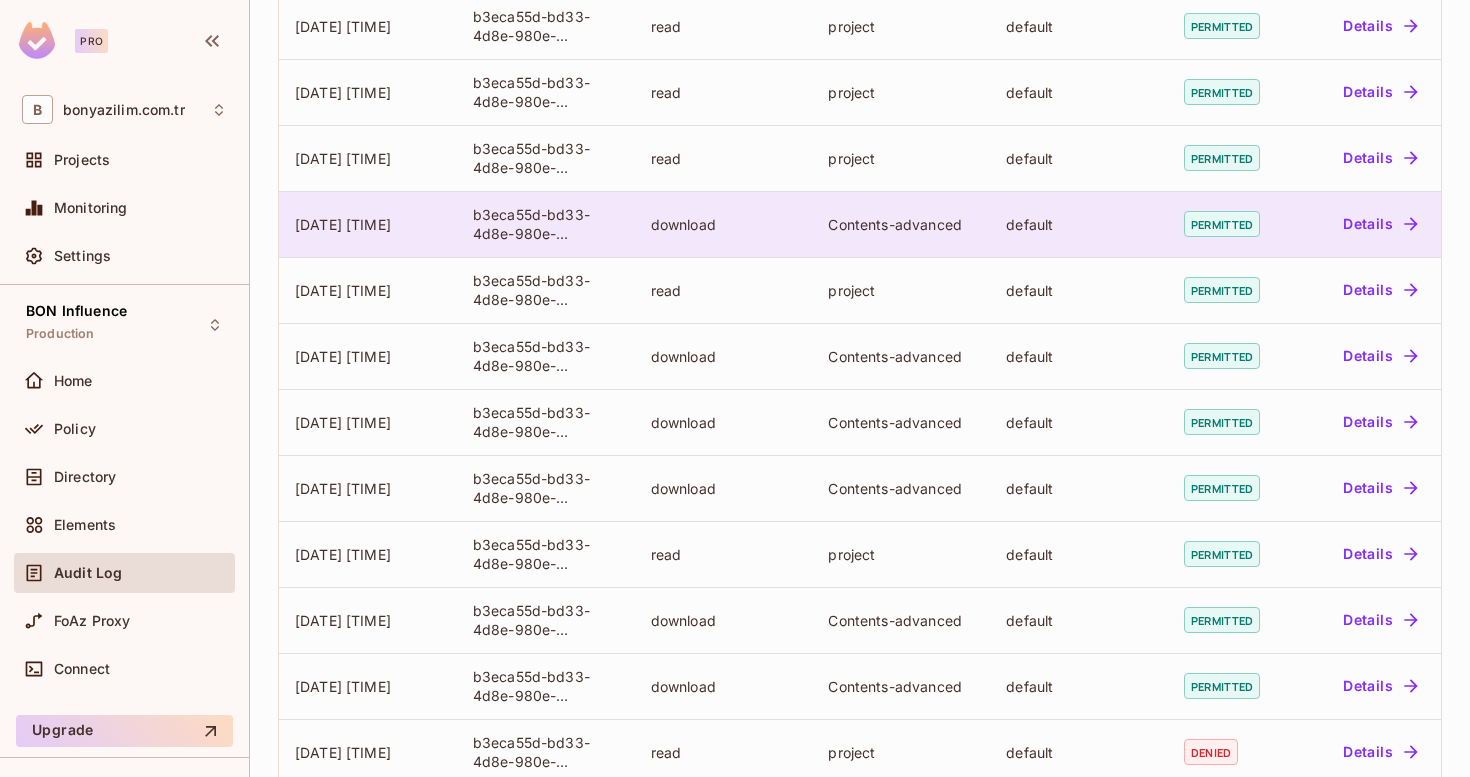 scroll, scrollTop: 0, scrollLeft: 0, axis: both 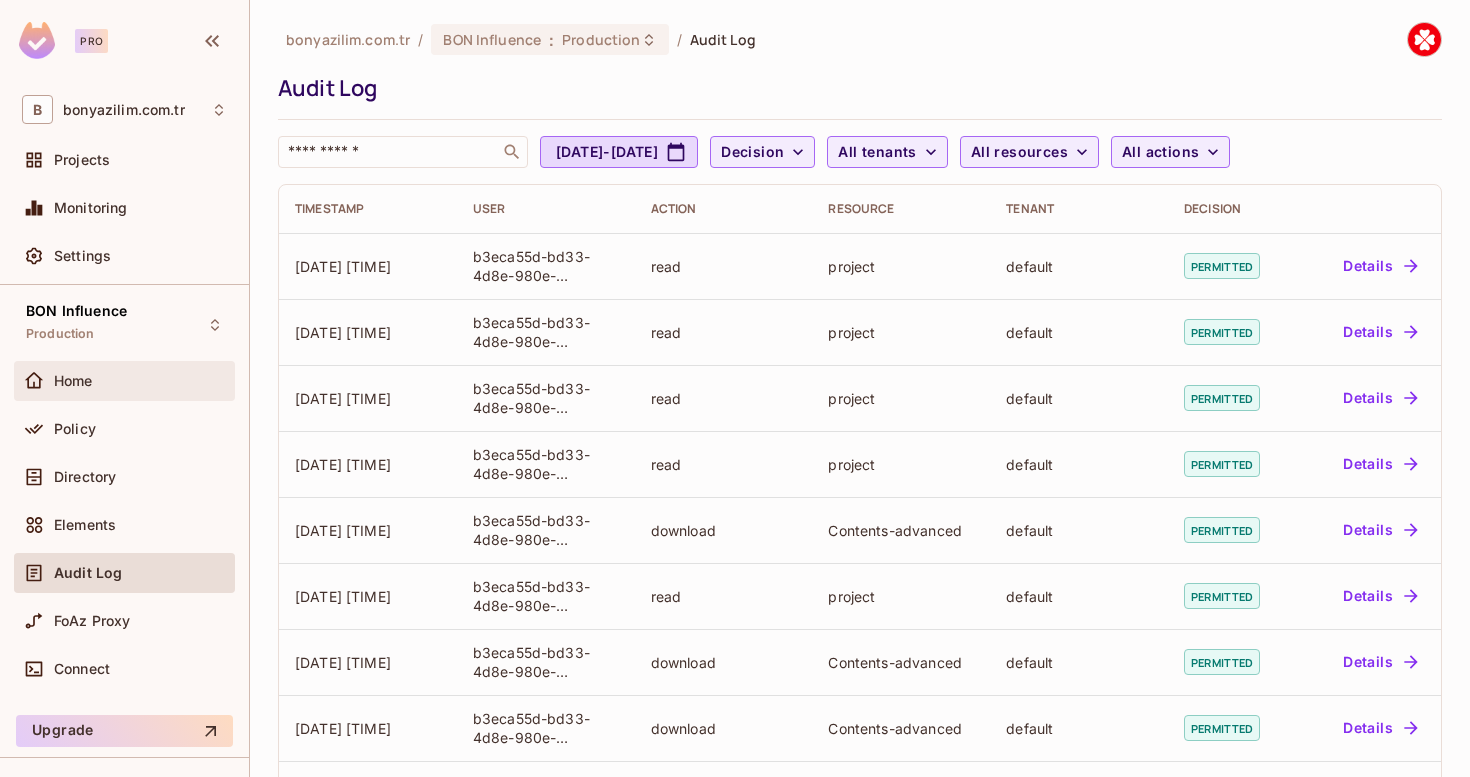 click on "Home" at bounding box center (124, 381) 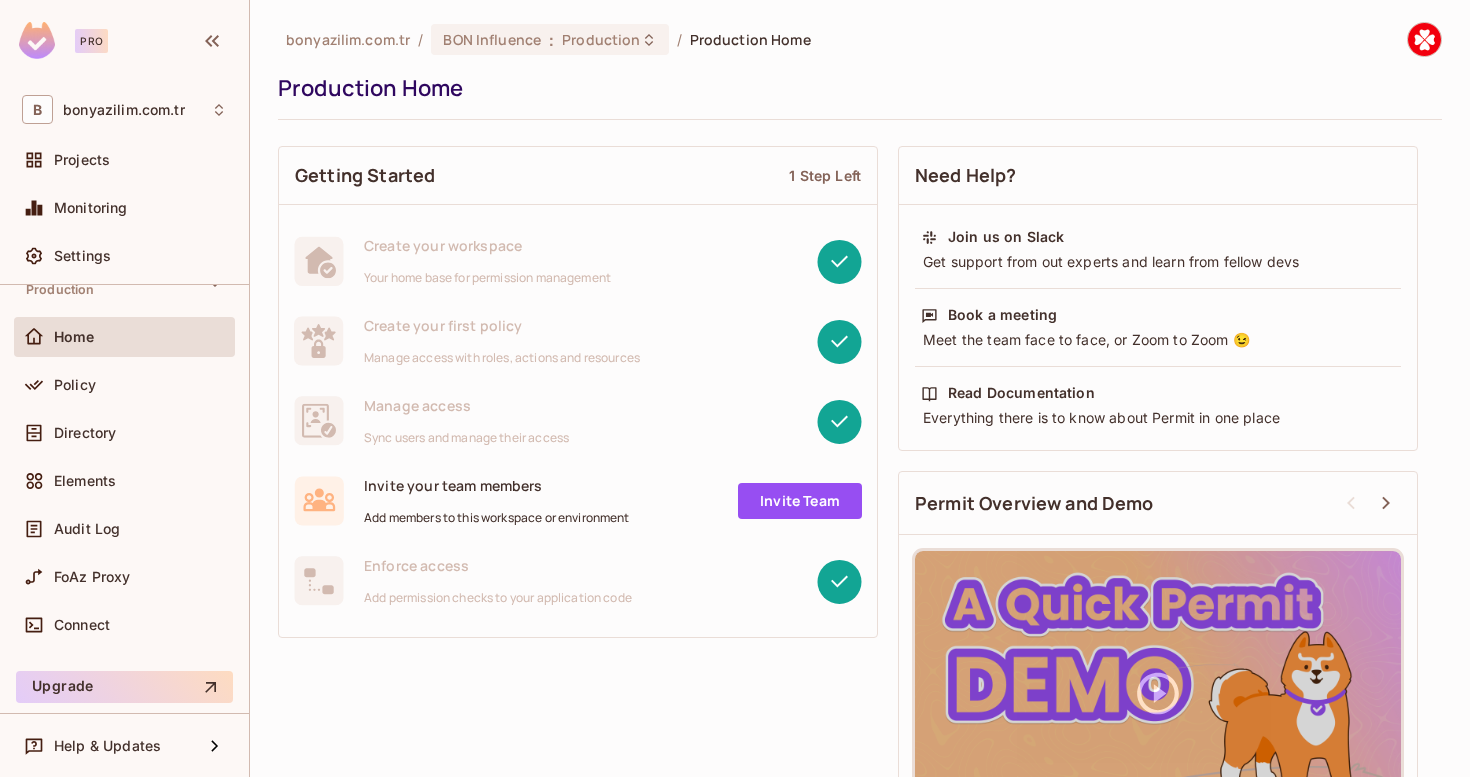 scroll, scrollTop: 0, scrollLeft: 0, axis: both 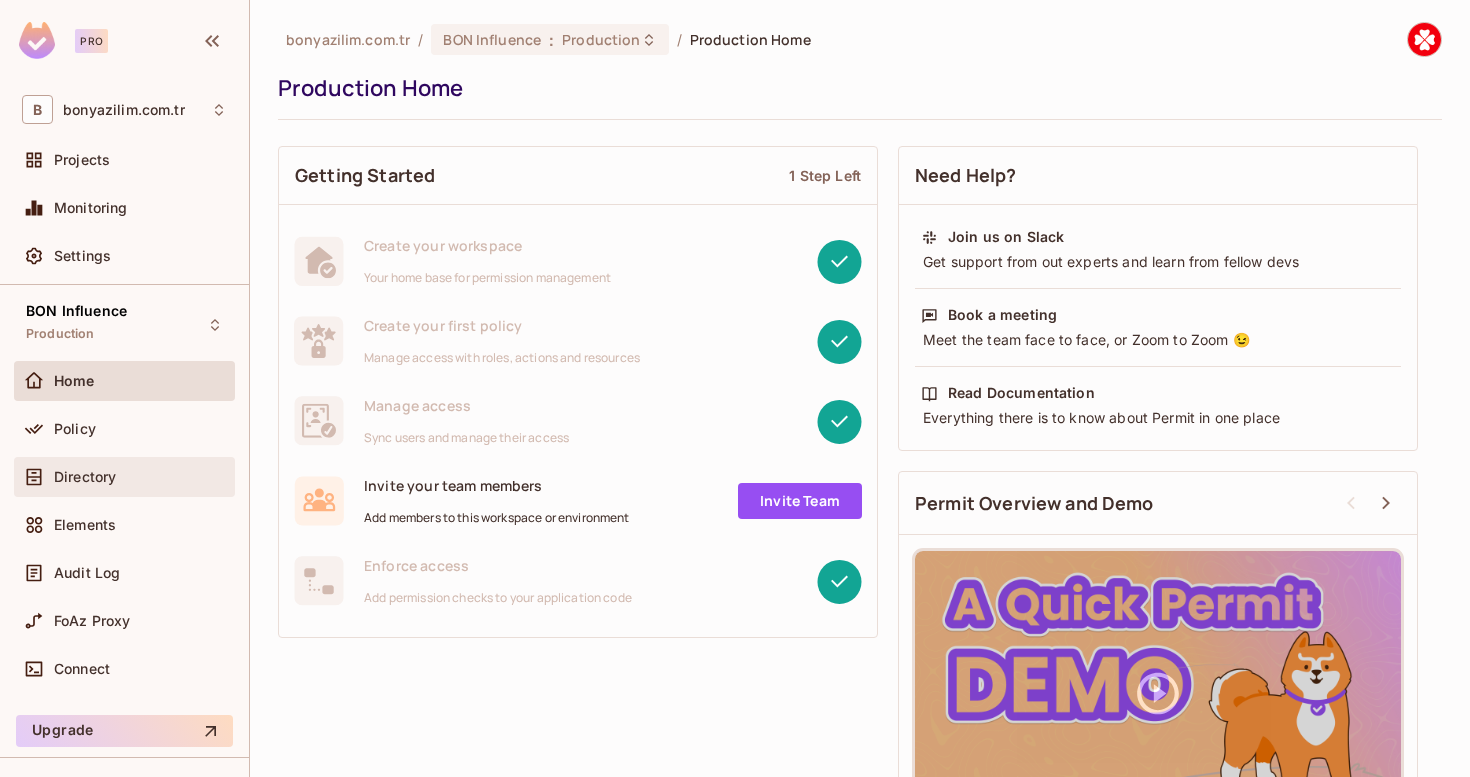 click on "Directory" at bounding box center [124, 477] 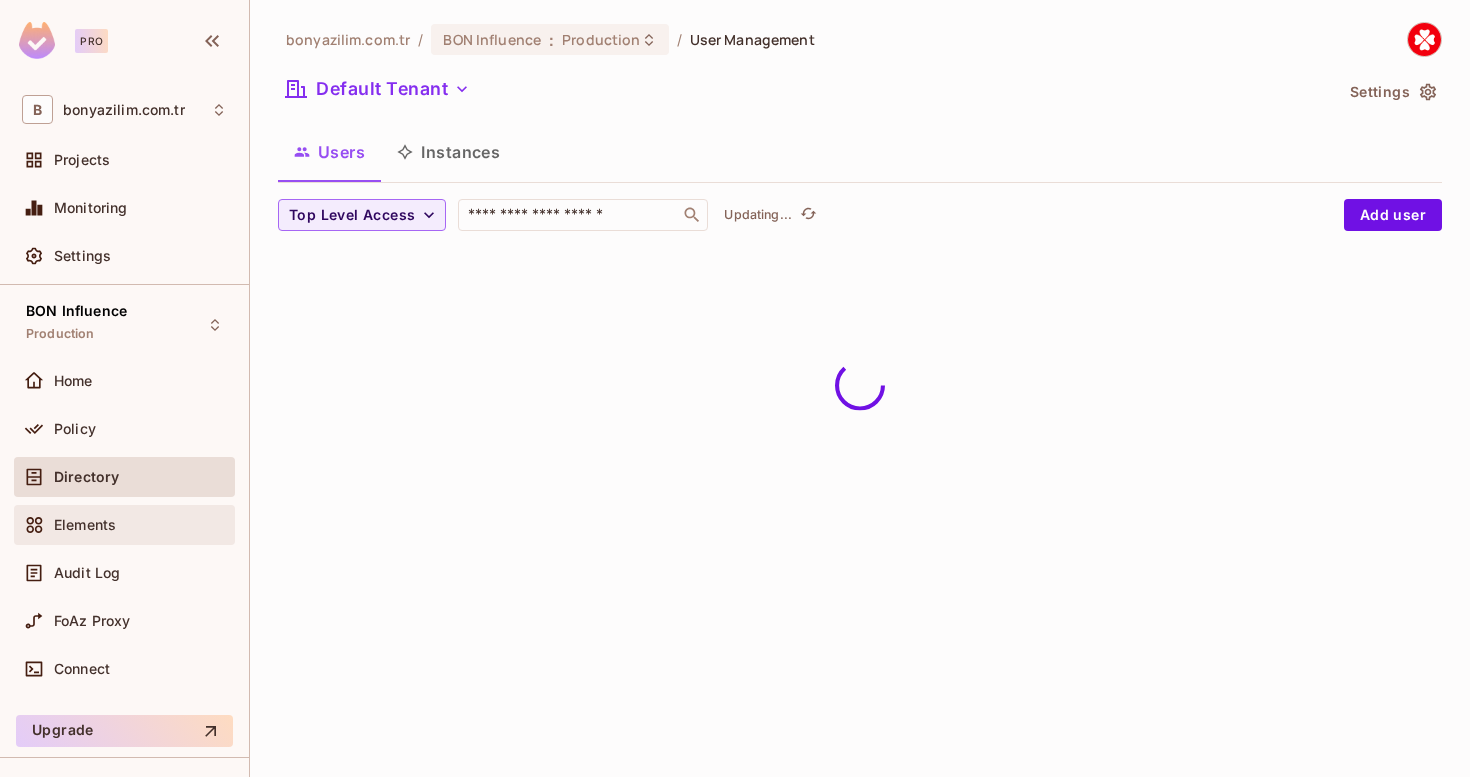 click on "Elements" at bounding box center [85, 525] 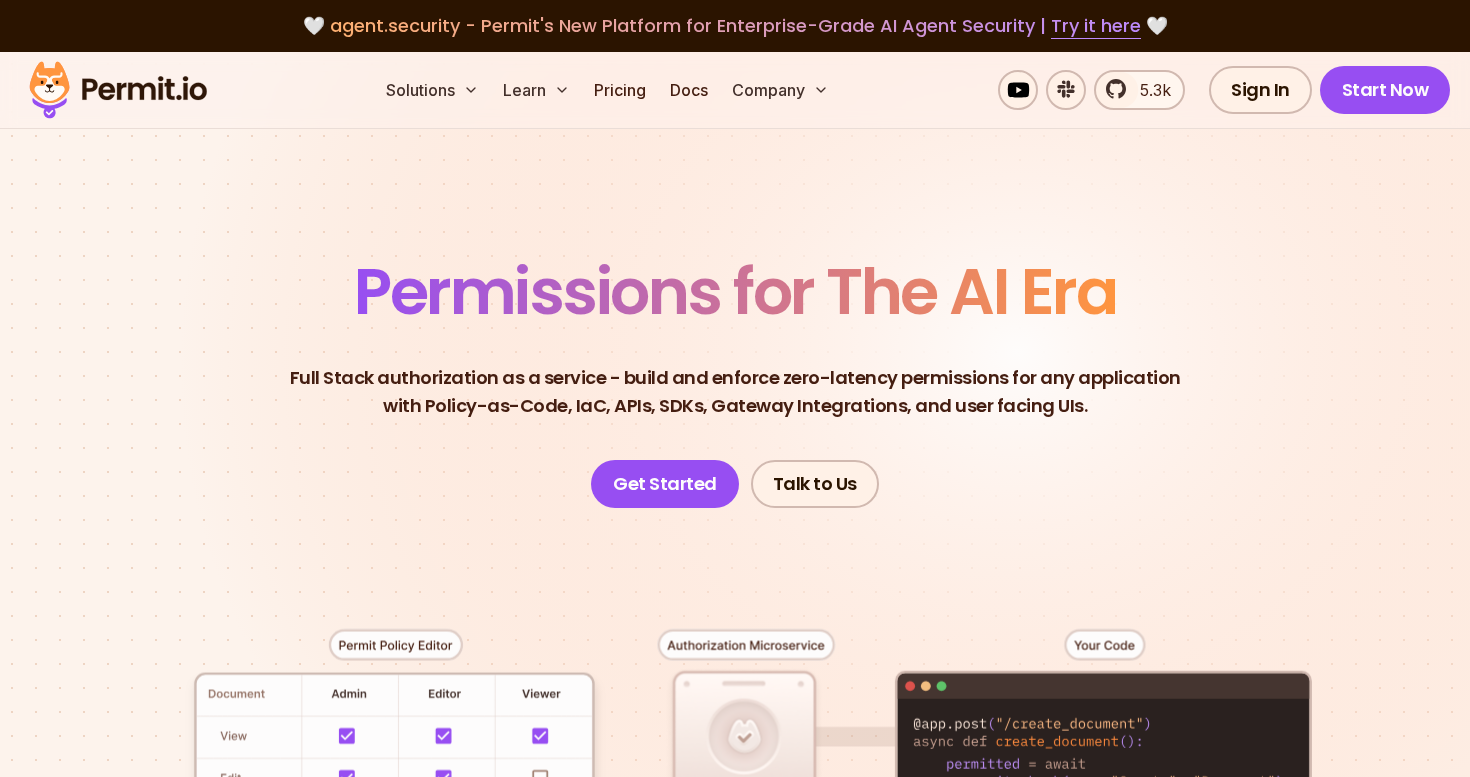 scroll, scrollTop: 2662, scrollLeft: 0, axis: vertical 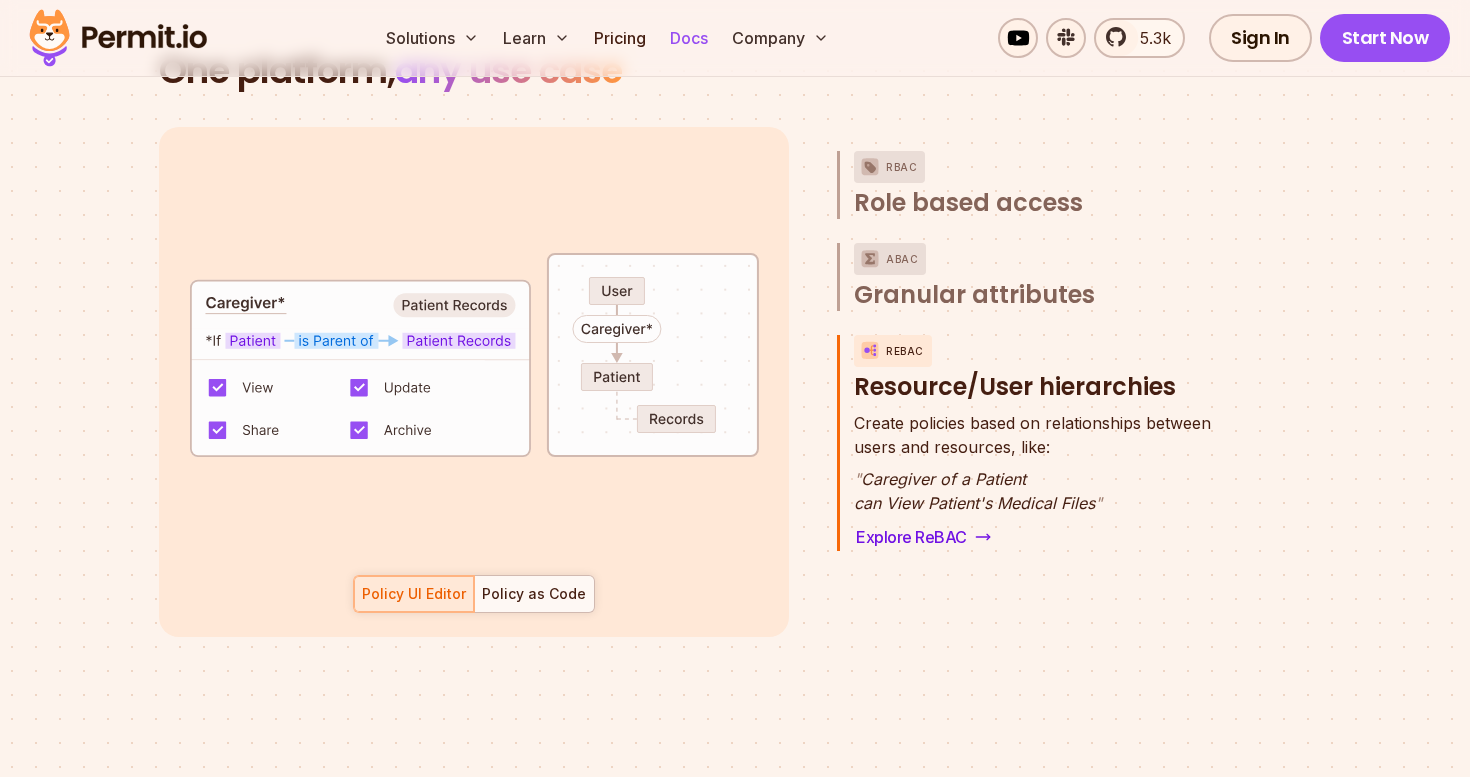 click on "Docs" at bounding box center [689, 38] 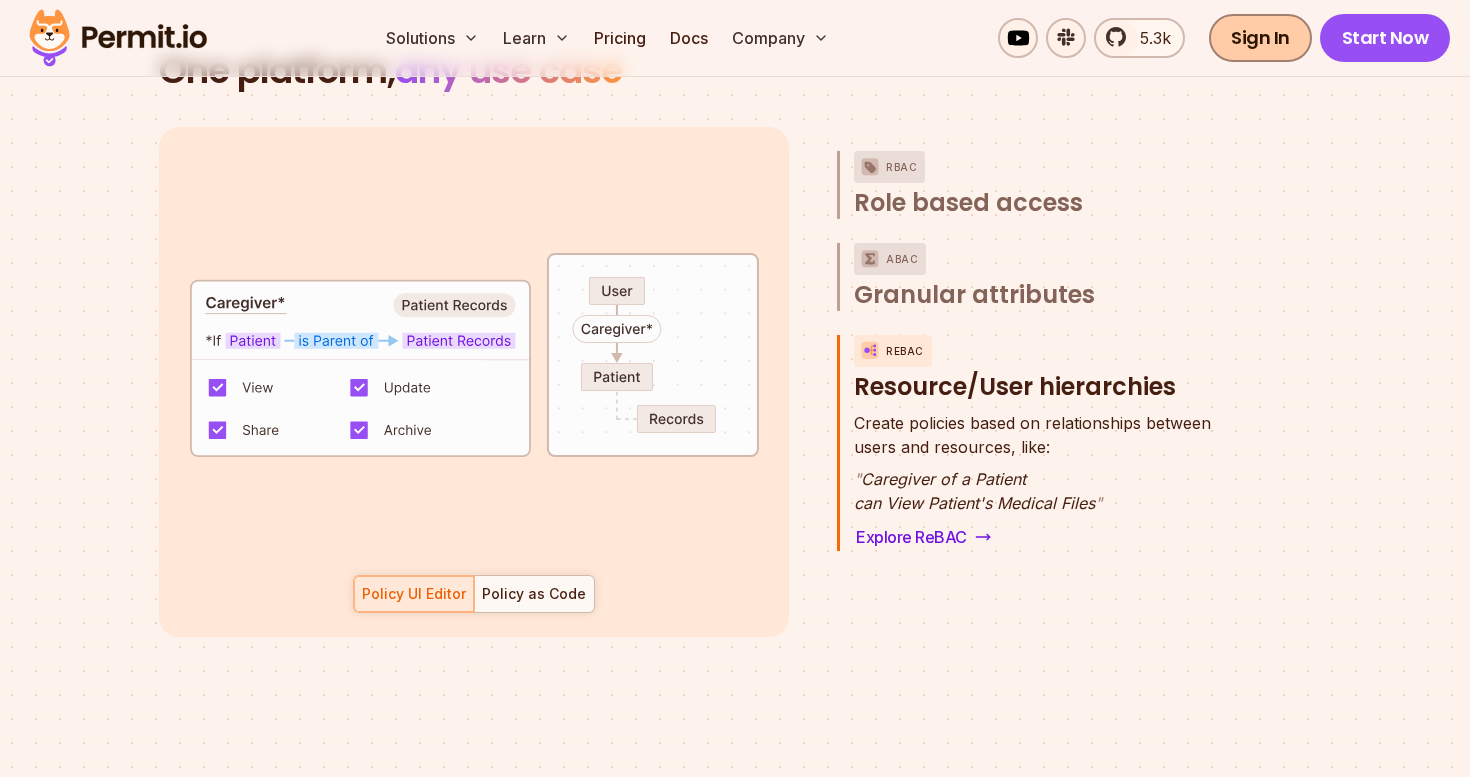 click on "Sign In" at bounding box center [1260, 38] 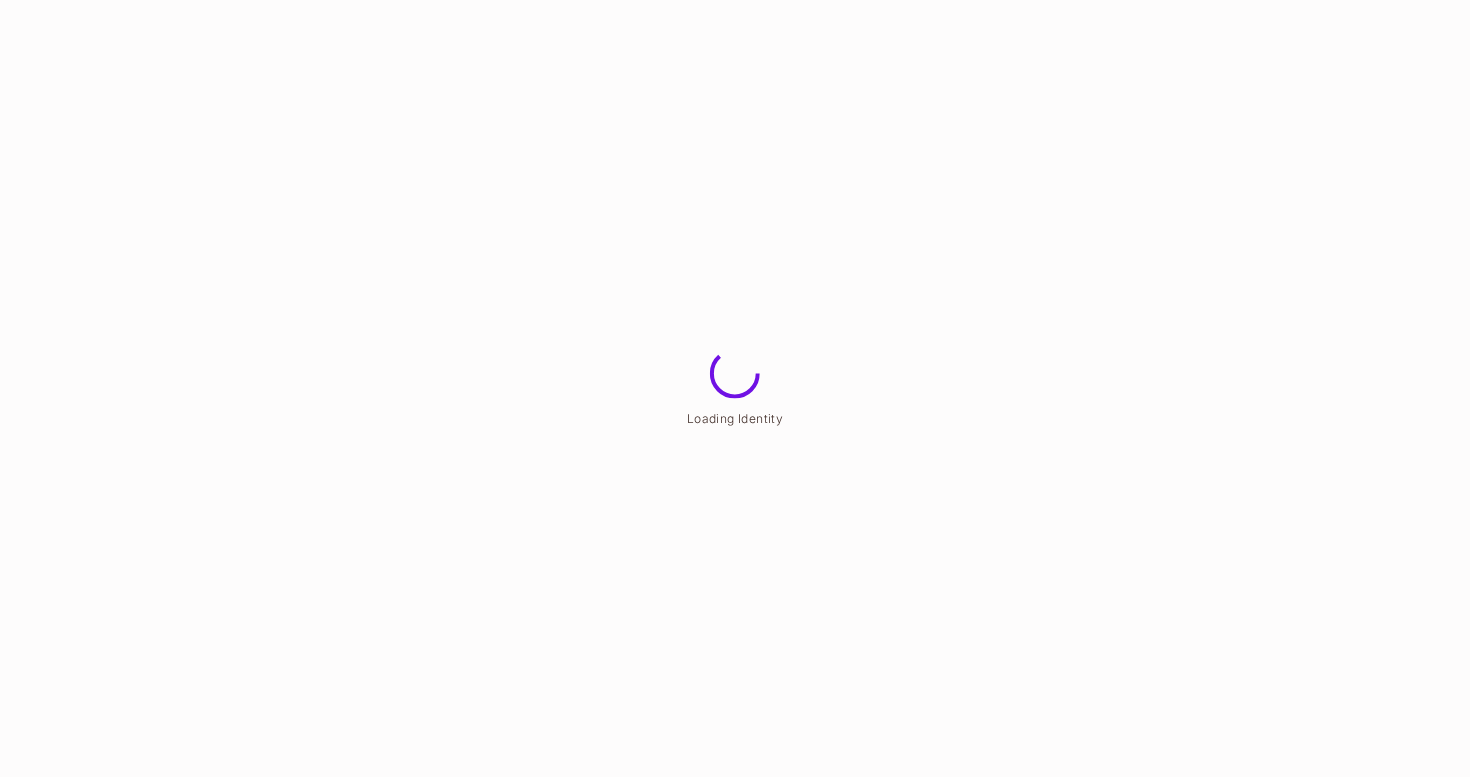 scroll, scrollTop: 0, scrollLeft: 0, axis: both 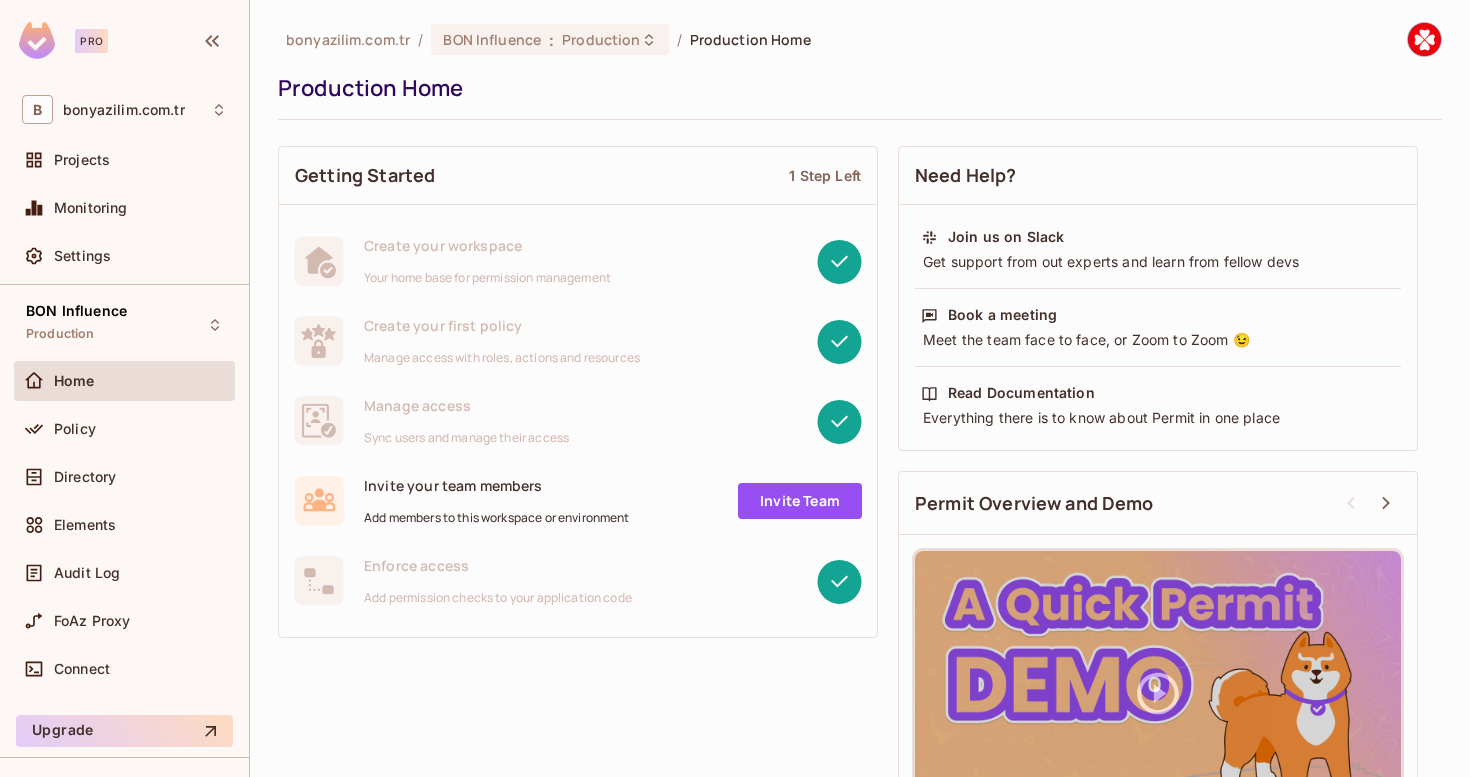 click on "Home" at bounding box center (140, 381) 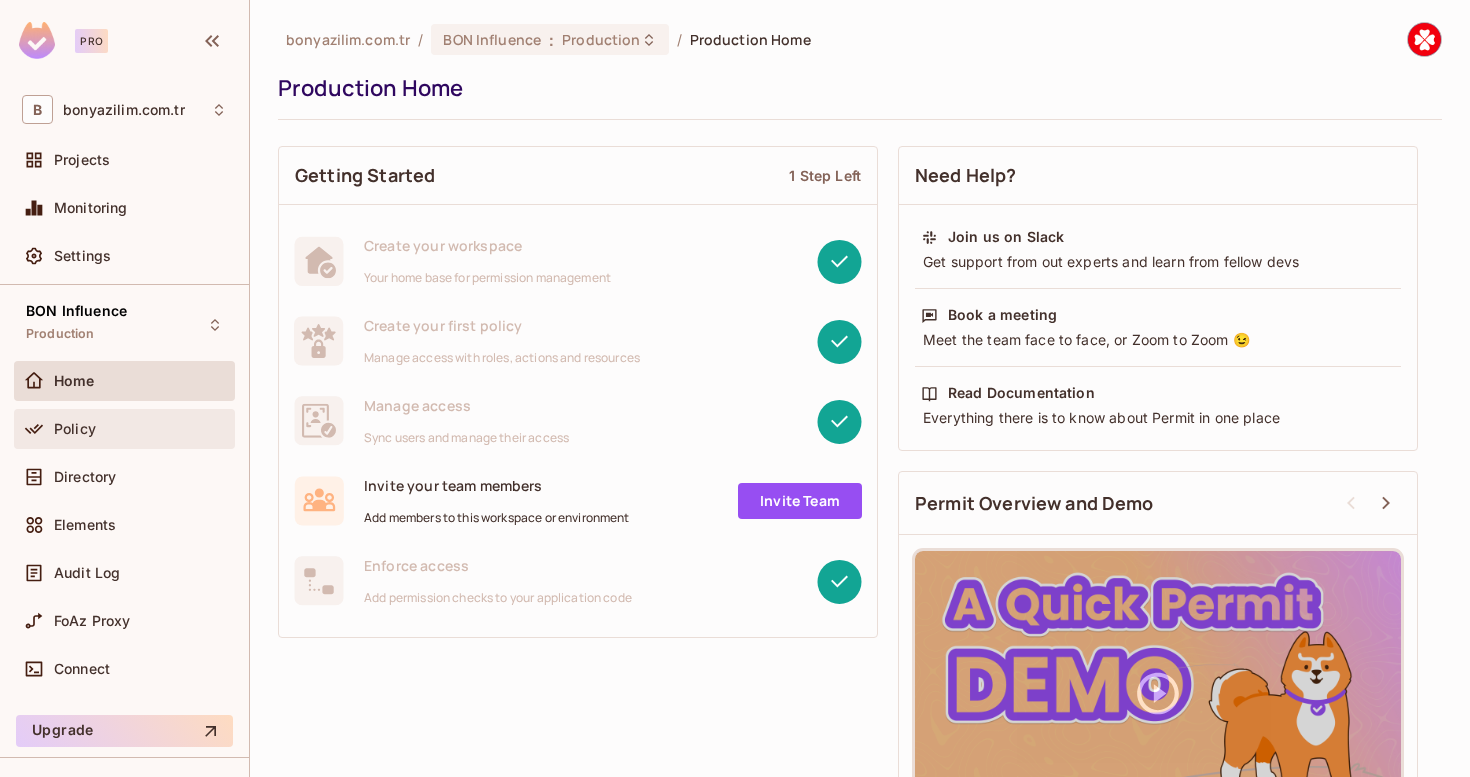 click on "Policy" at bounding box center [140, 429] 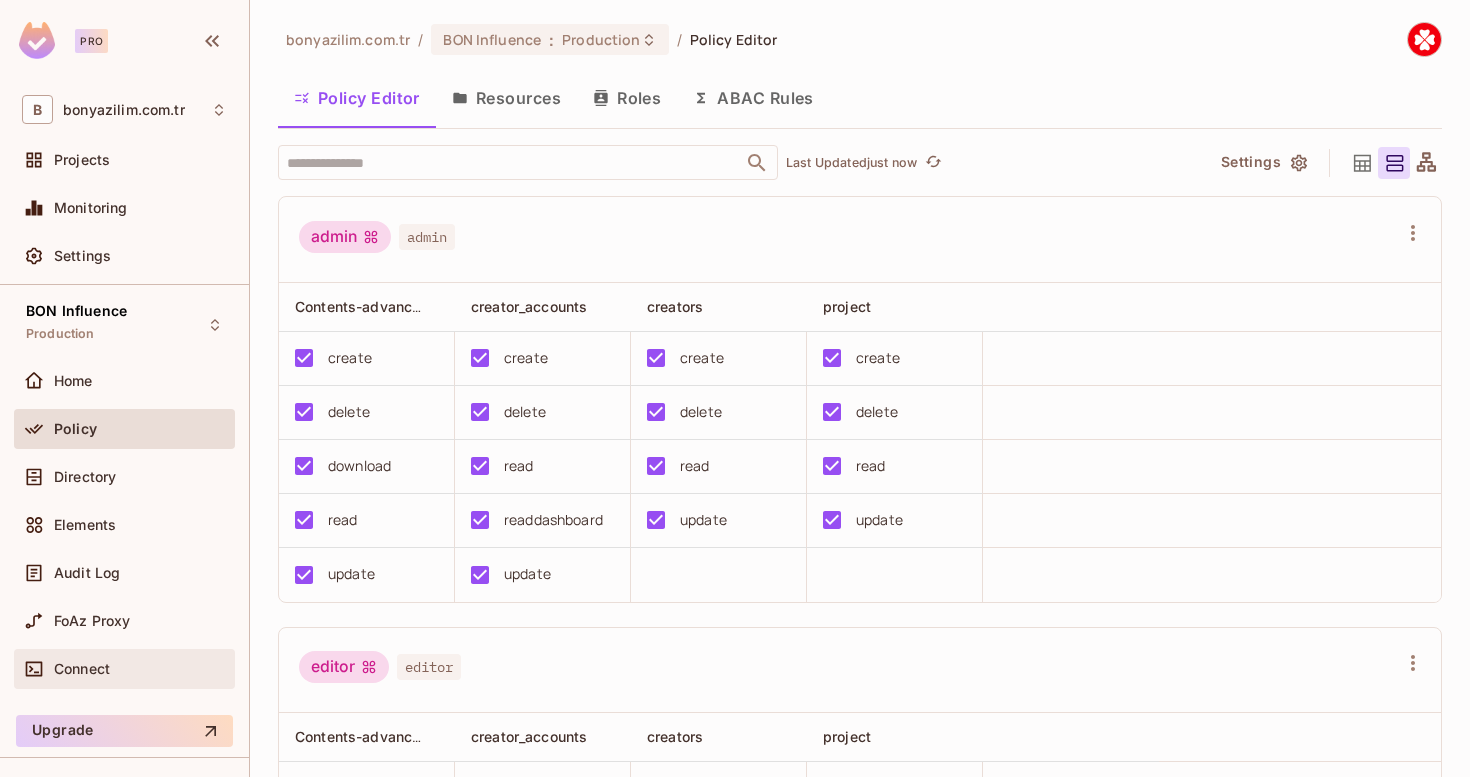 click on "Connect" at bounding box center (124, 669) 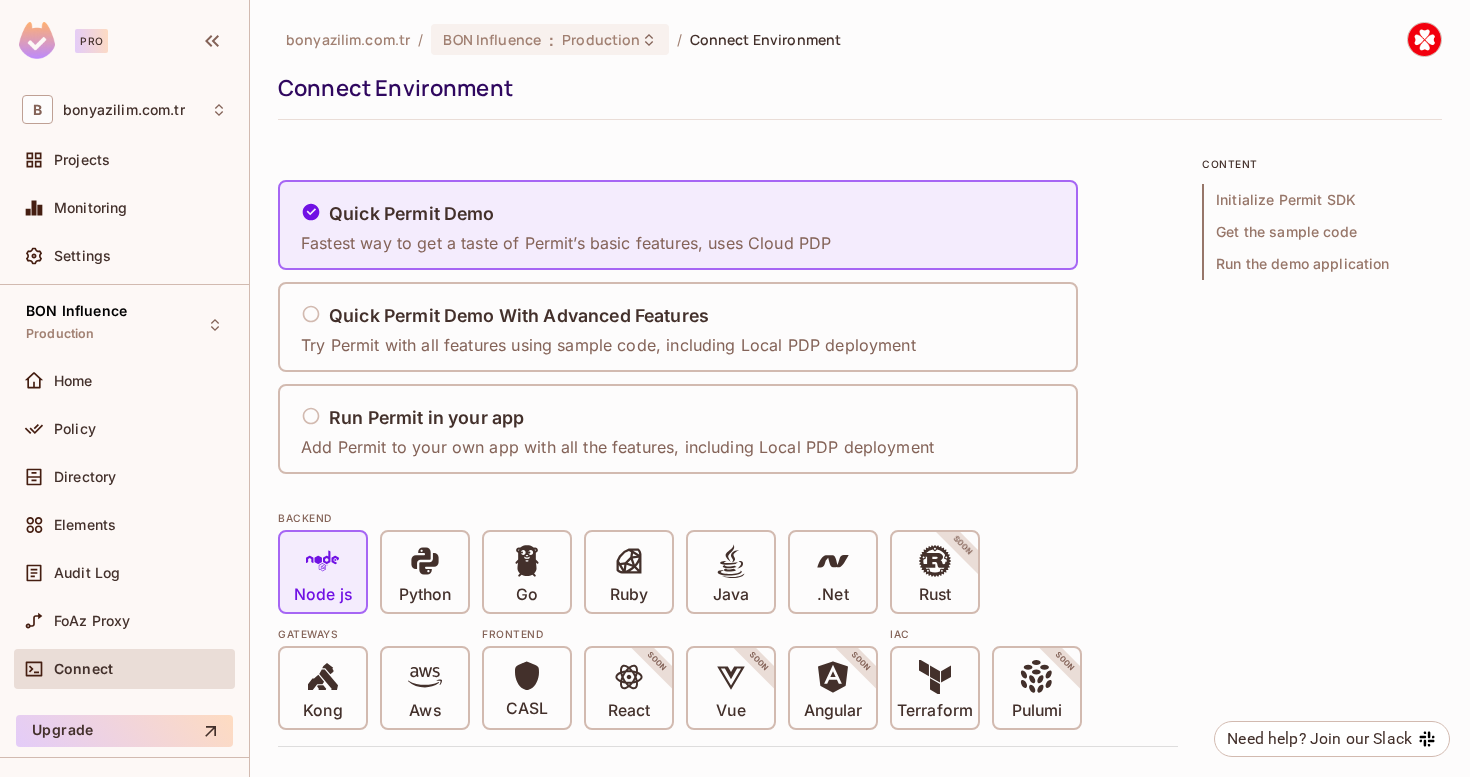 scroll, scrollTop: 44, scrollLeft: 0, axis: vertical 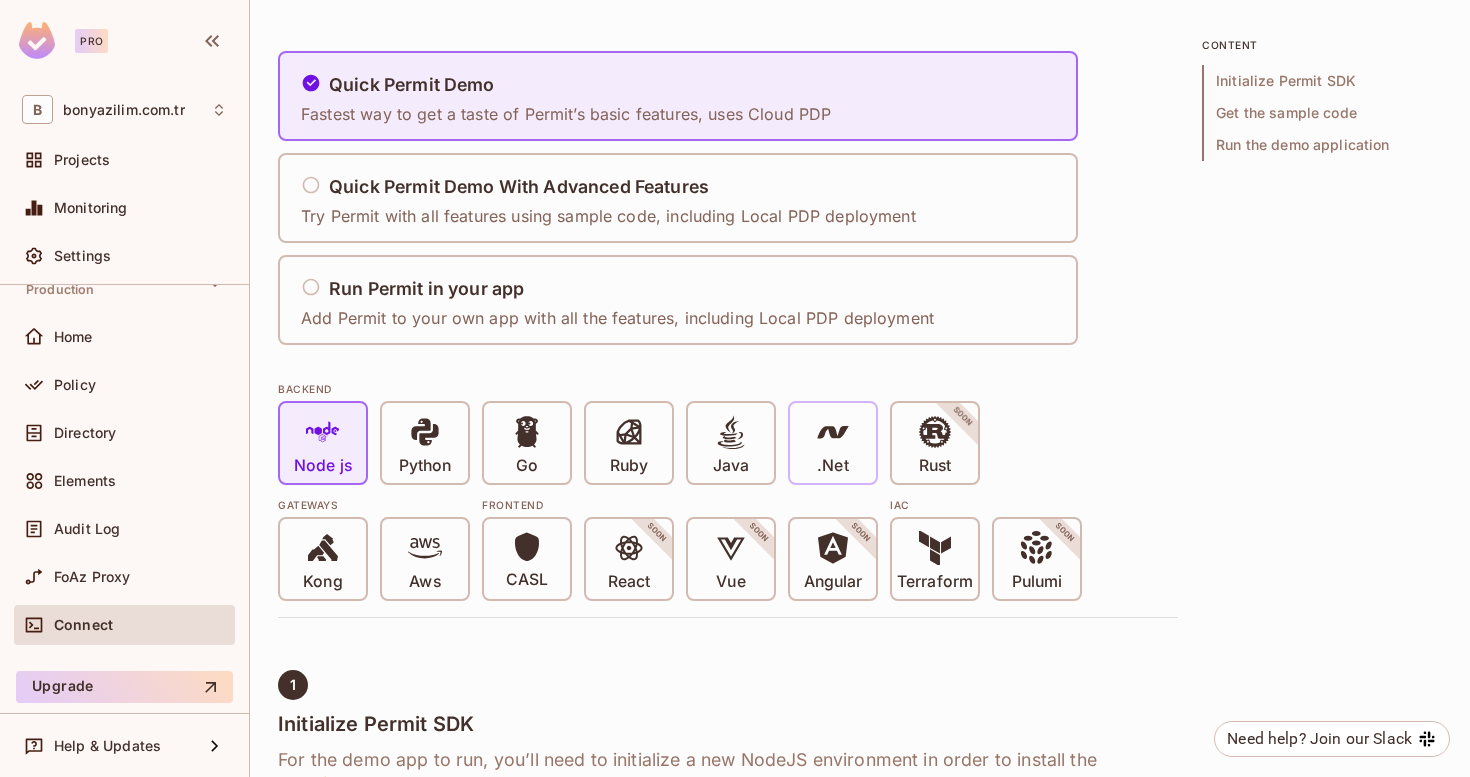 click on ".Net" at bounding box center (832, 466) 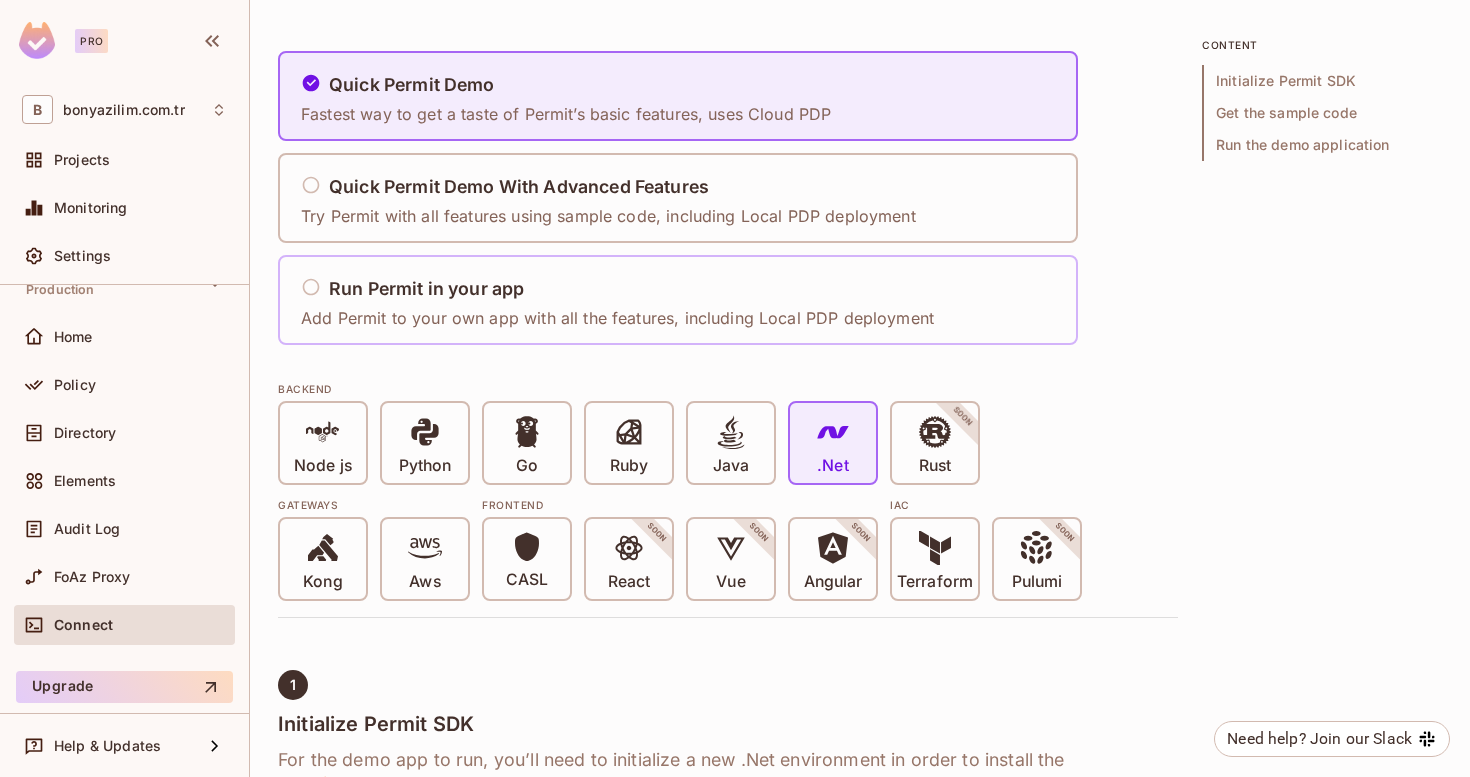 click on "Run Permit in your app Add Permit to your own app with all the features, including Local PDP deployment" at bounding box center [623, 300] 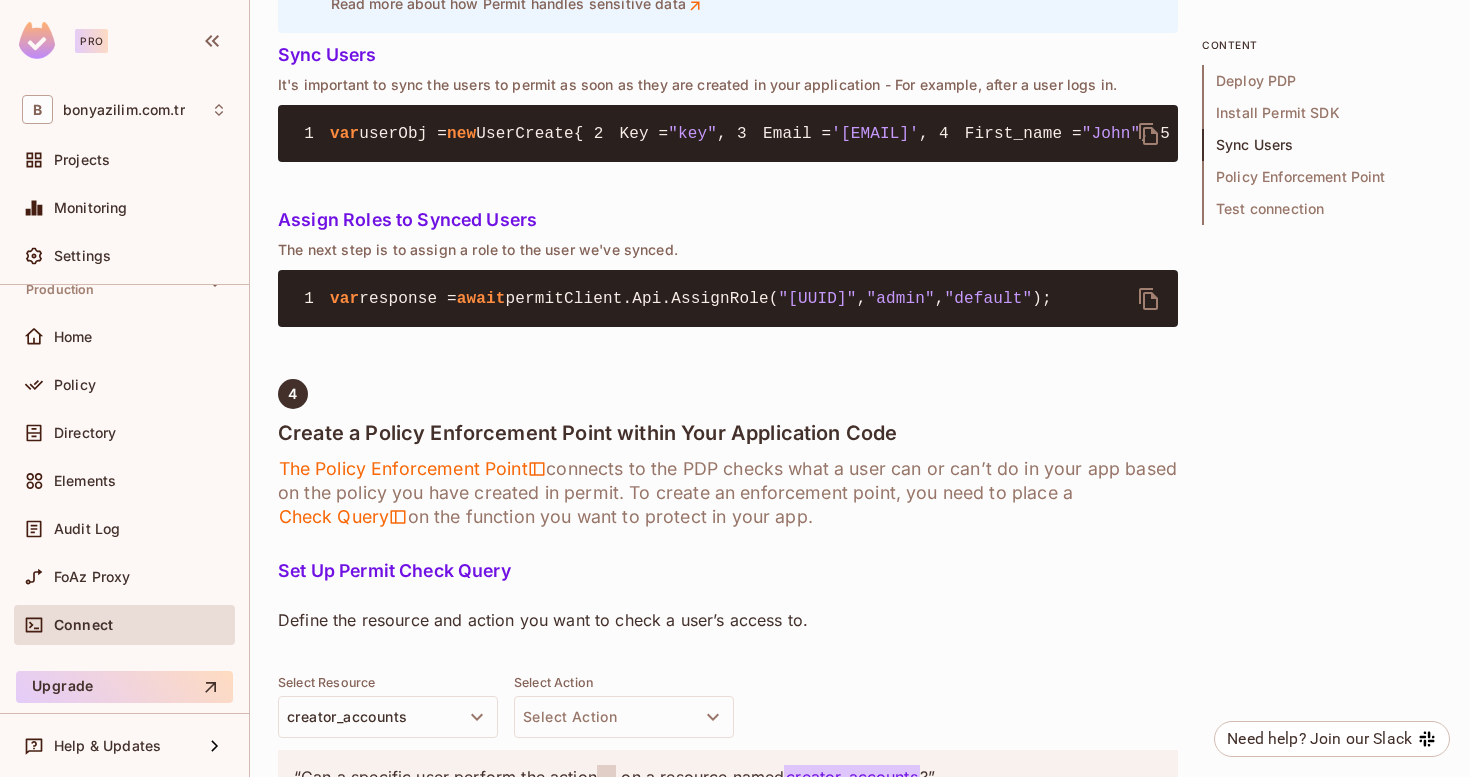 scroll, scrollTop: 2167, scrollLeft: 0, axis: vertical 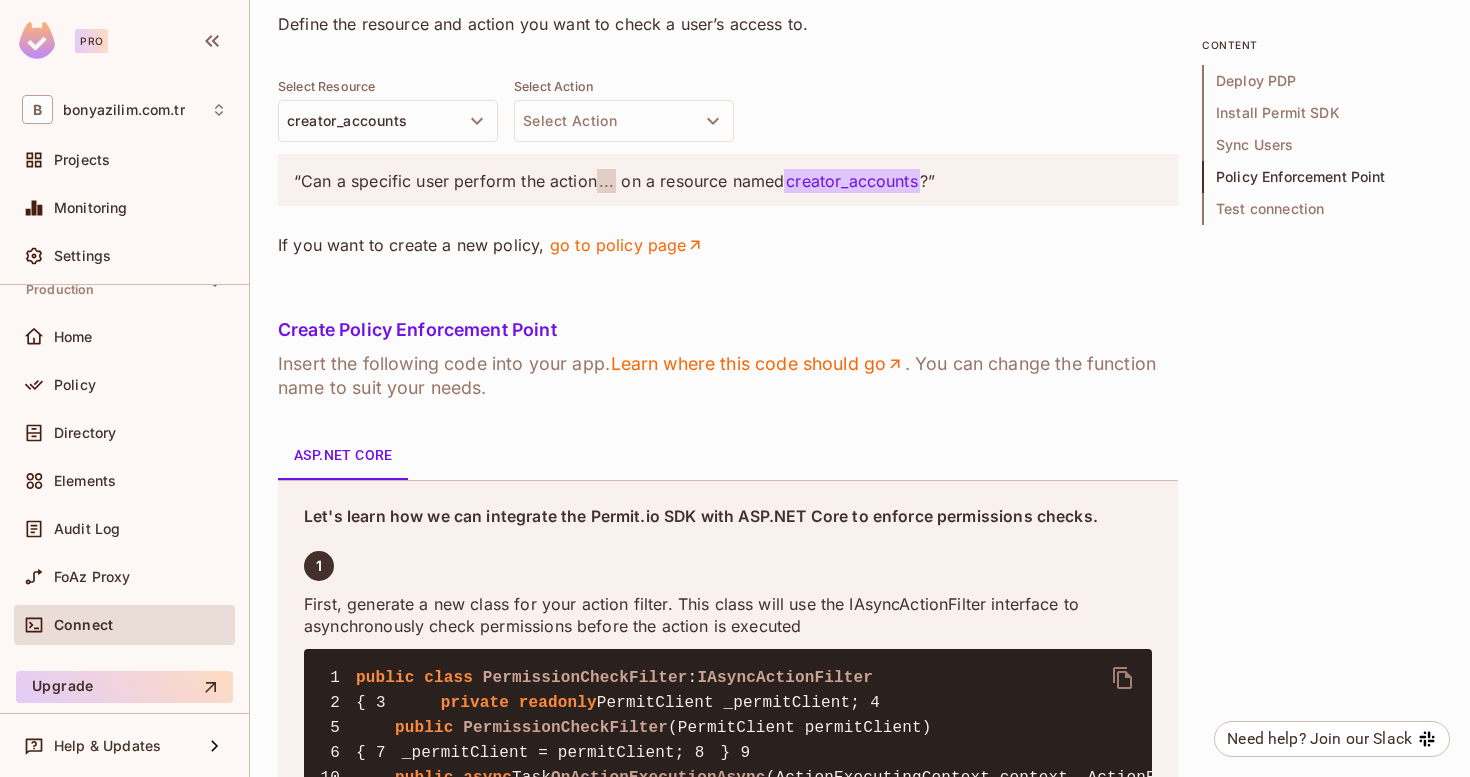 click on "Create a Policy Enforcement Point within Your Application Code" at bounding box center [728, -163] 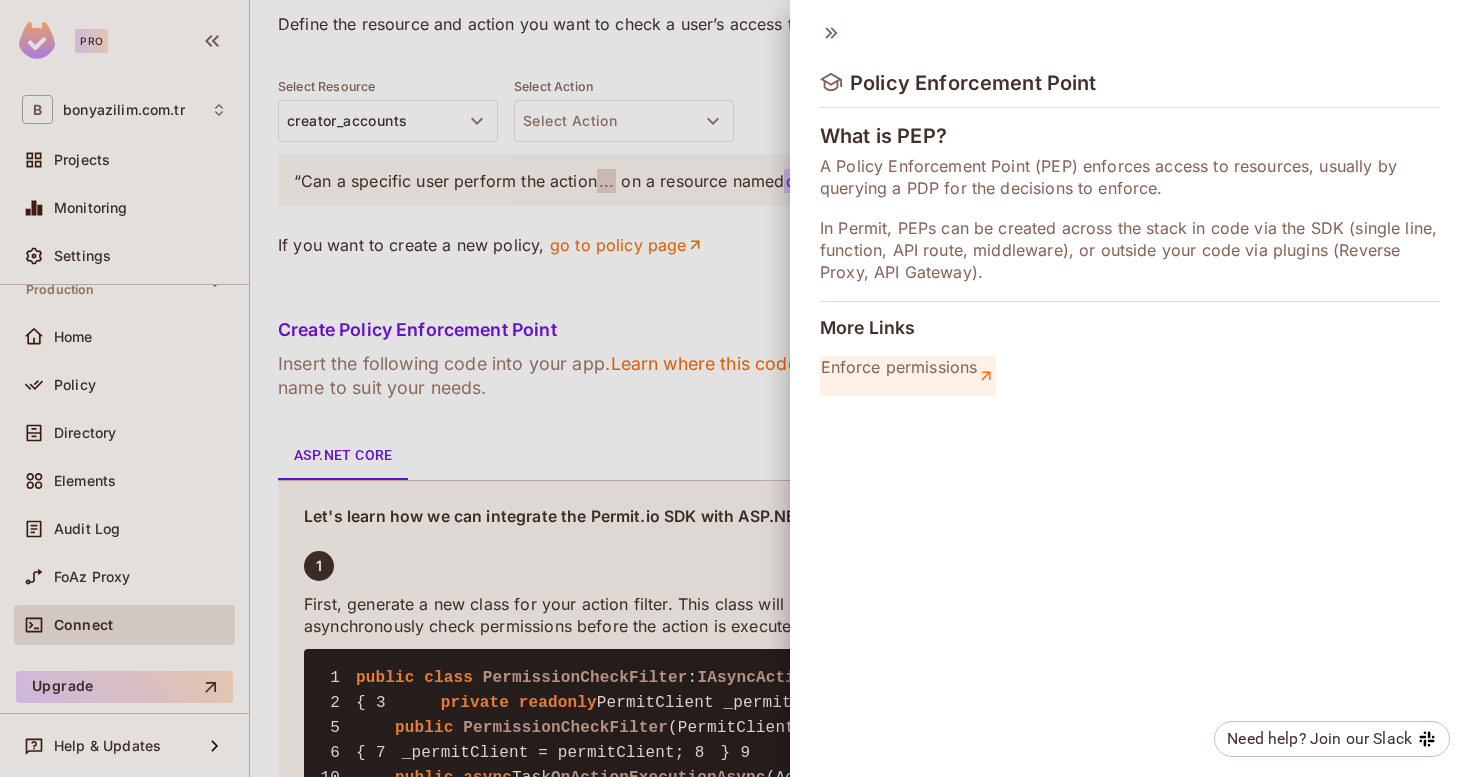 click 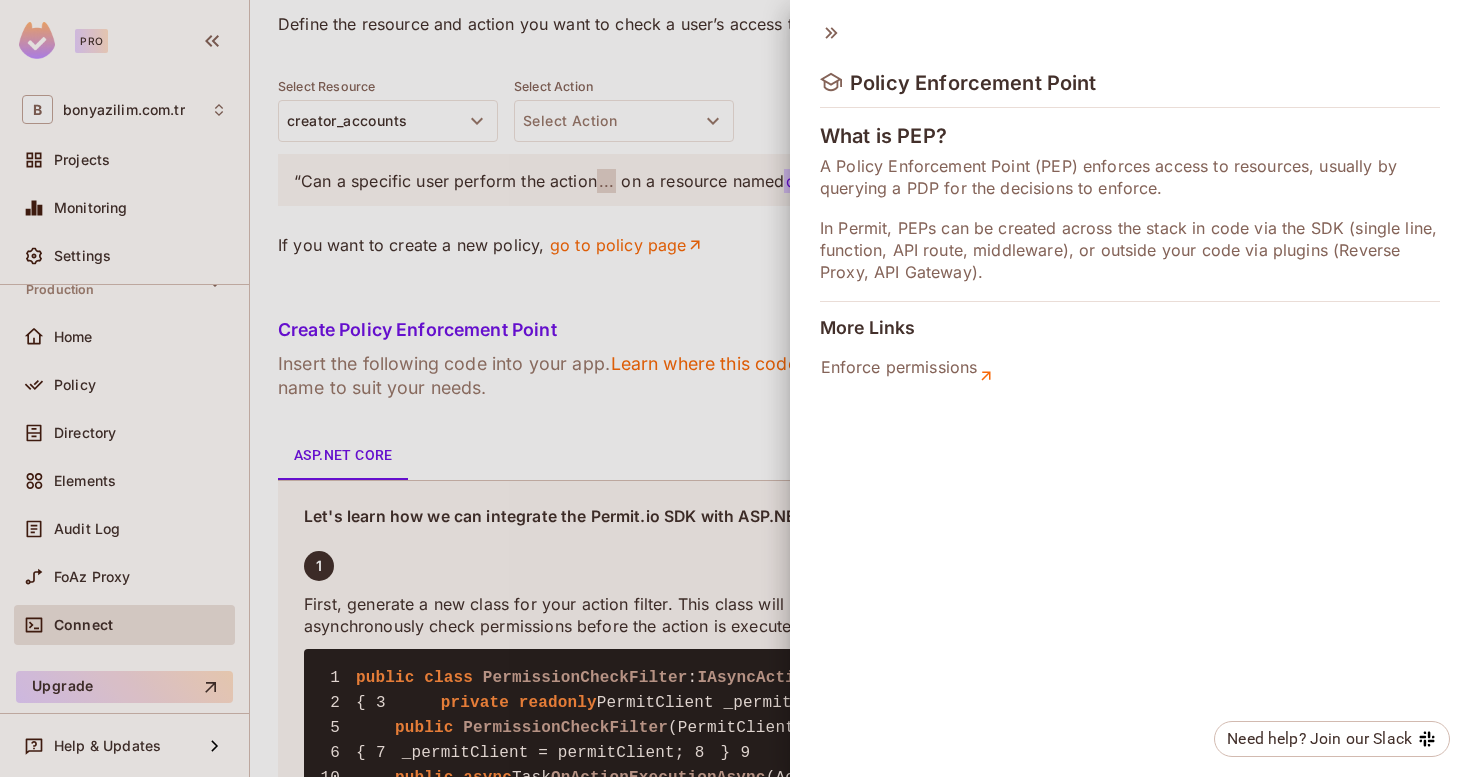 click at bounding box center [735, 388] 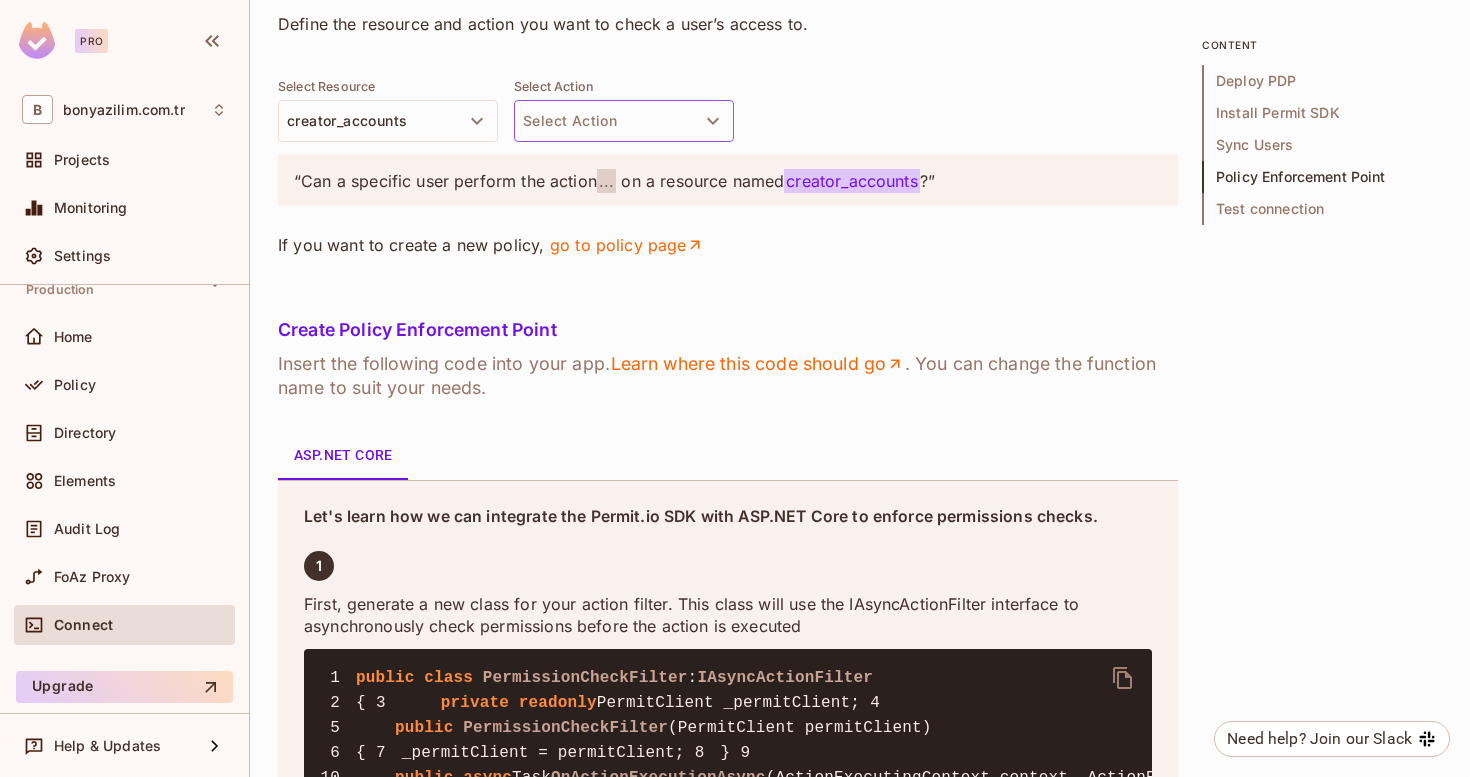 click on "Select Action" at bounding box center (624, 121) 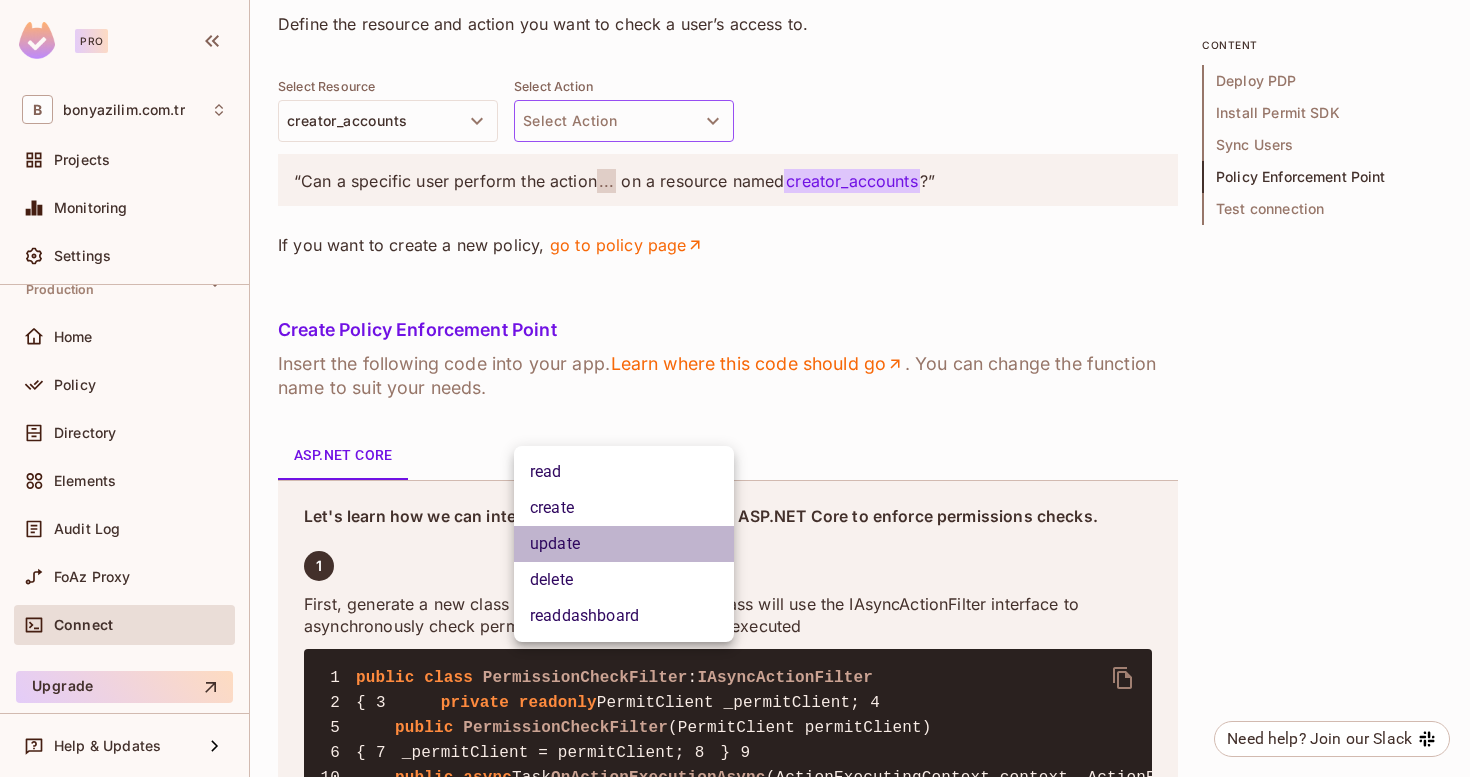 click on "update" at bounding box center [624, 544] 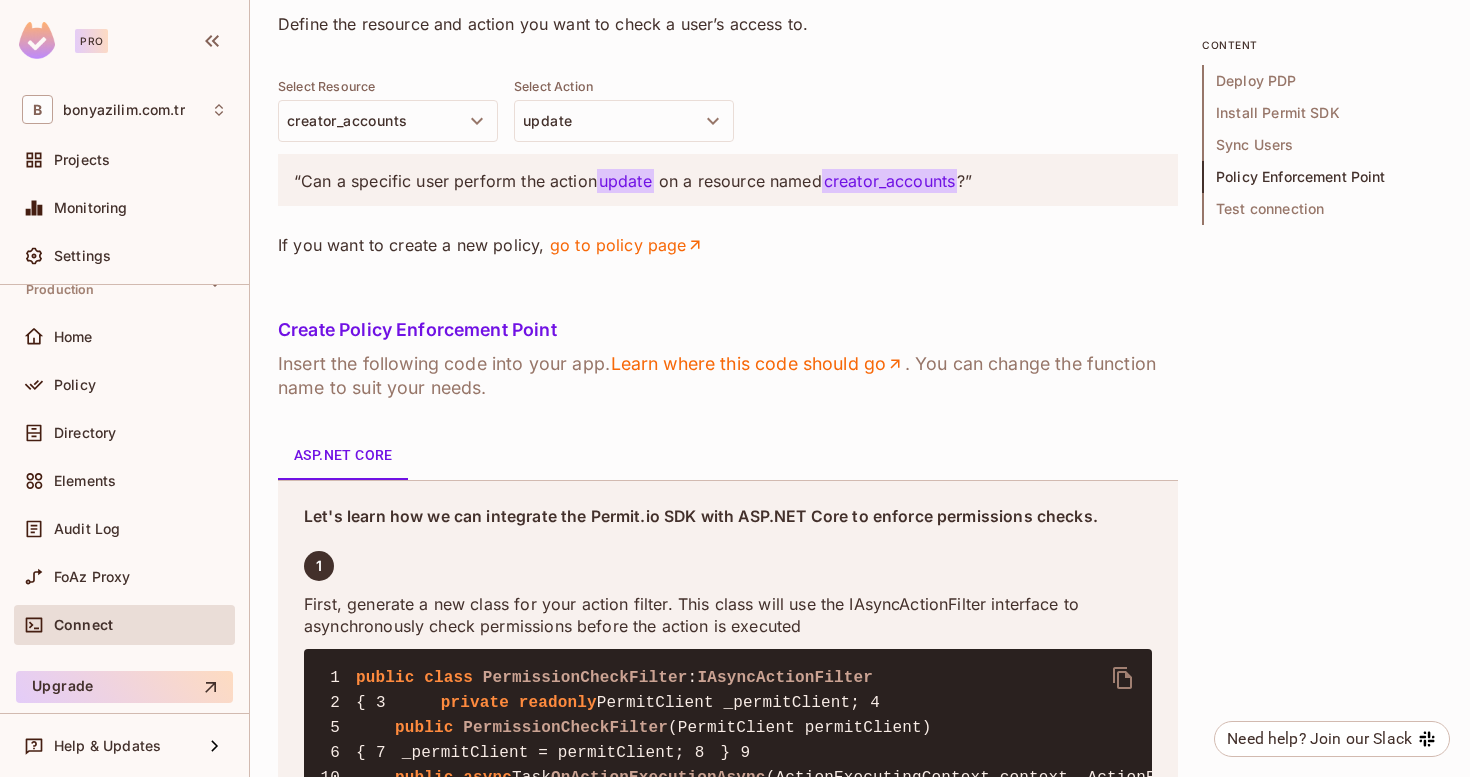 click on "“Can a specific user perform the action  update   on a resource named  creator_accounts ?”" at bounding box center (728, 181) 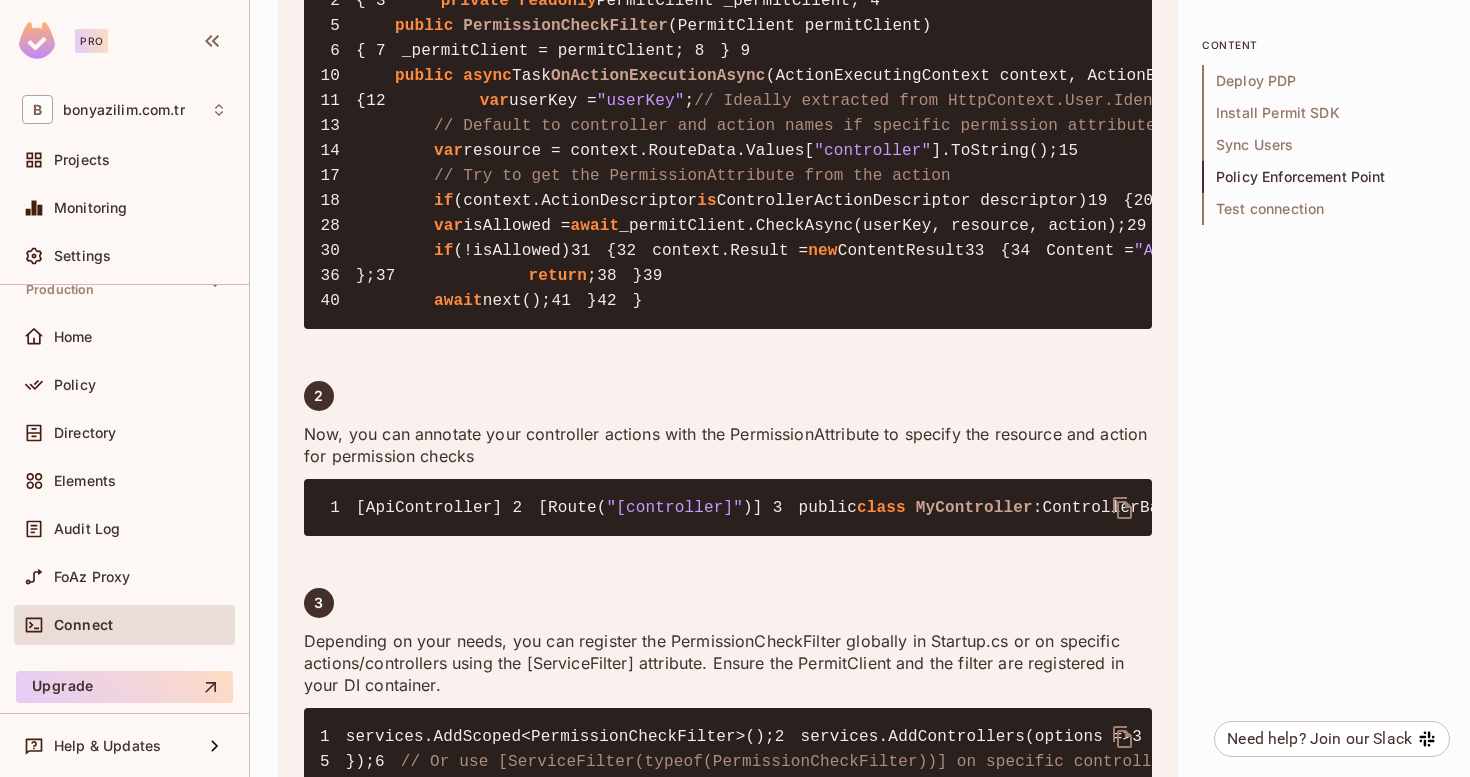 scroll, scrollTop: 3461, scrollLeft: 0, axis: vertical 